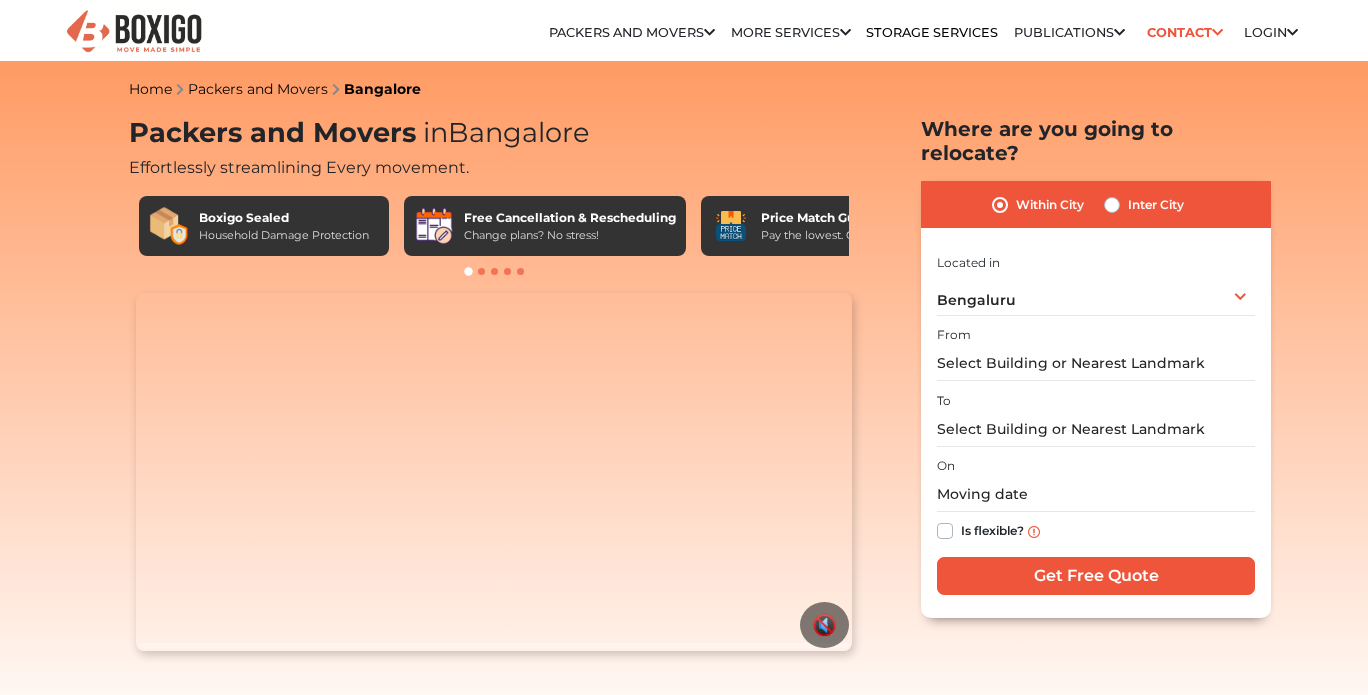scroll, scrollTop: 0, scrollLeft: 0, axis: both 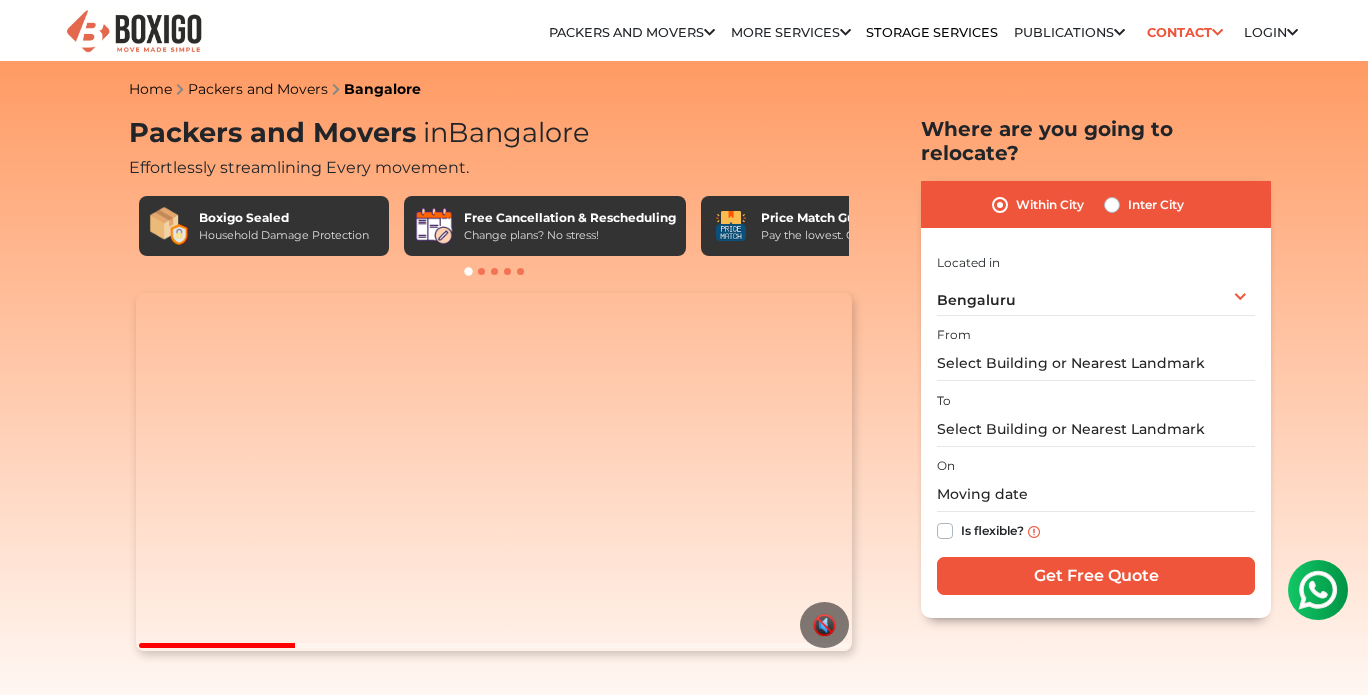 click on "Inter City" at bounding box center [1156, 205] 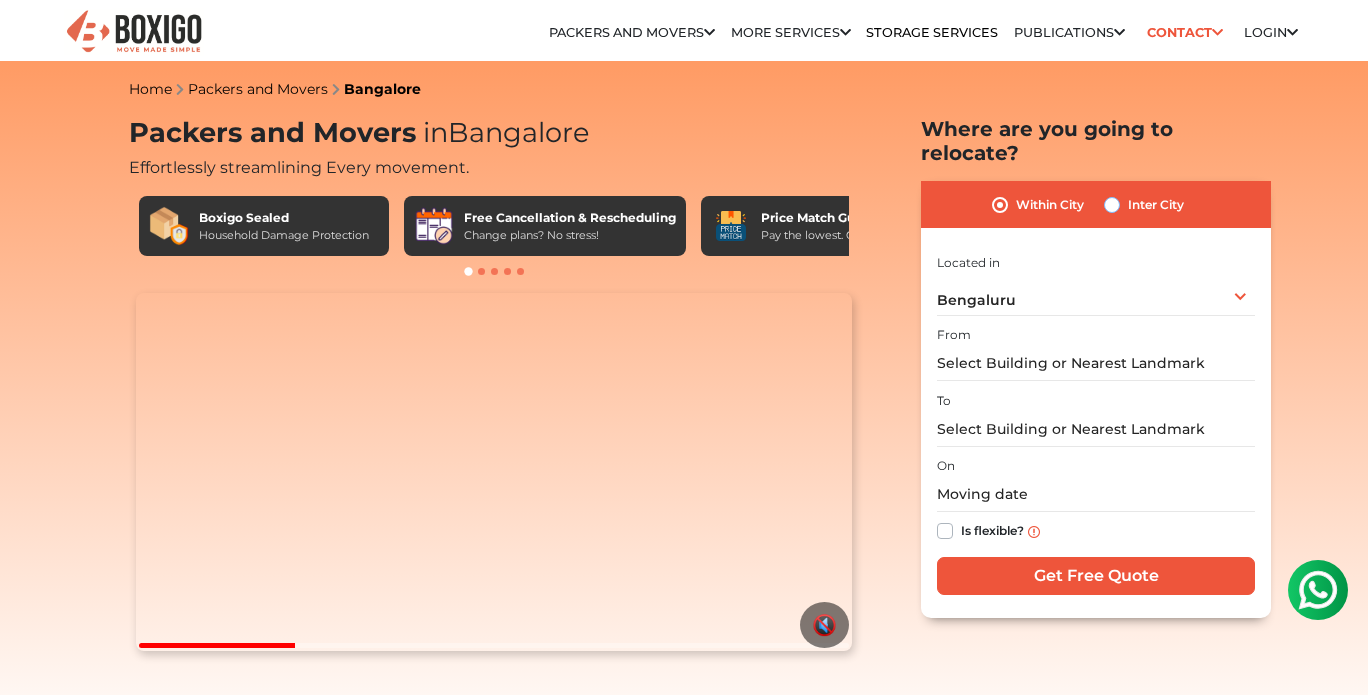 click on "Inter City" at bounding box center (1112, 203) 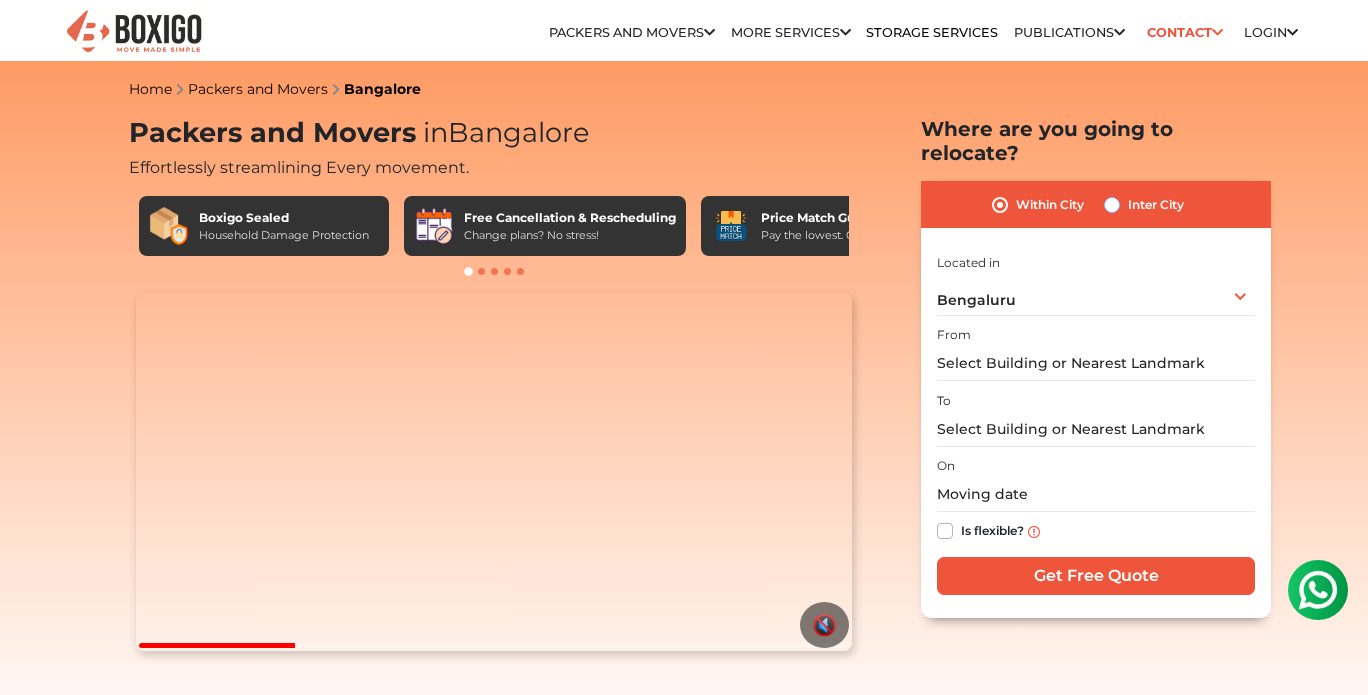 radio on "true" 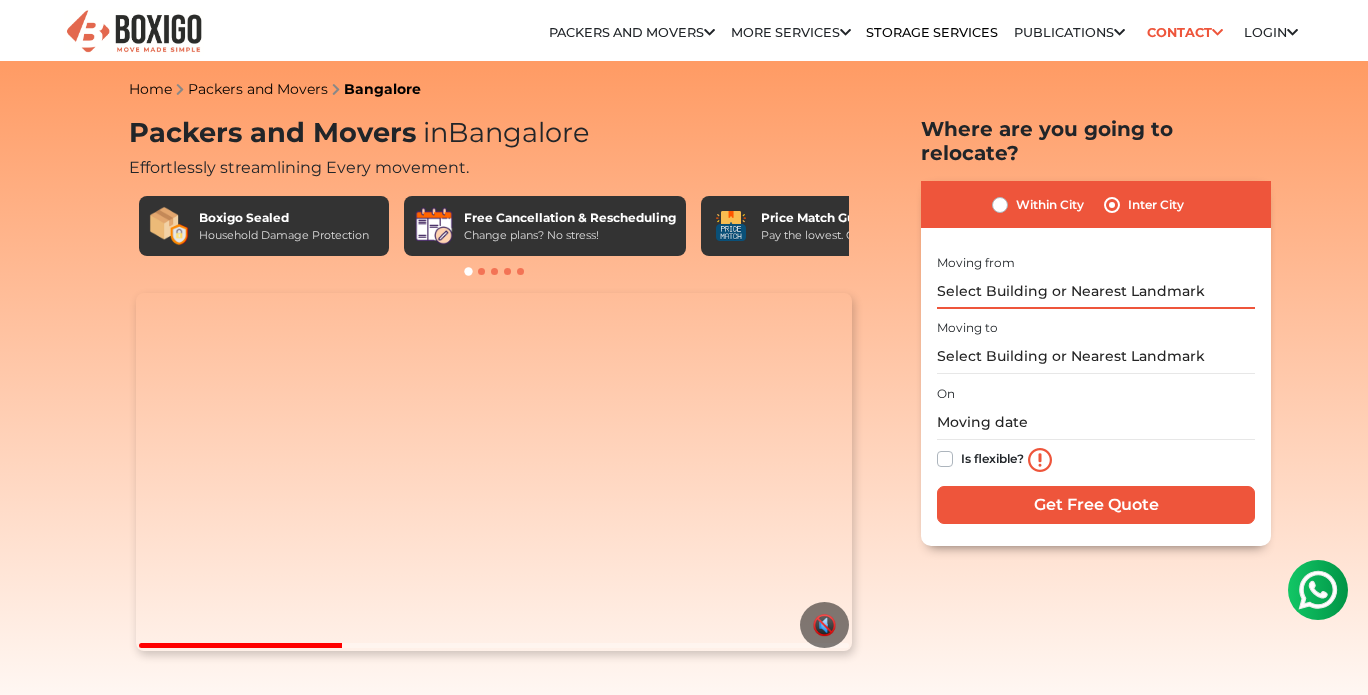 click at bounding box center [1096, 291] 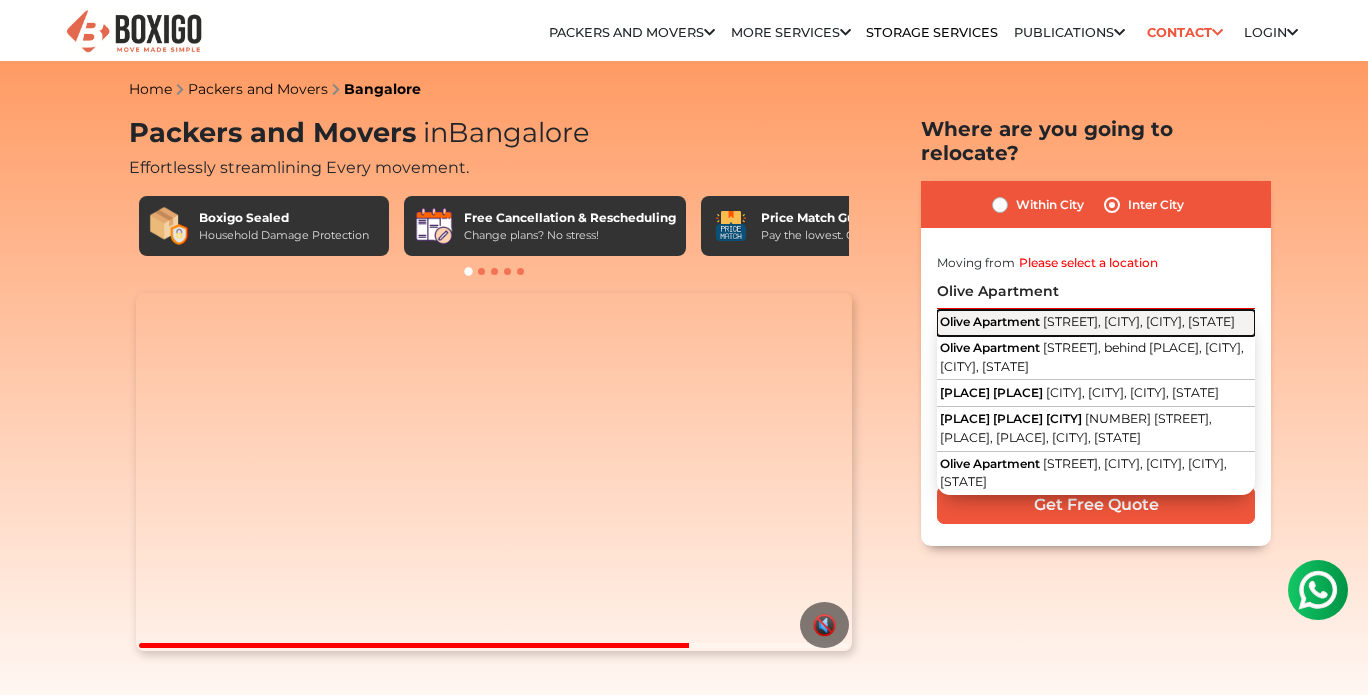 click on "[STREET], [CITY], [CITY], [STATE]" at bounding box center (1139, 321) 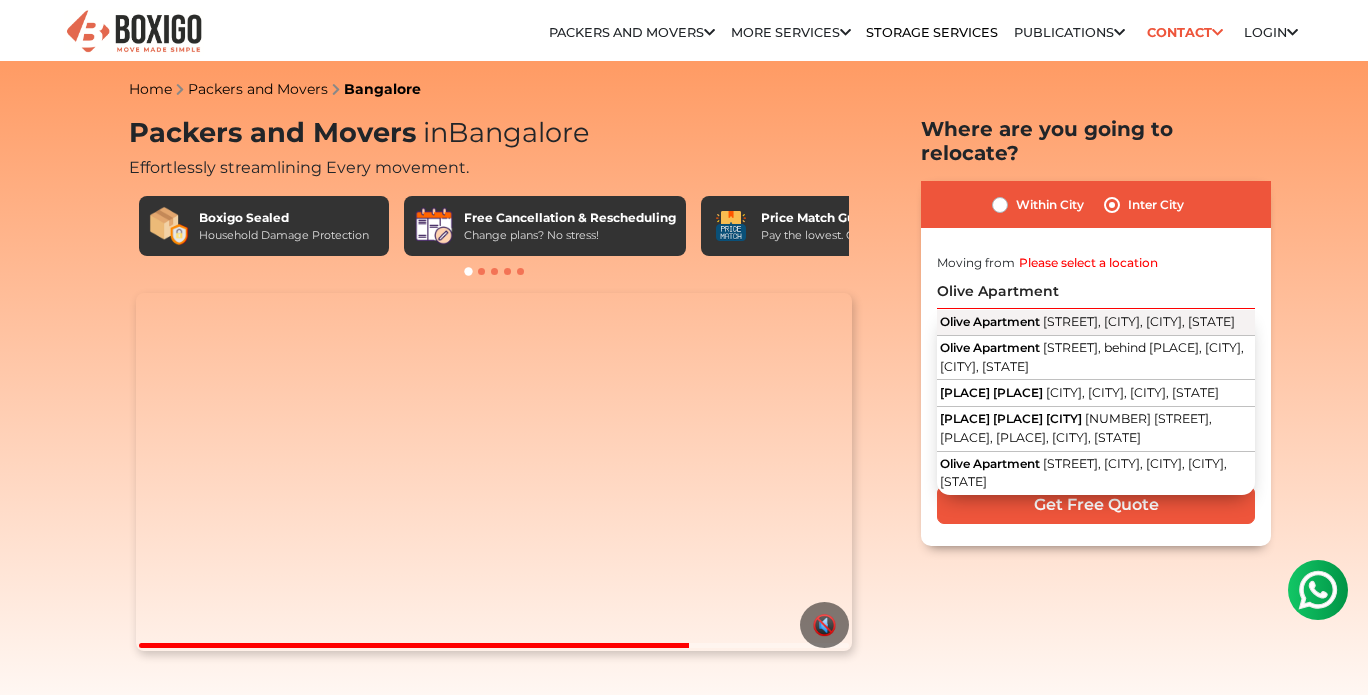 type on "[PLACE], [STREET], [CITY], [CITY], [CITY], [STATE]" 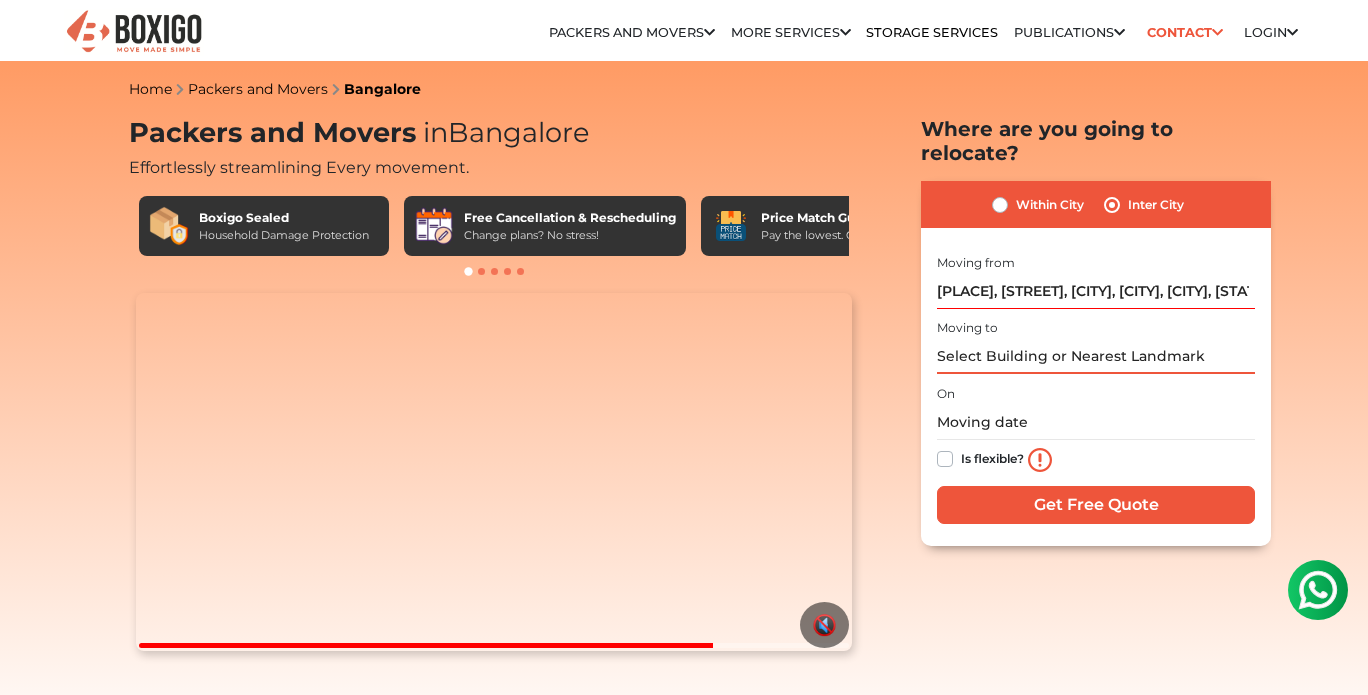 click at bounding box center (1096, 356) 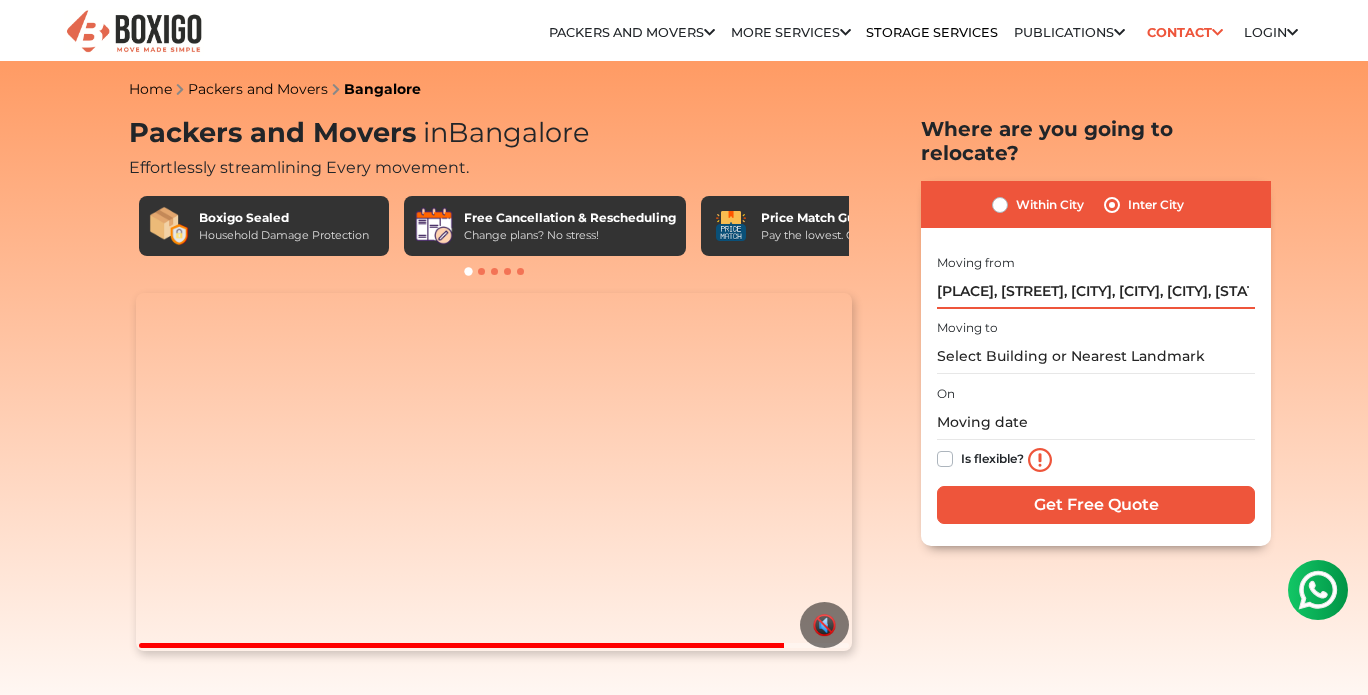 click on "[PLACE], [STREET], [CITY], [CITY], [CITY], [STATE]" at bounding box center (1096, 291) 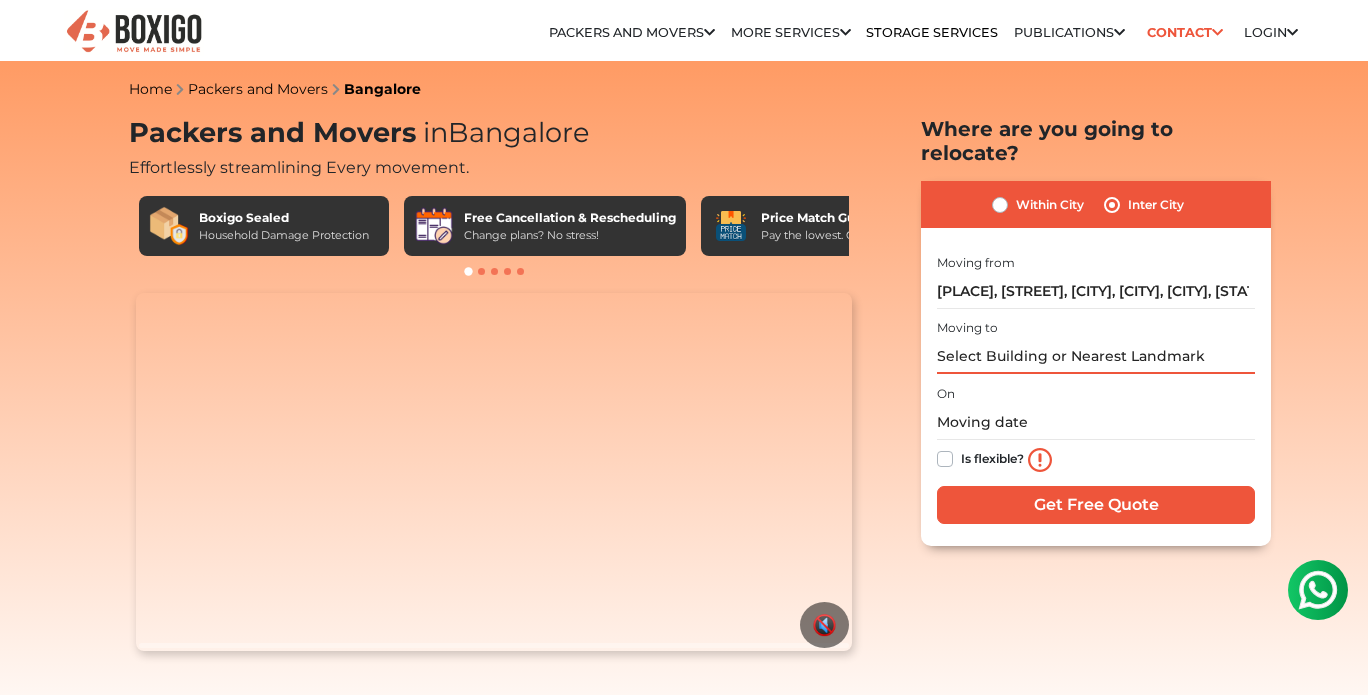 click at bounding box center [1096, 356] 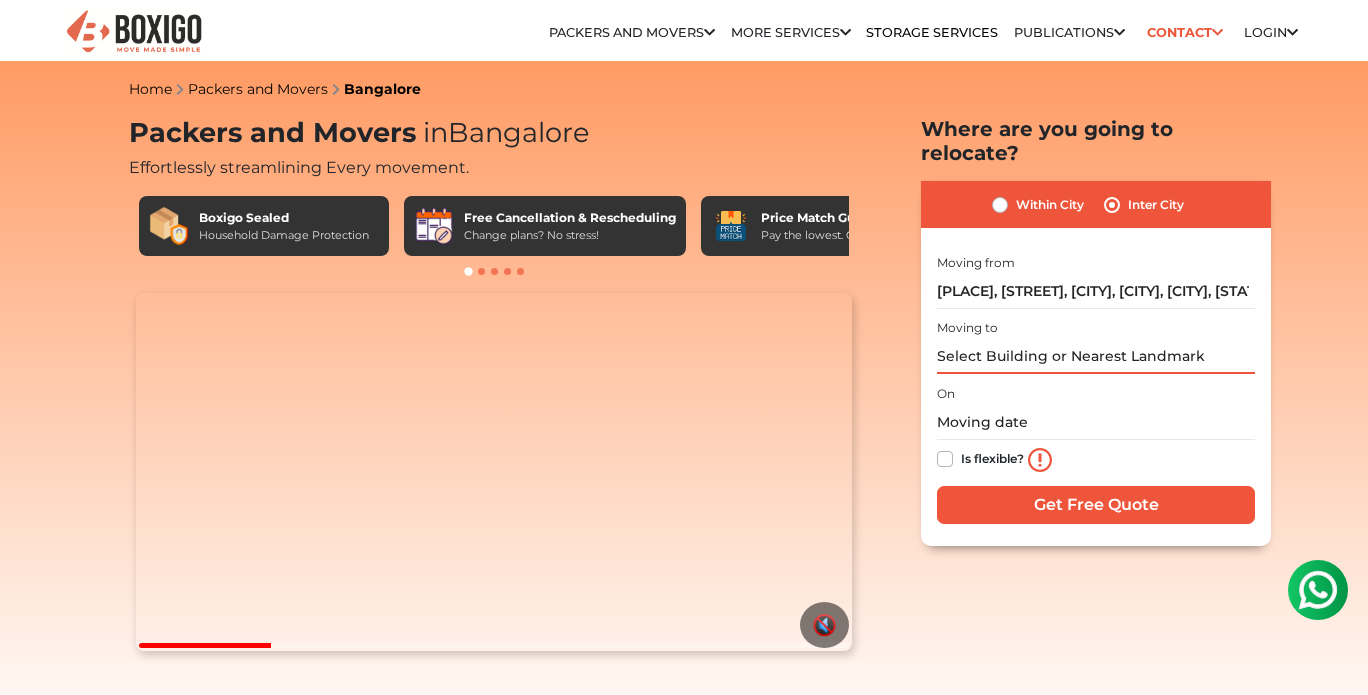 type on "[NAME]" 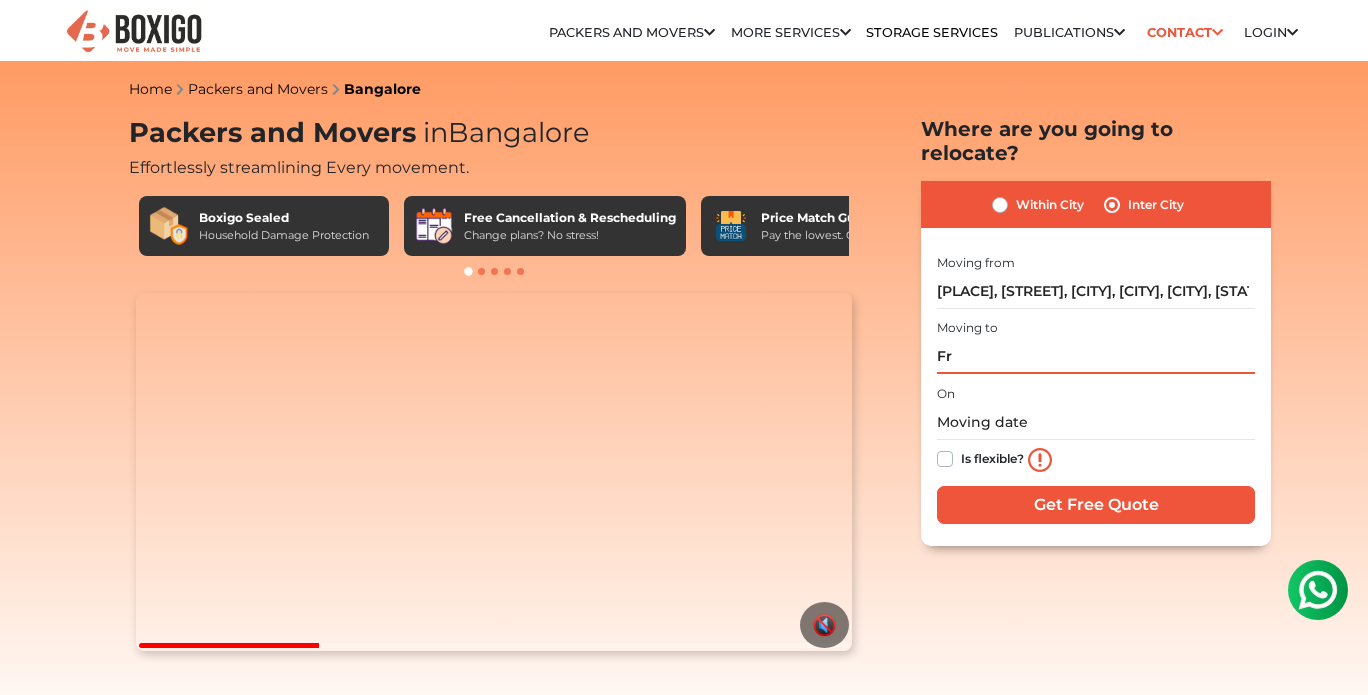type on "[NAME]" 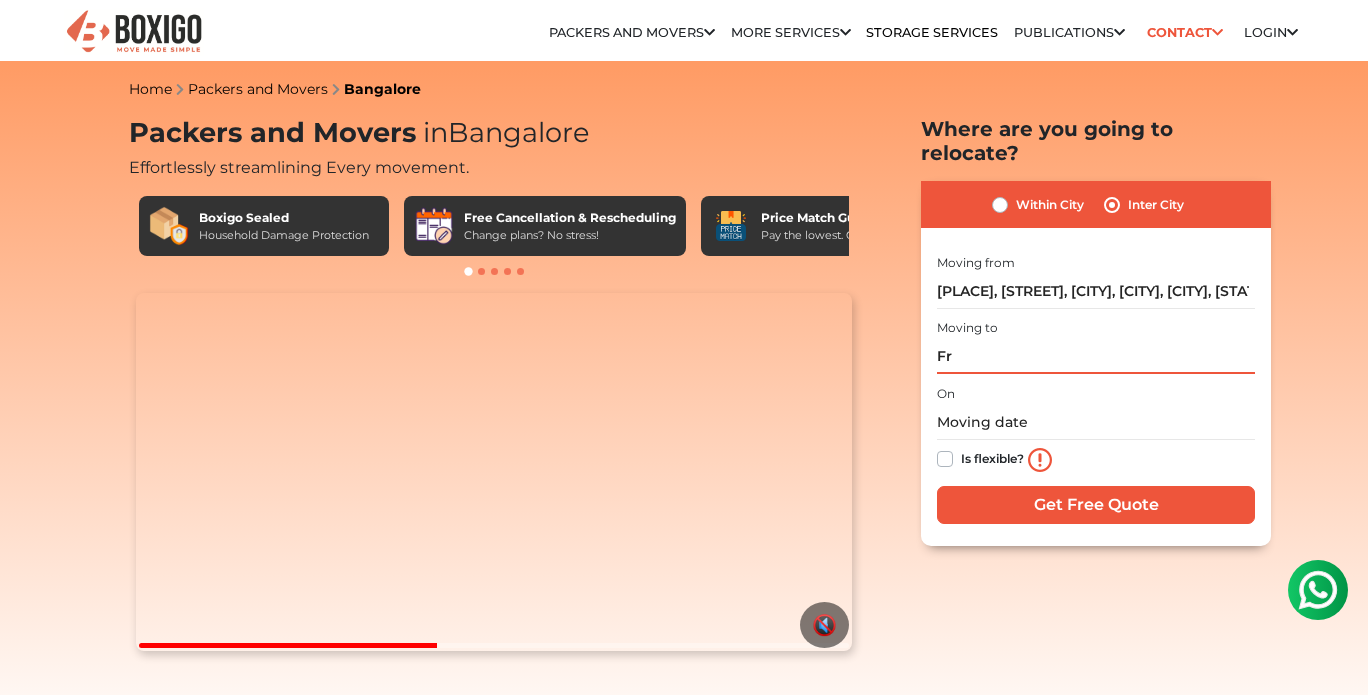 type on "[NAME]" 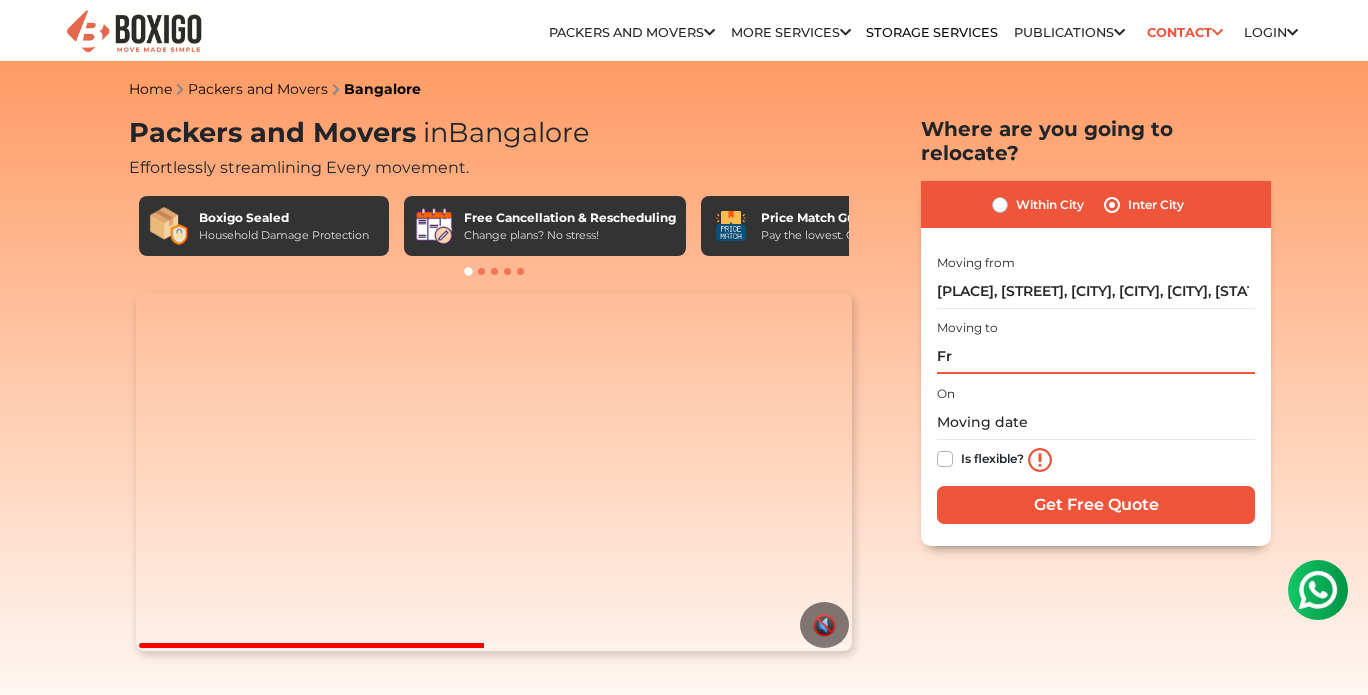 type on "[NAME]" 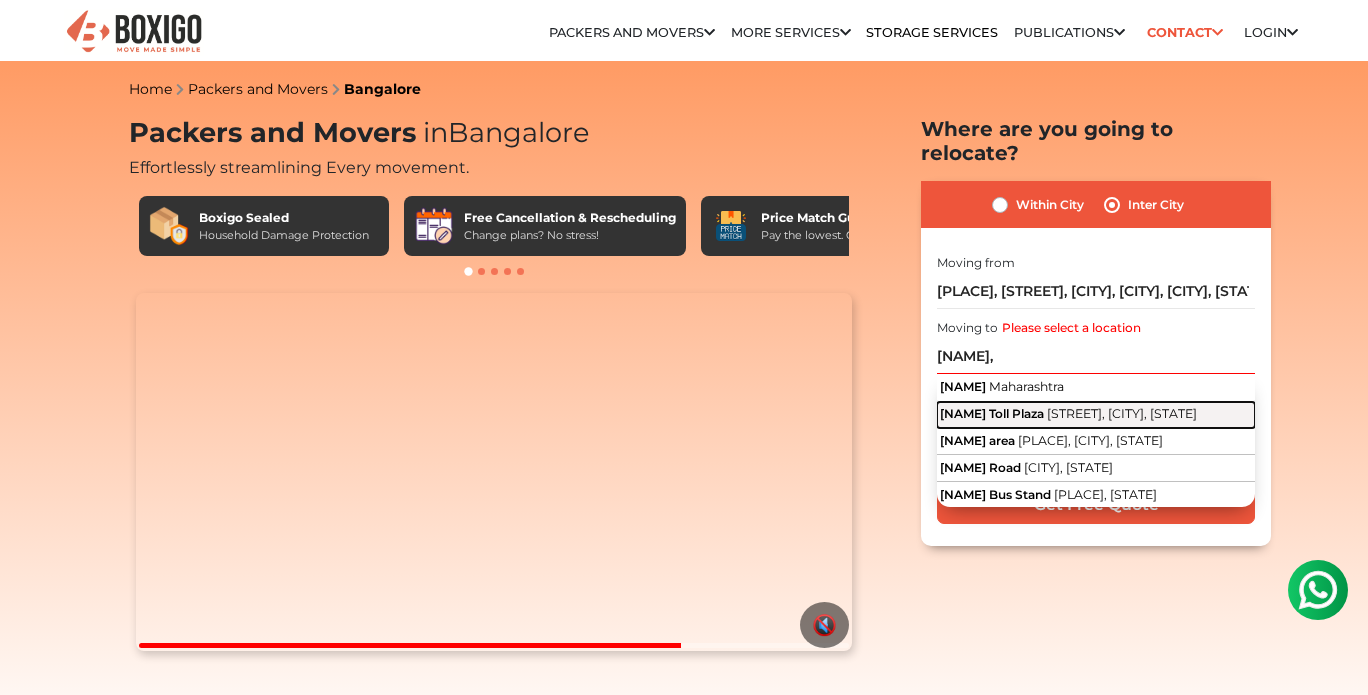 click on "[STREET], [CITY], [STATE]" at bounding box center [1122, 413] 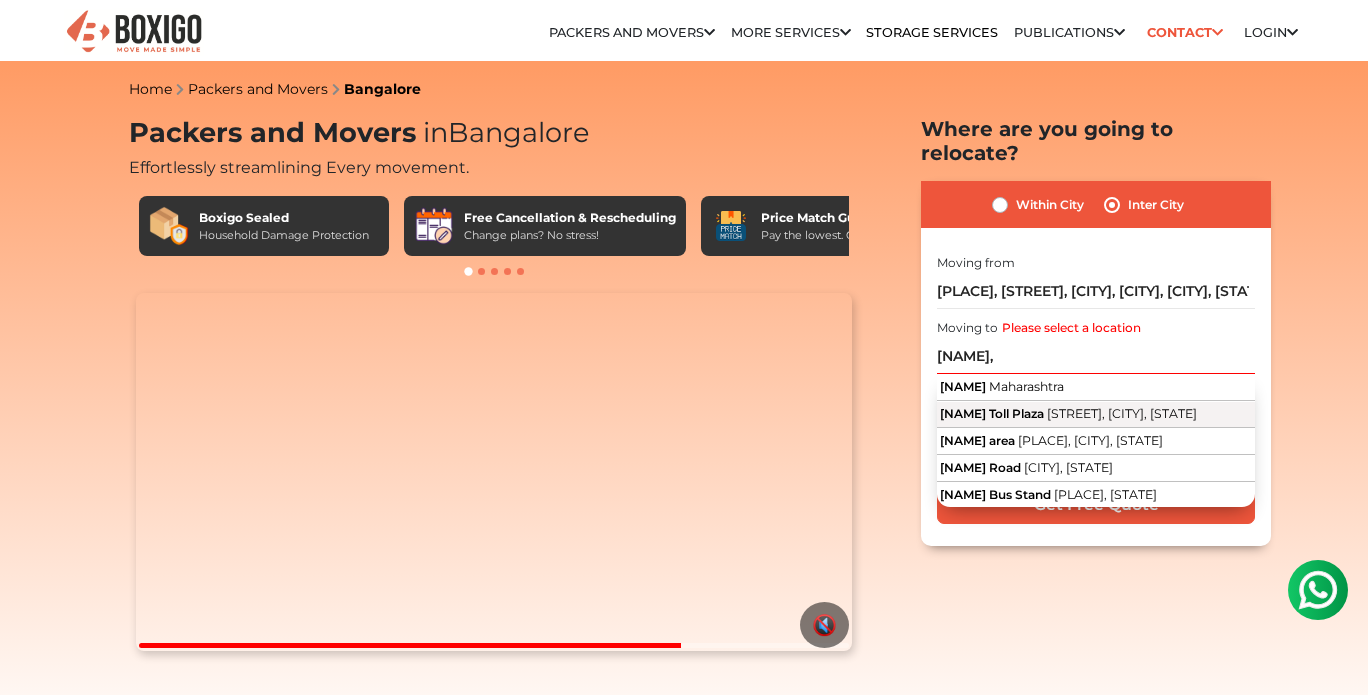 type on "[PLACE], [STREET], [CITY], [STATE]" 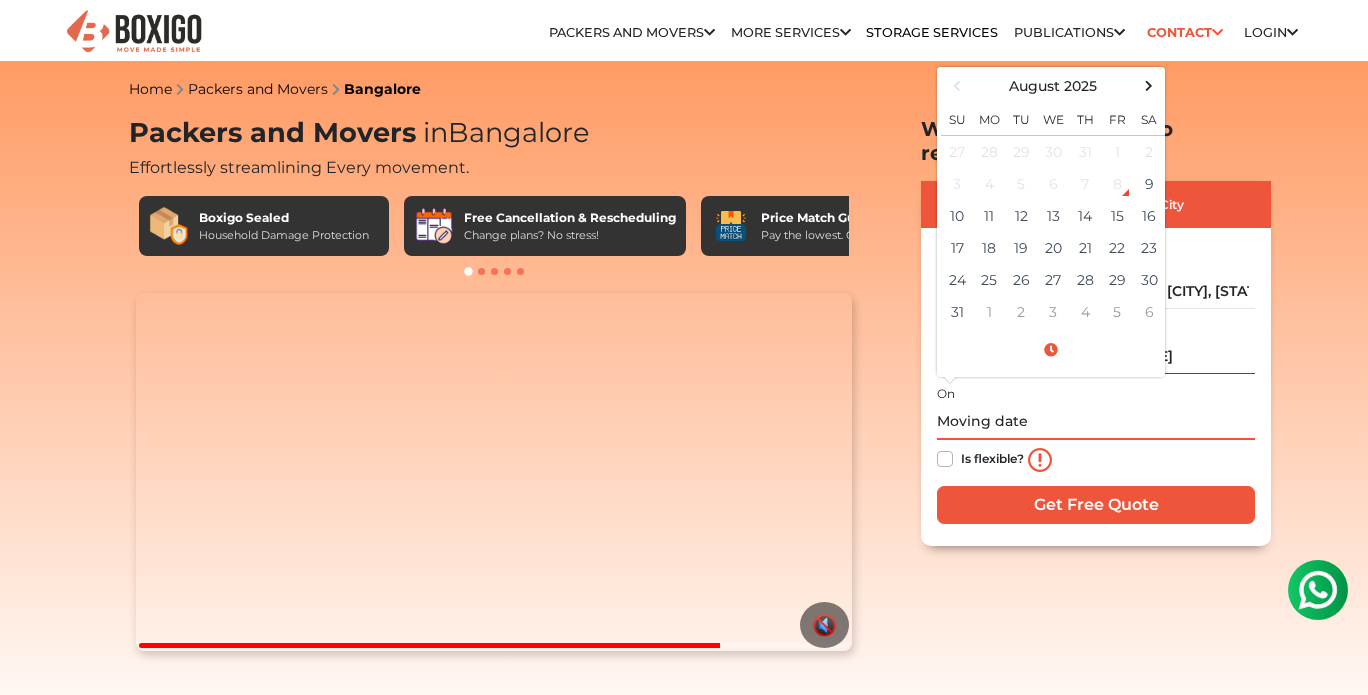 click at bounding box center [1096, 422] 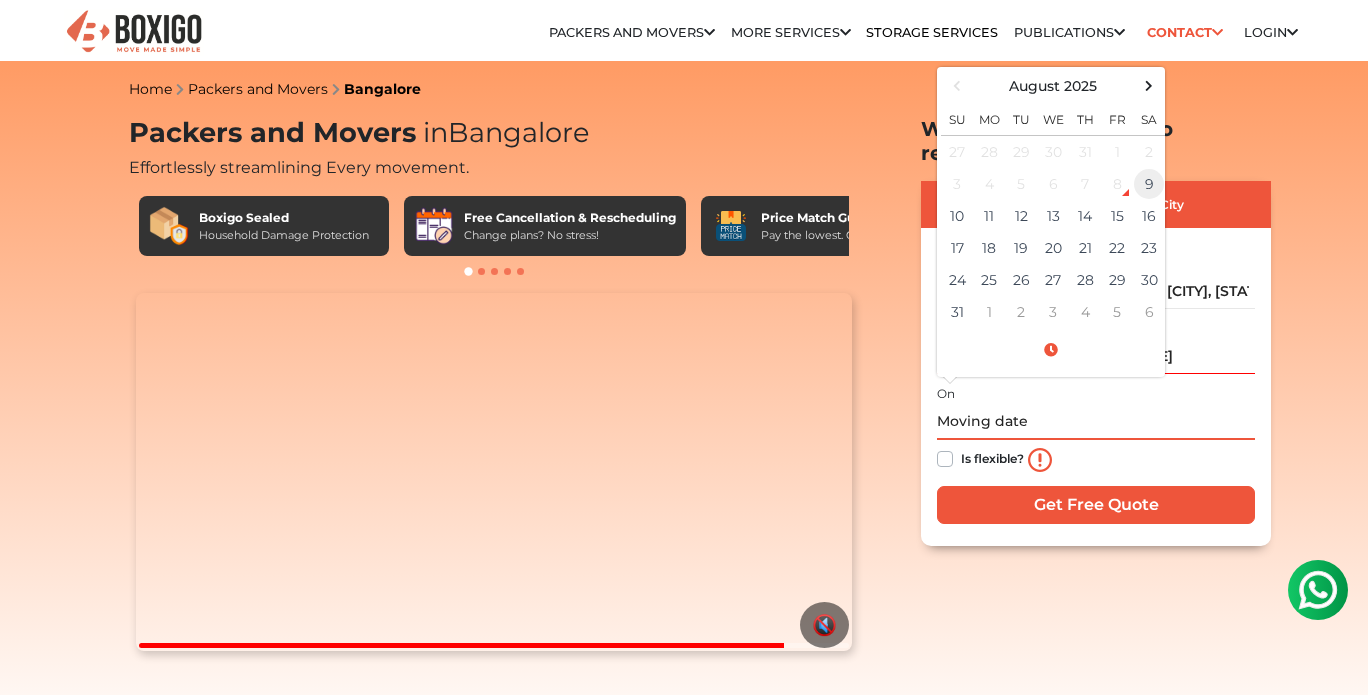click on "9" at bounding box center (1149, 184) 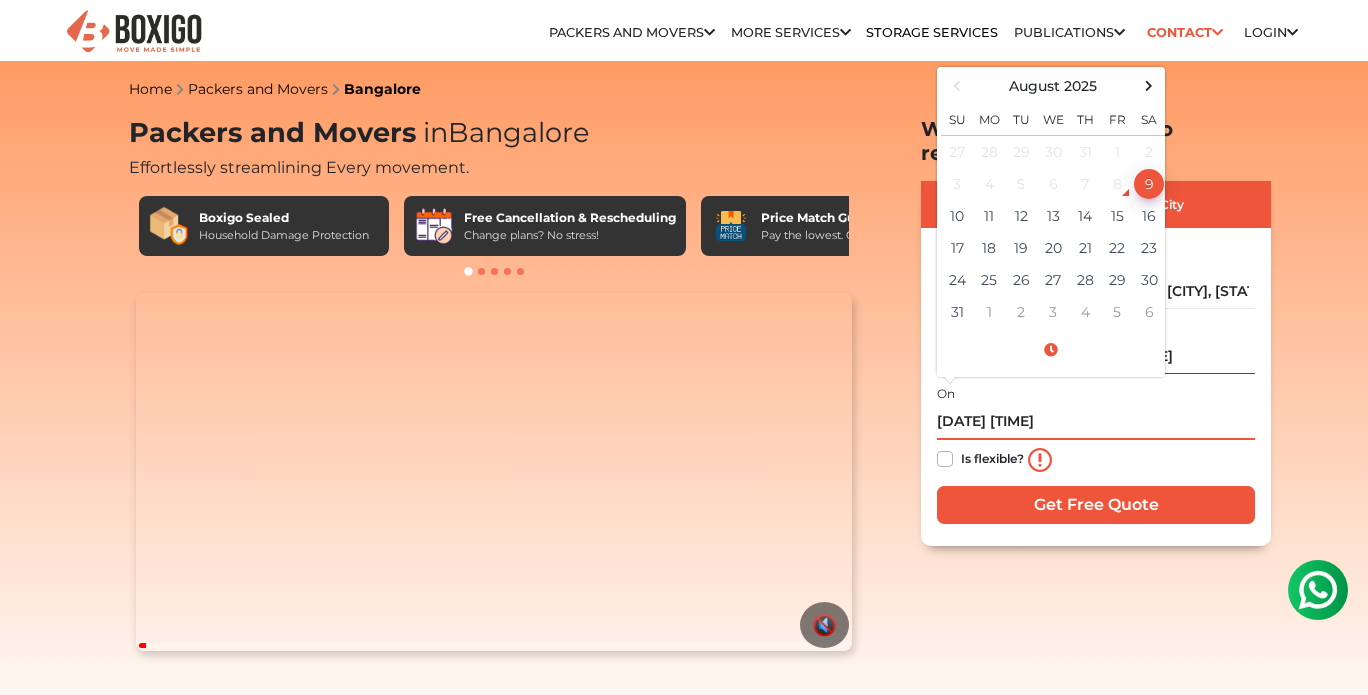 click on "9" at bounding box center (1149, 184) 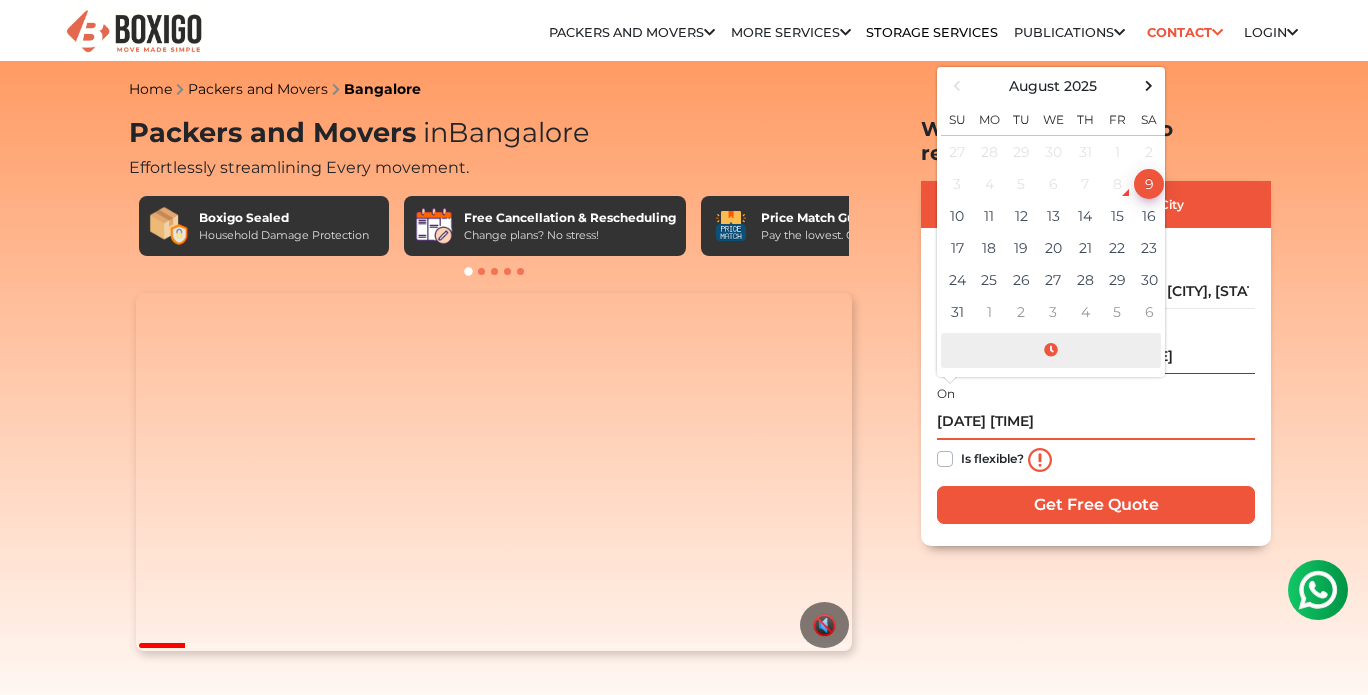 click at bounding box center [1051, 350] 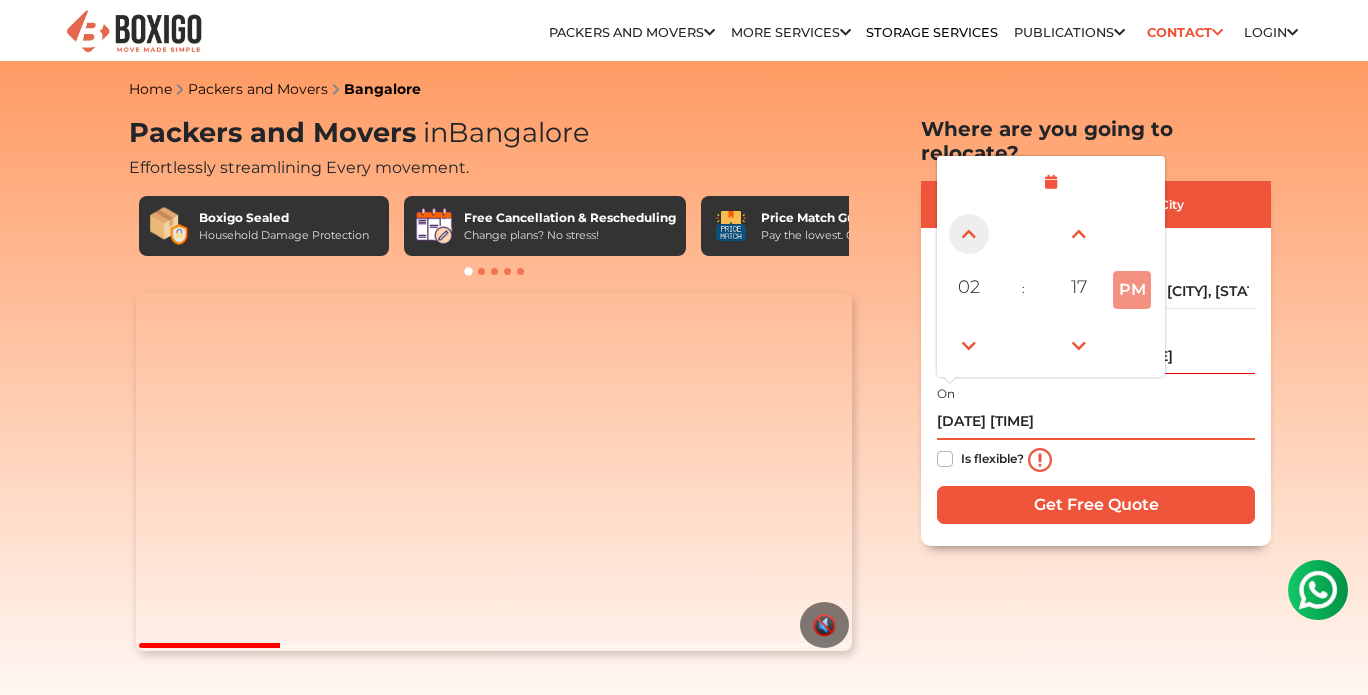 click at bounding box center (969, 234) 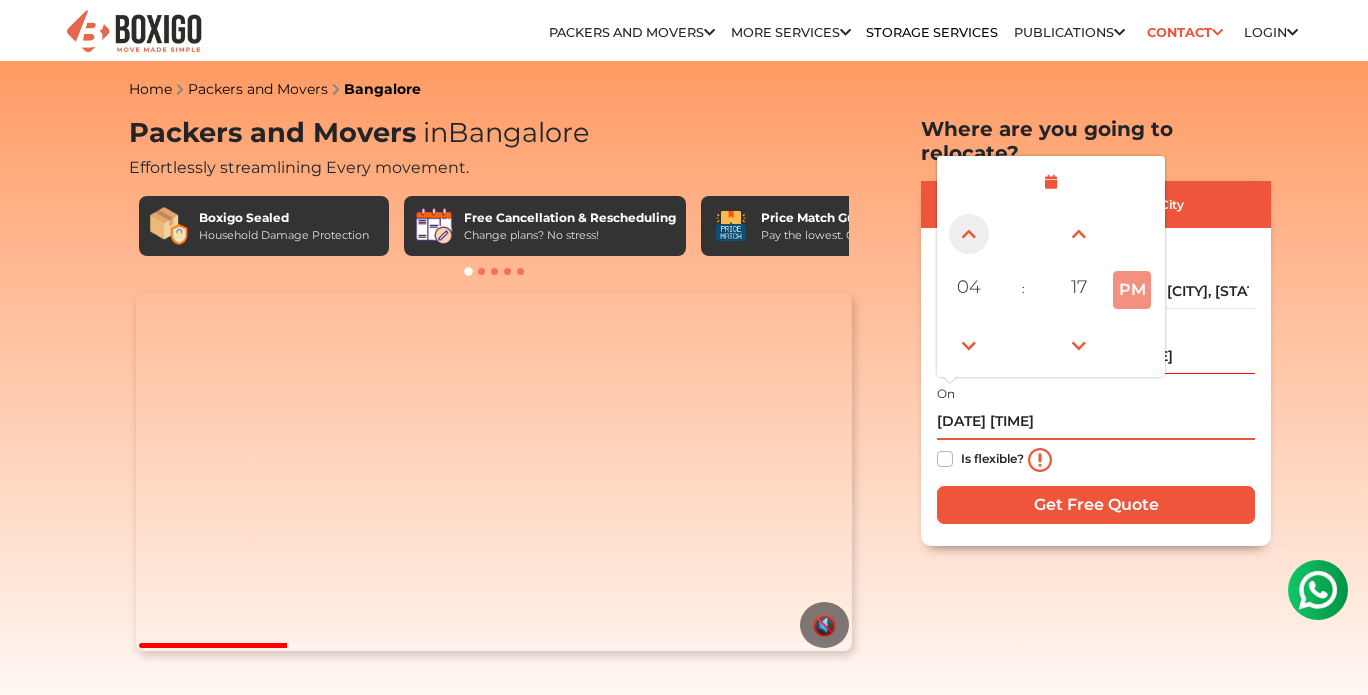 click at bounding box center [969, 234] 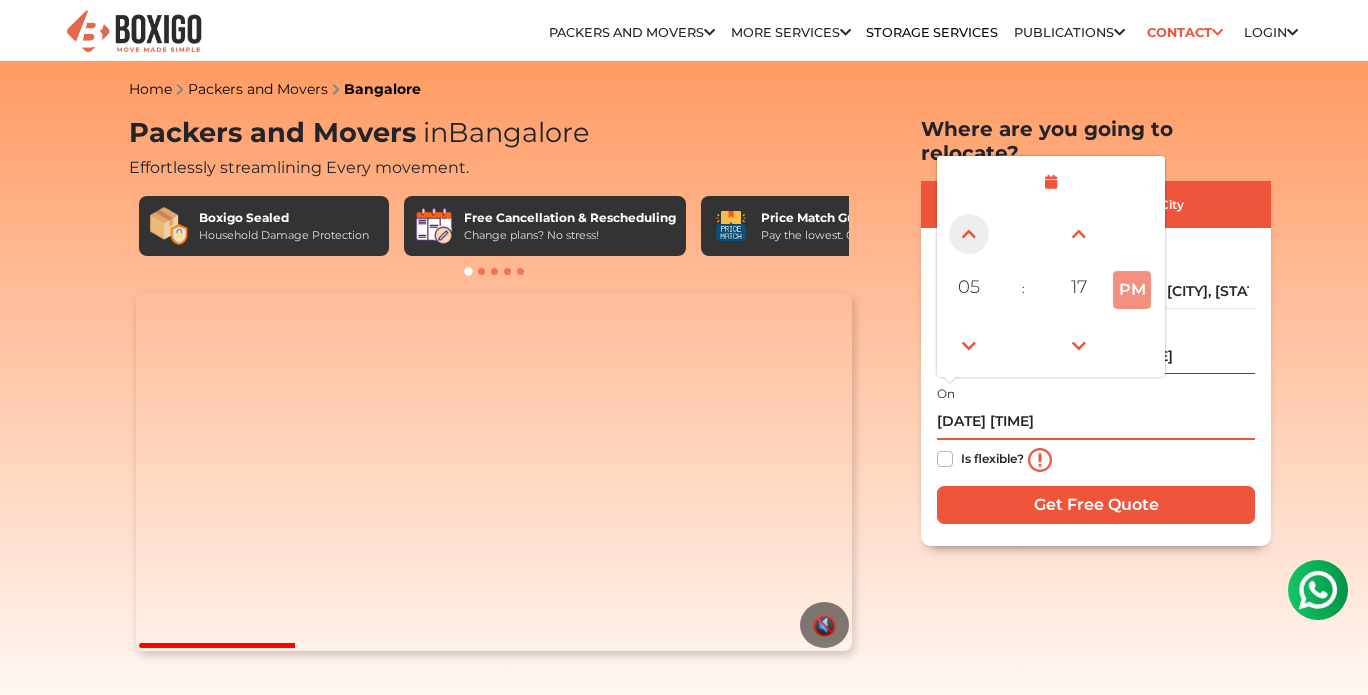click at bounding box center [969, 234] 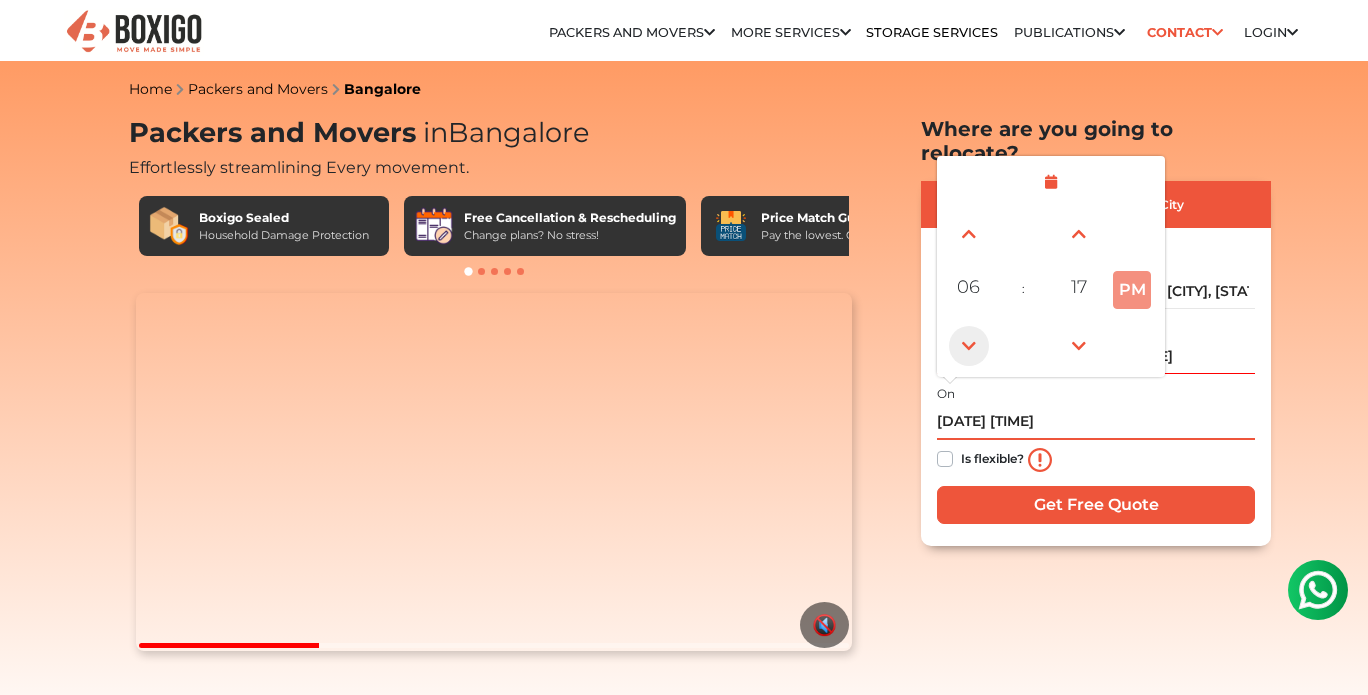 click at bounding box center [969, 346] 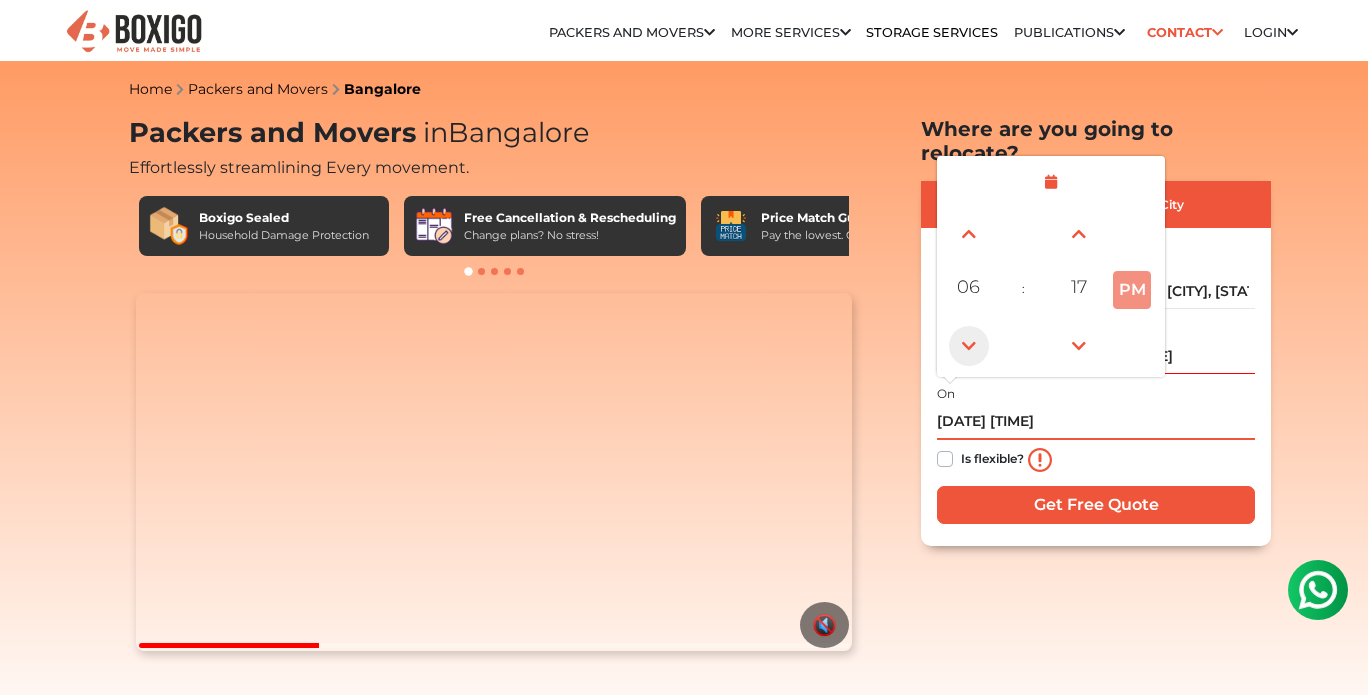 click at bounding box center [969, 346] 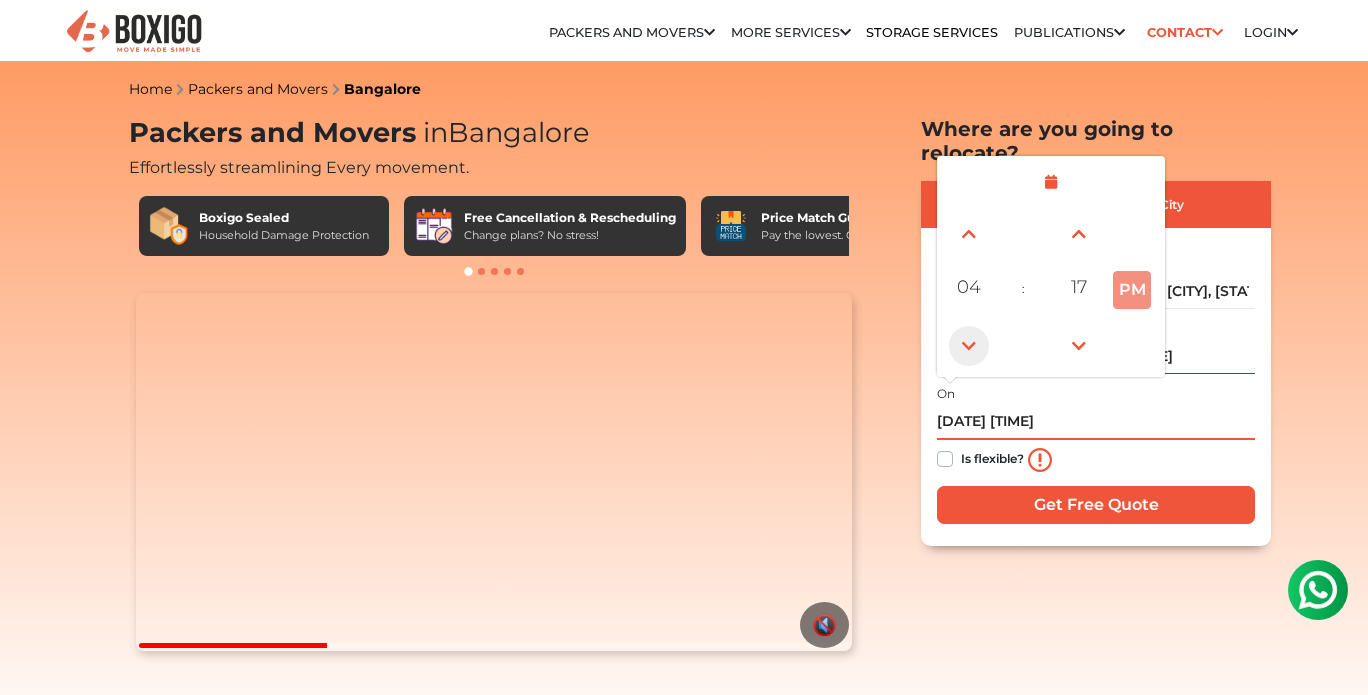 click at bounding box center (969, 346) 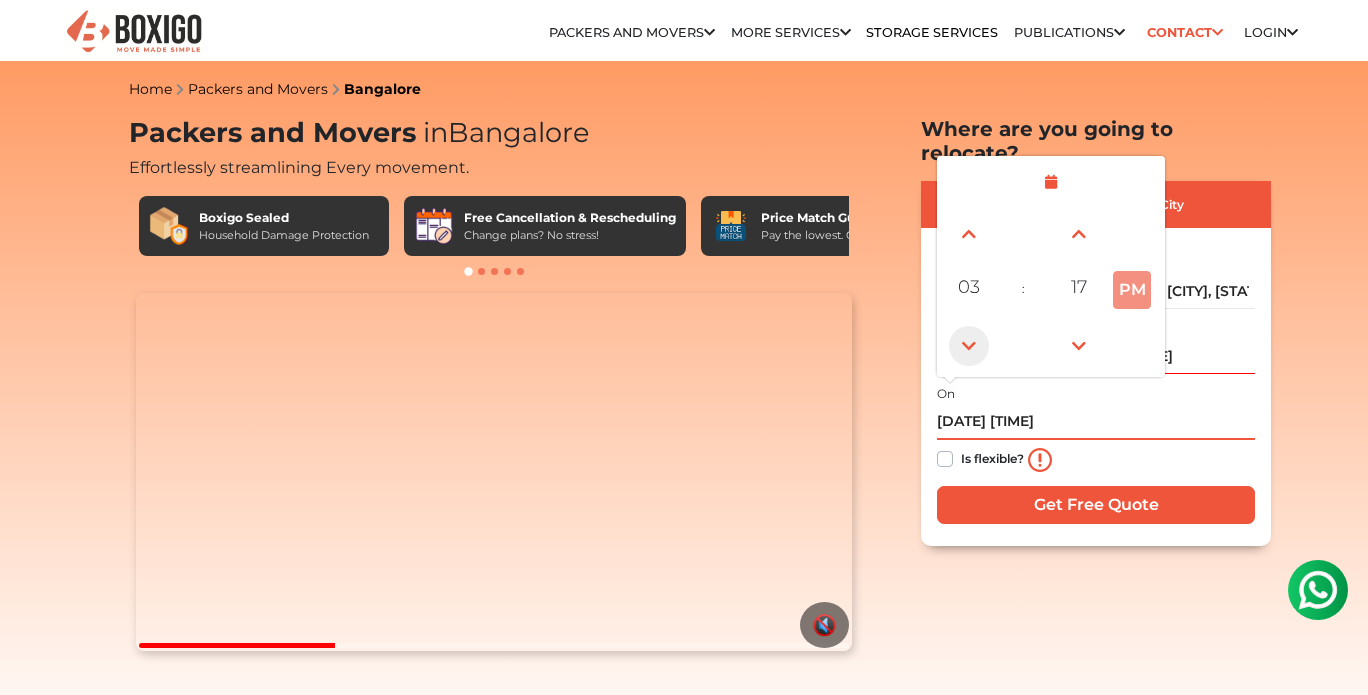 click at bounding box center [969, 346] 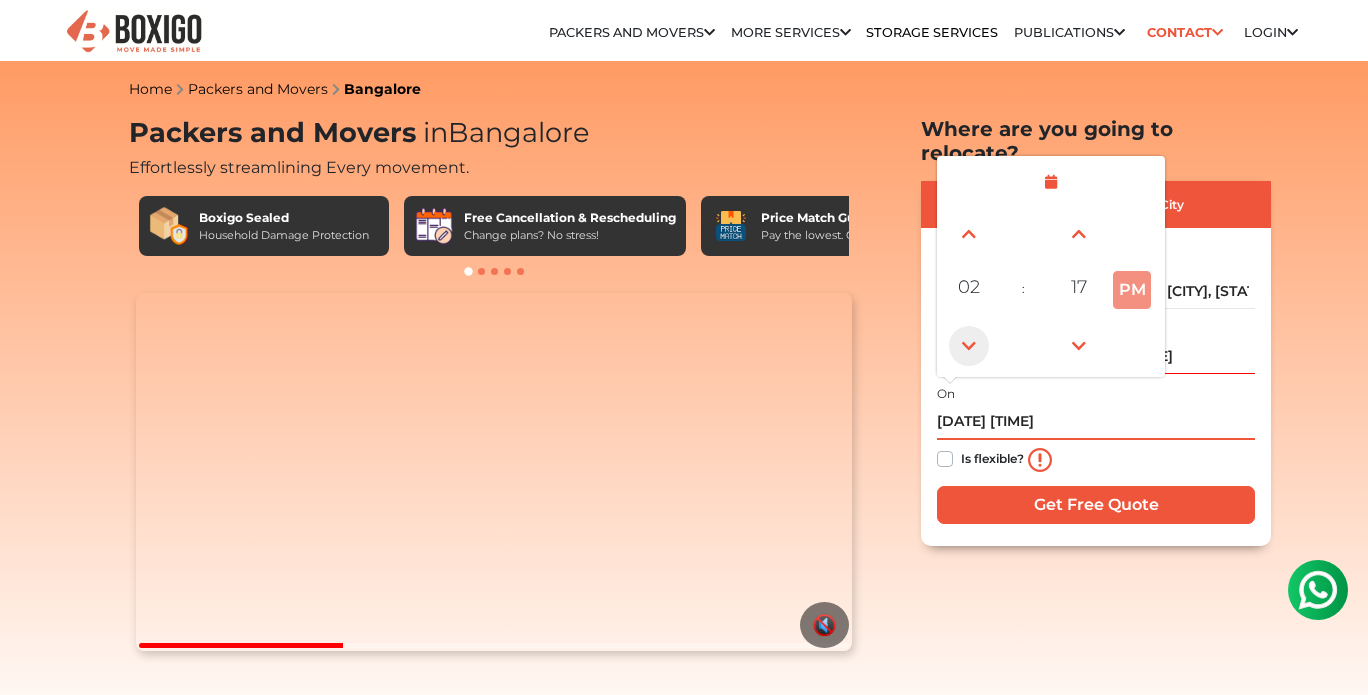 click at bounding box center [969, 346] 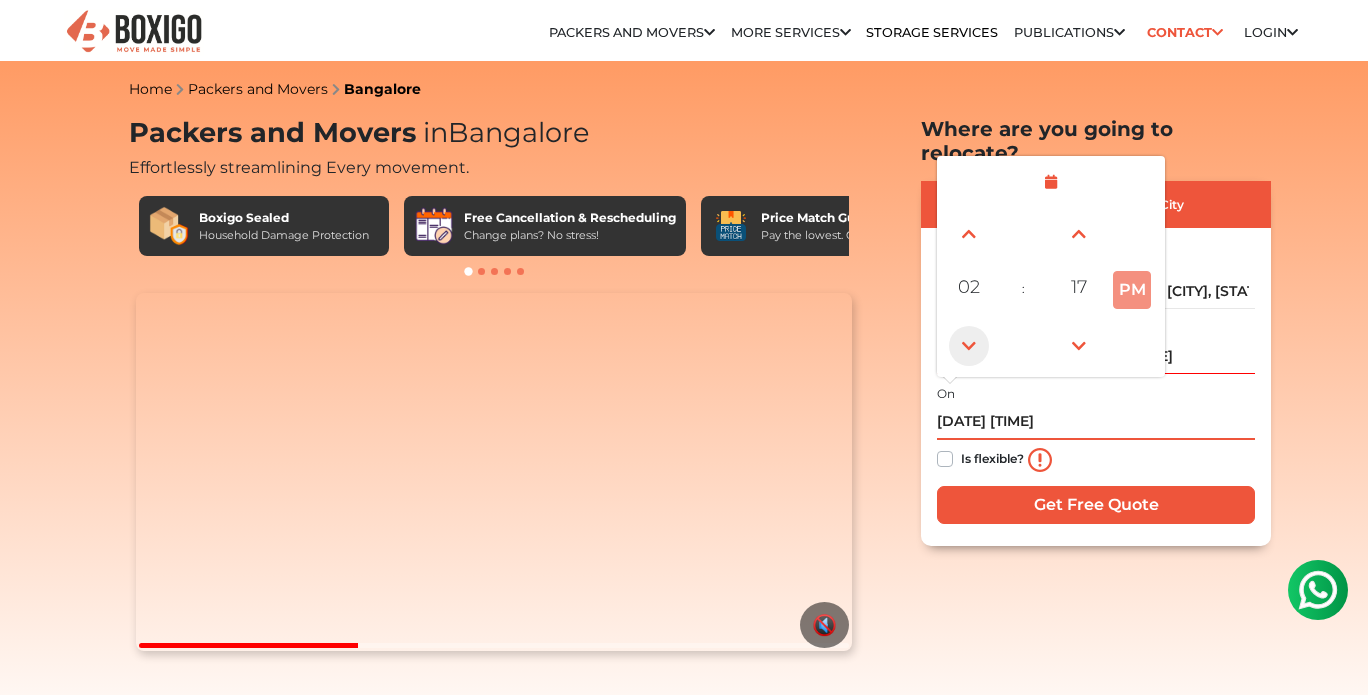 click at bounding box center [969, 346] 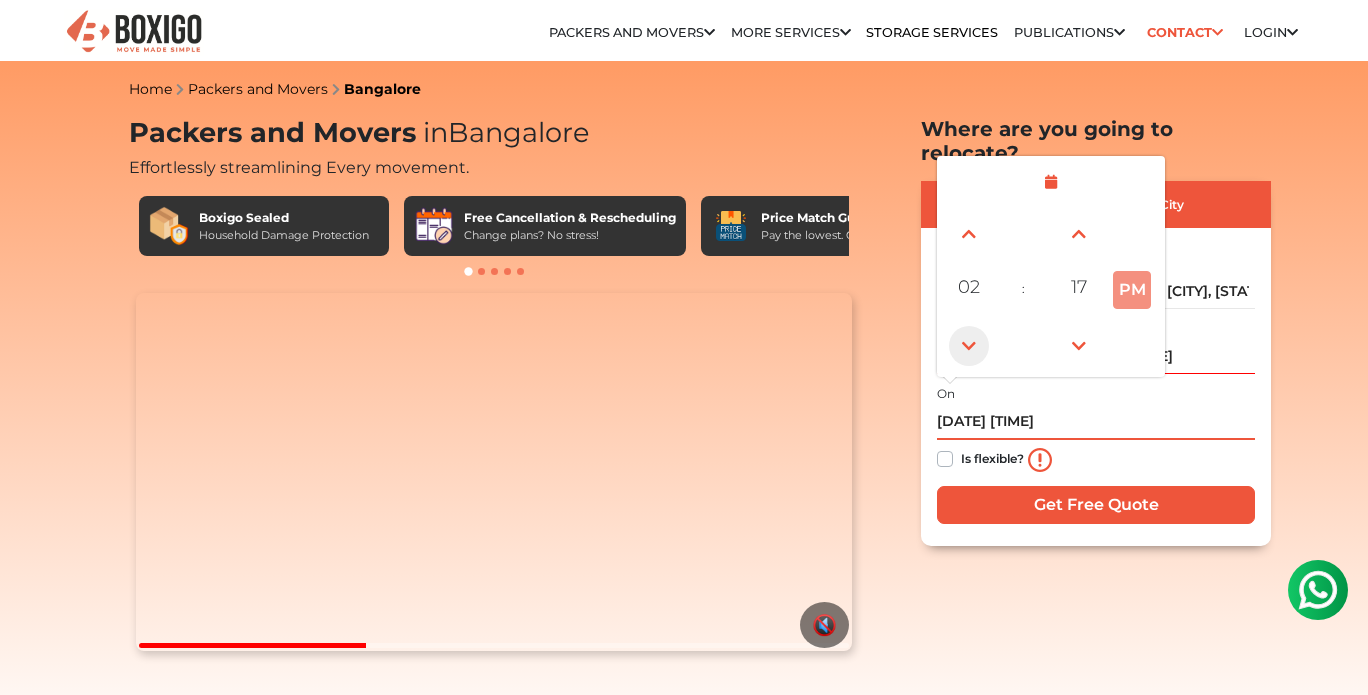 click at bounding box center [969, 346] 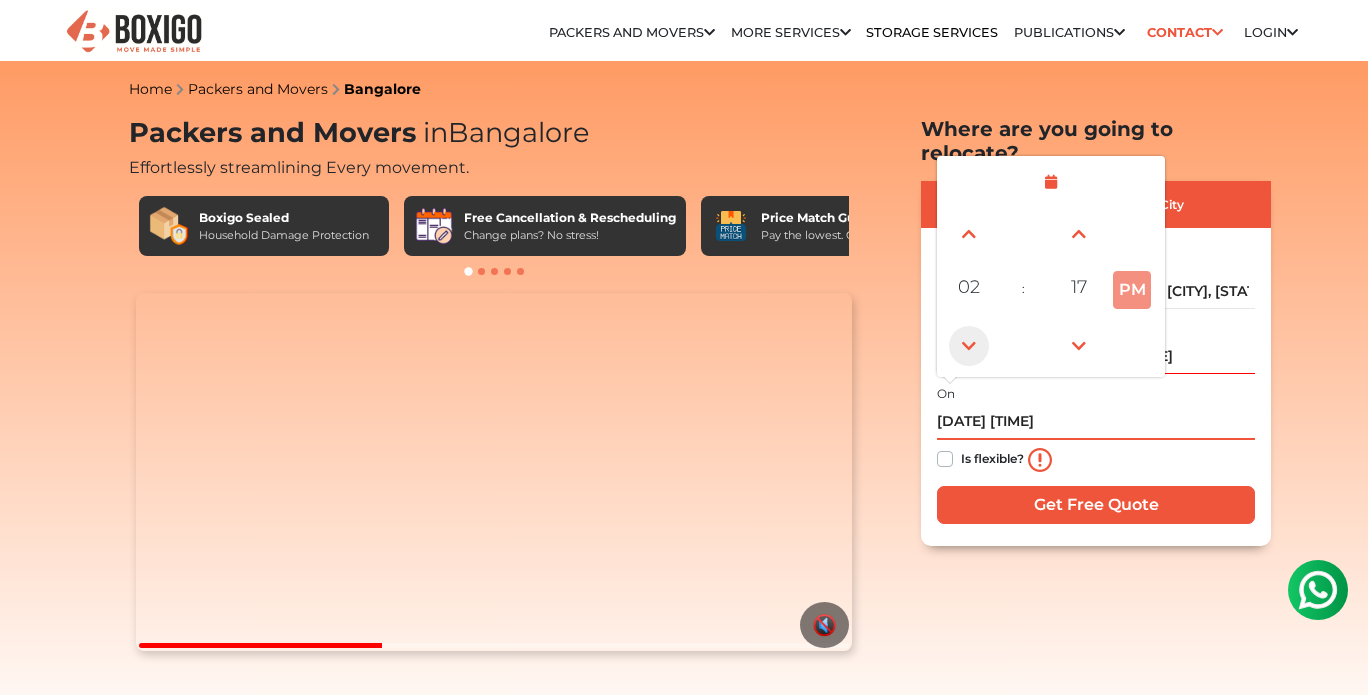 click at bounding box center [969, 346] 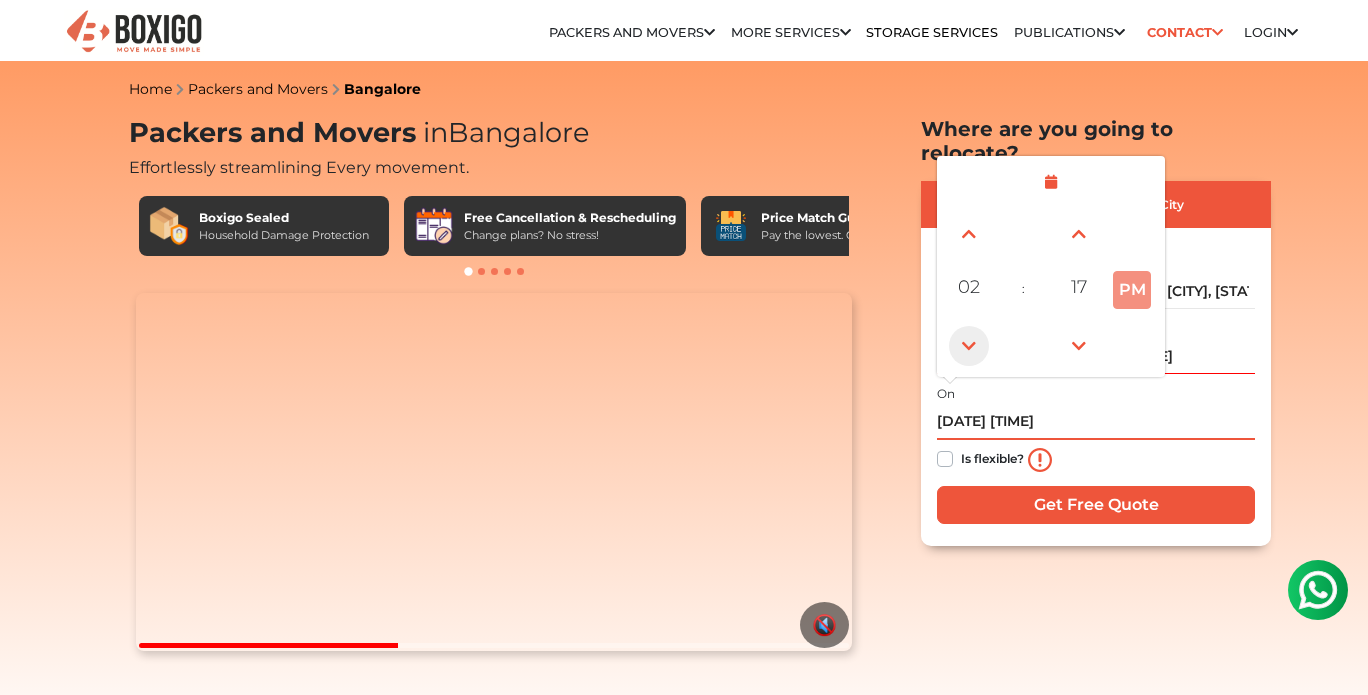 click at bounding box center (969, 346) 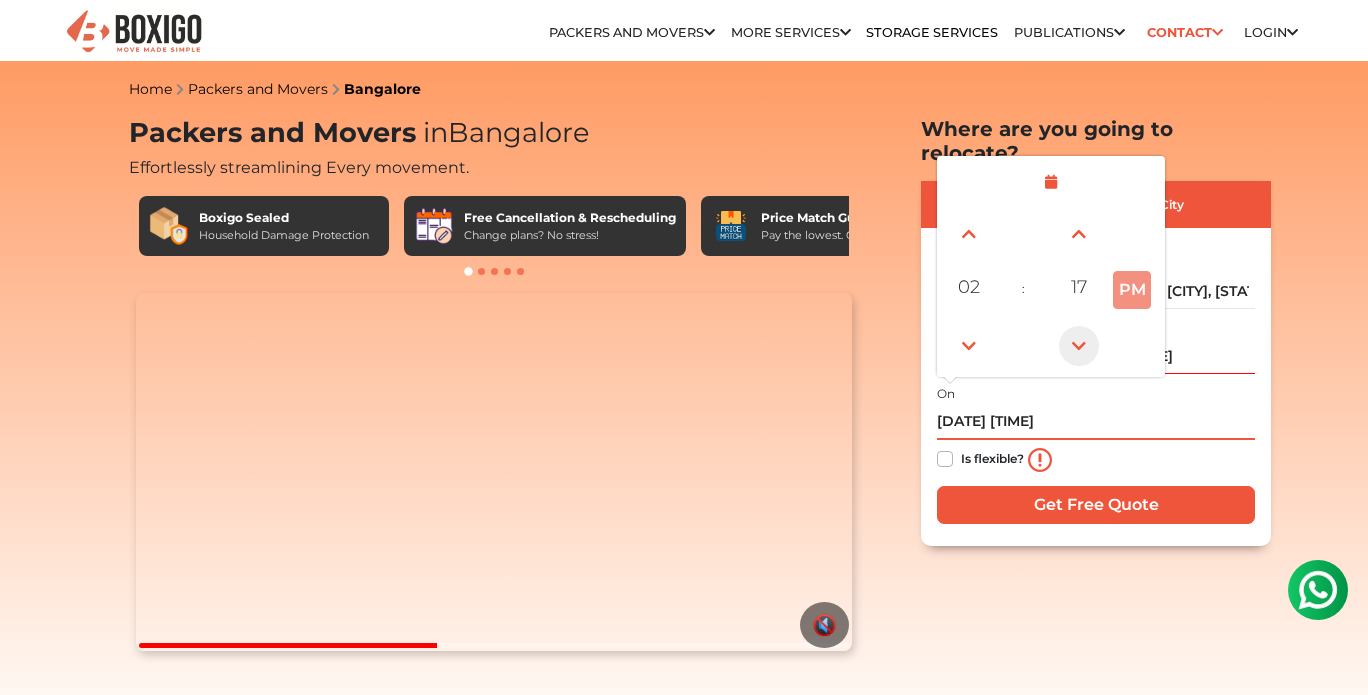 click at bounding box center [1079, 346] 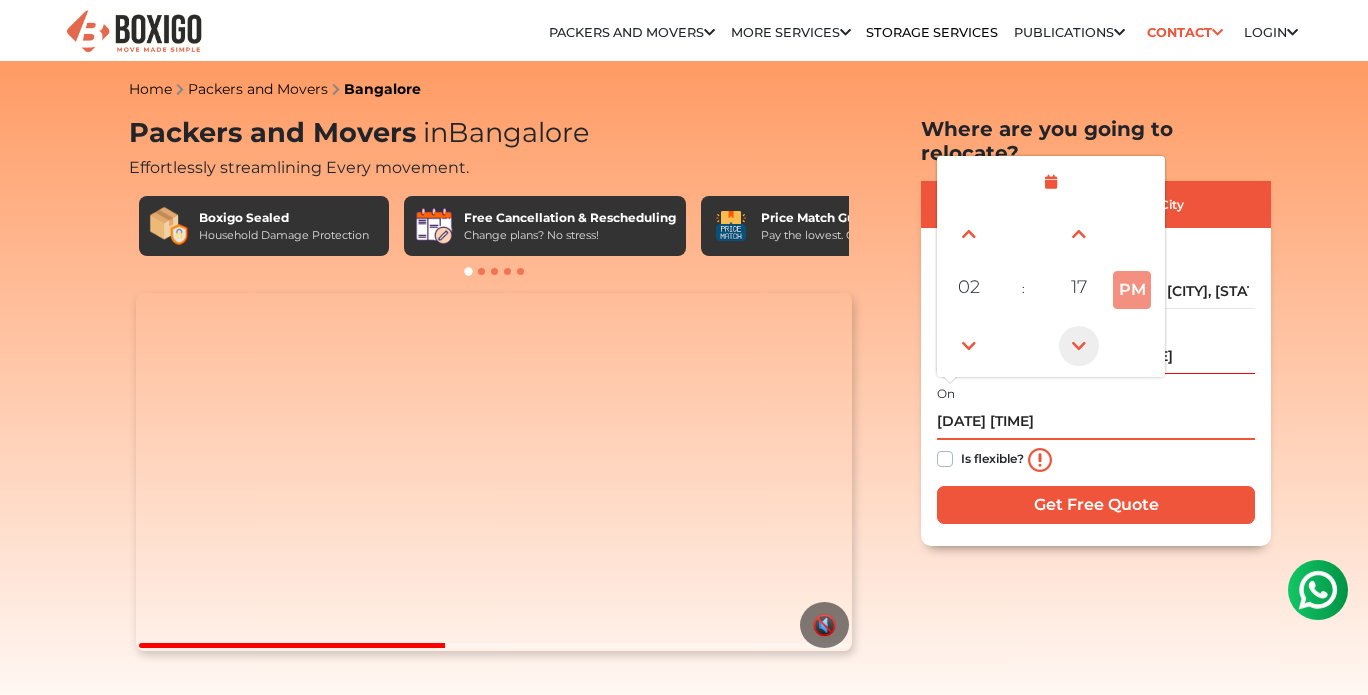 click at bounding box center (1079, 346) 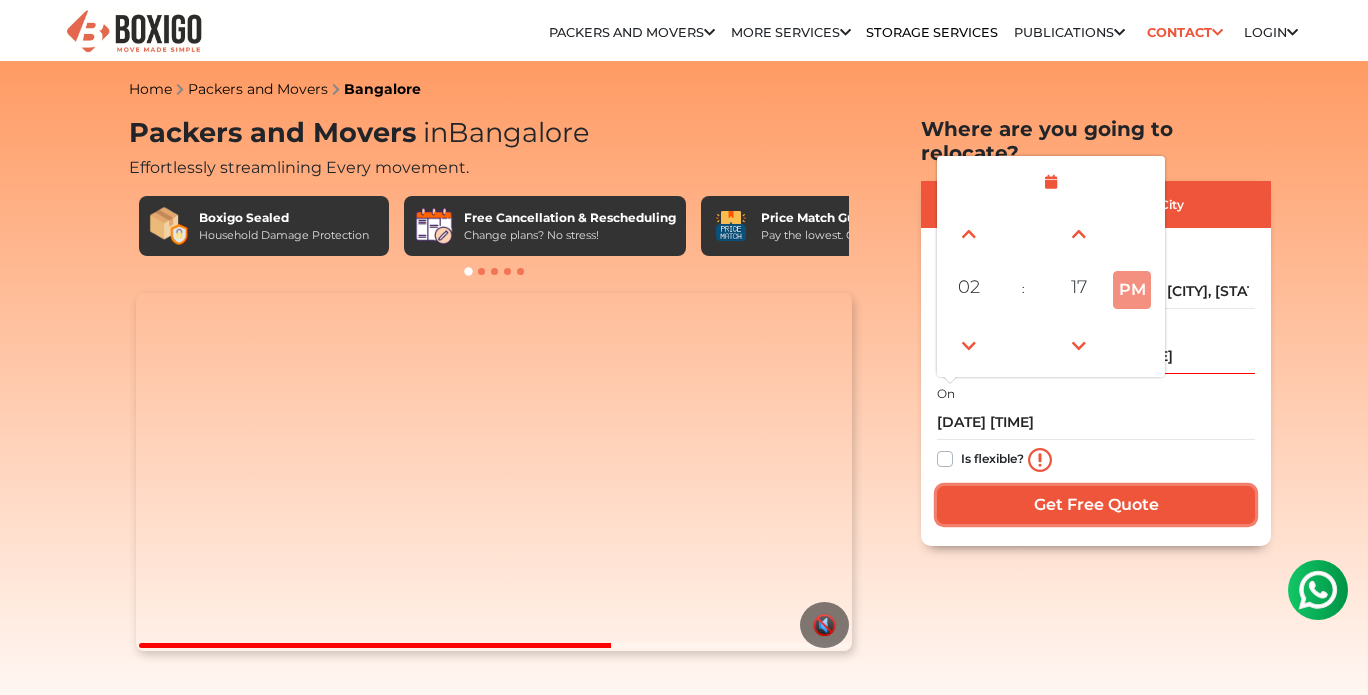 click on "Get Free Quote" at bounding box center (1096, 505) 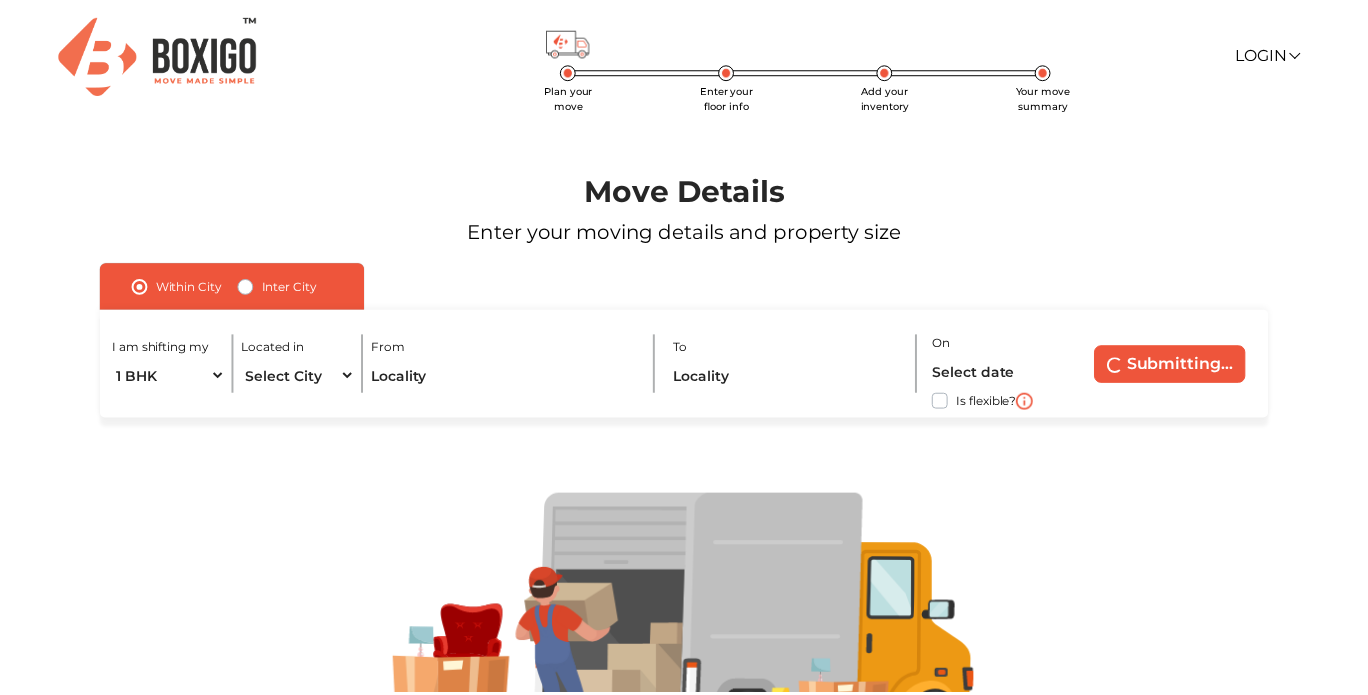 scroll, scrollTop: 0, scrollLeft: 0, axis: both 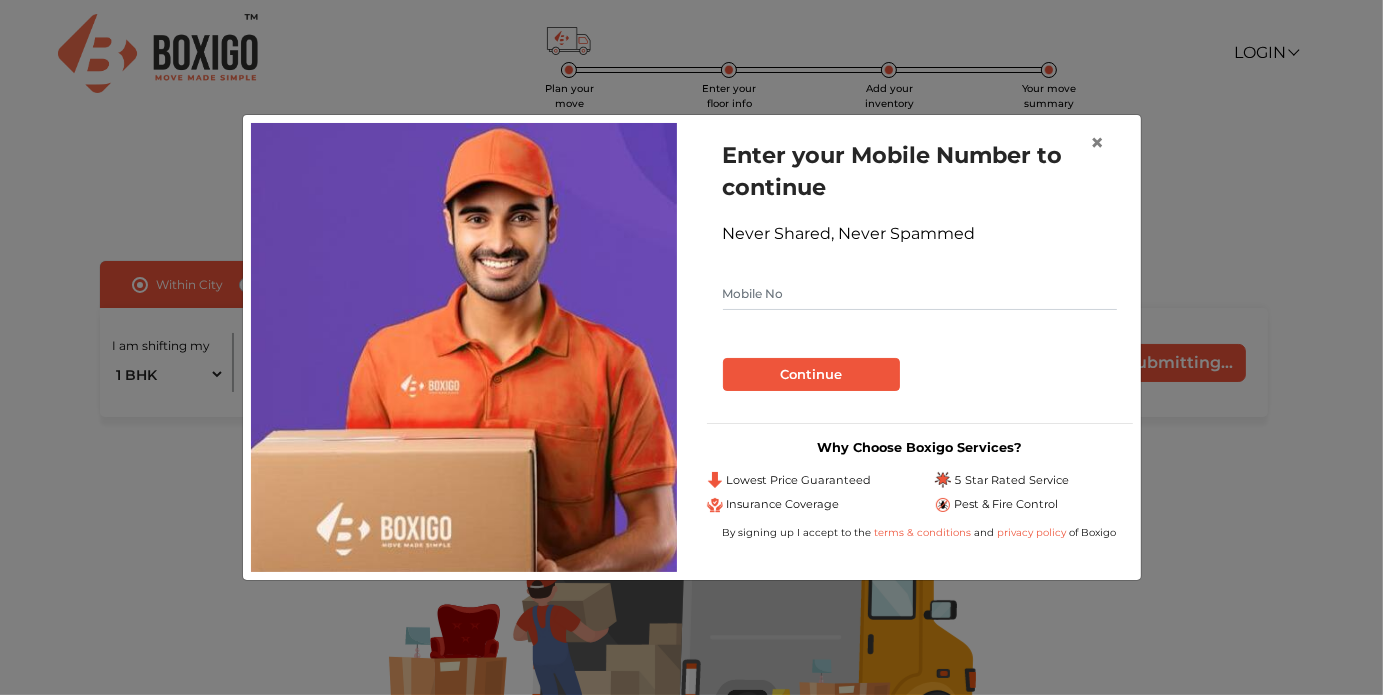 click at bounding box center (920, 294) 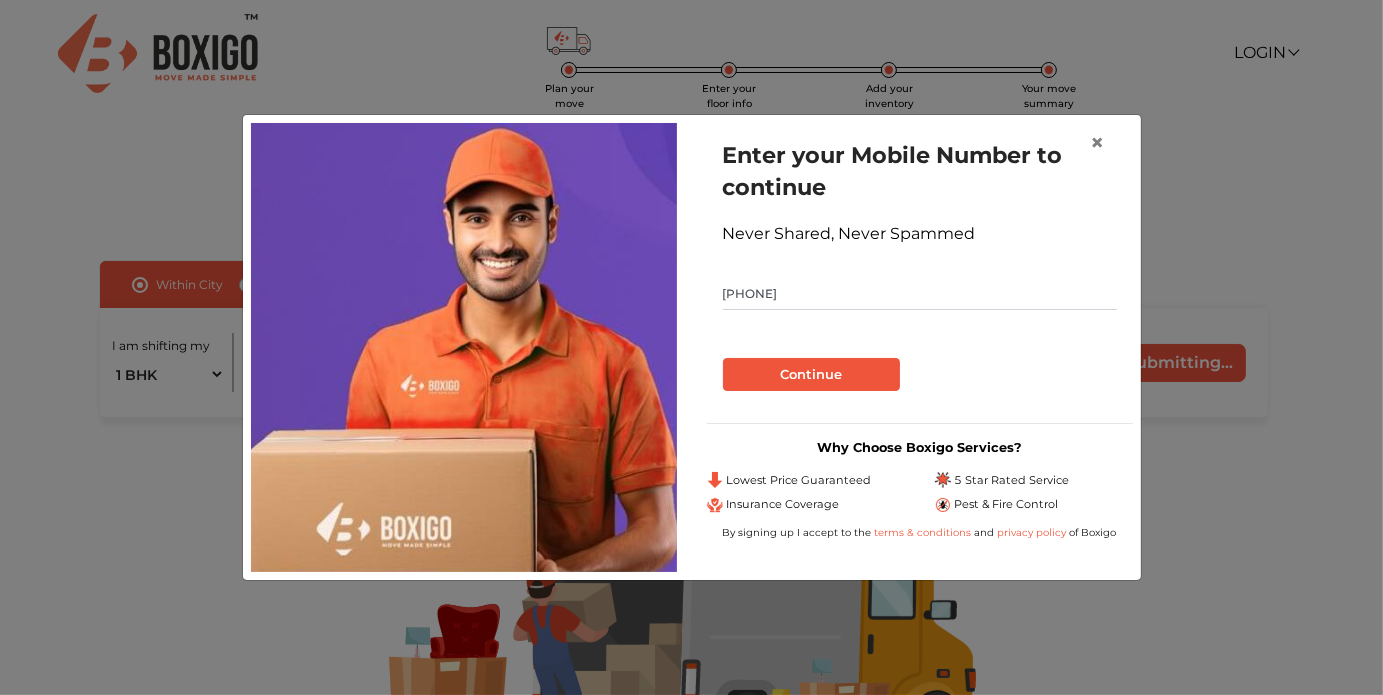 type on "9890181111" 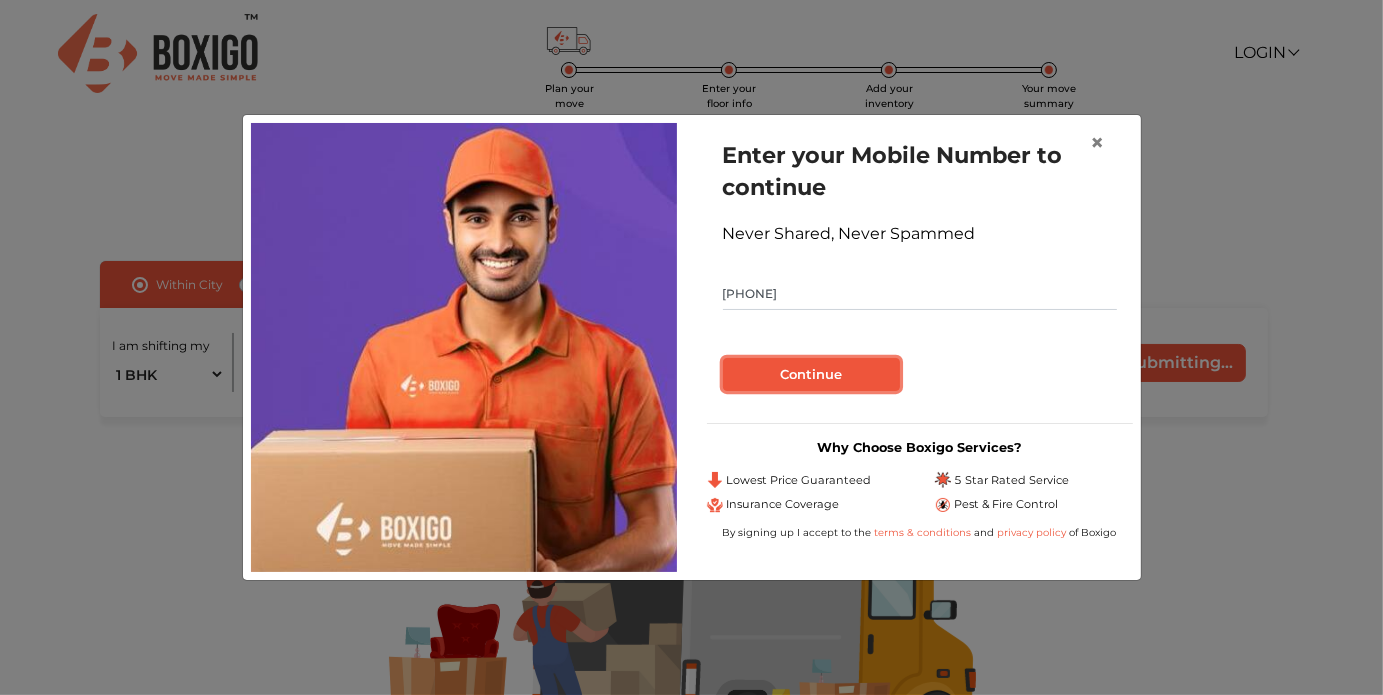 click on "Continue" at bounding box center (811, 375) 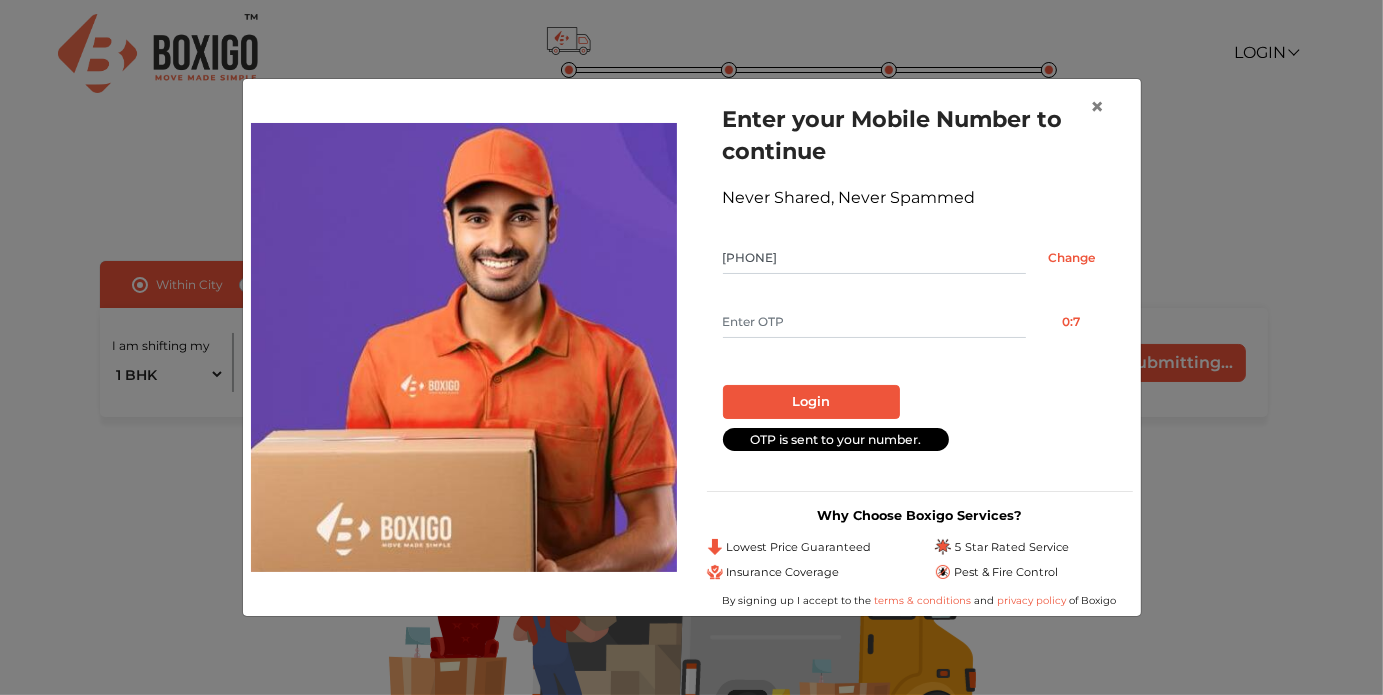 click at bounding box center [874, 322] 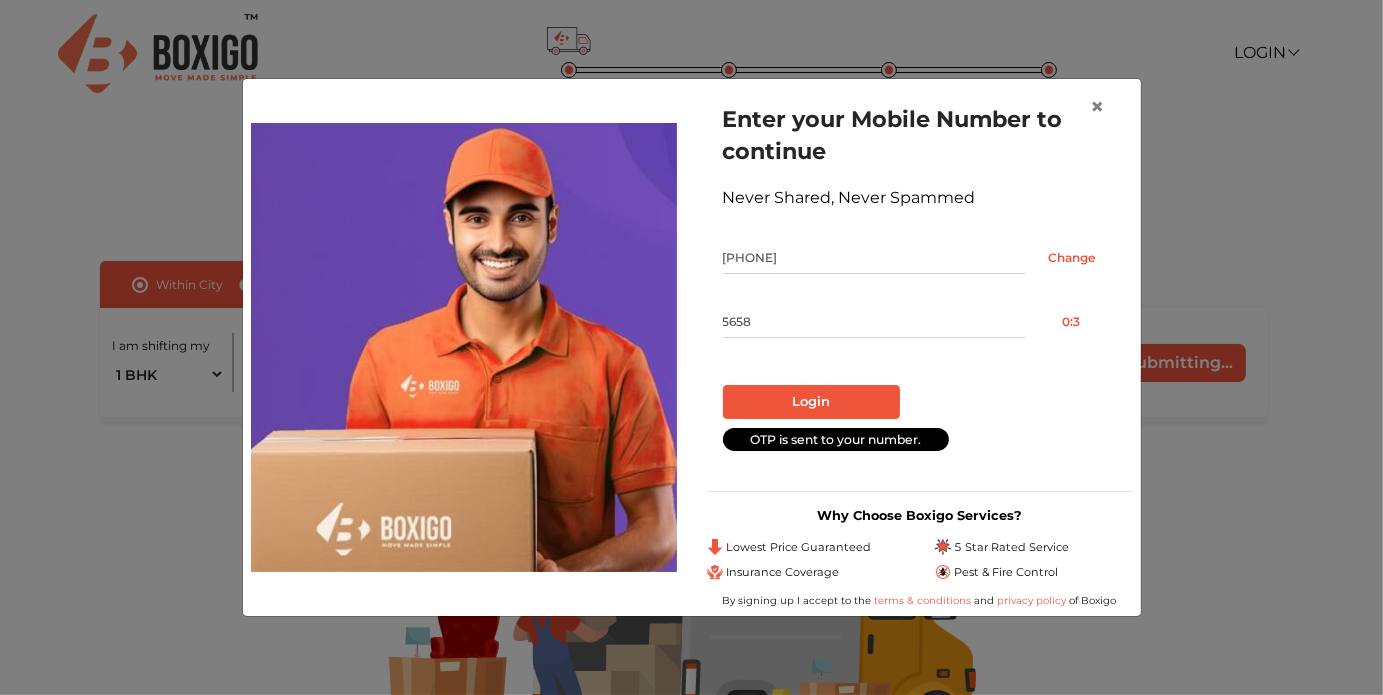 type on "5658" 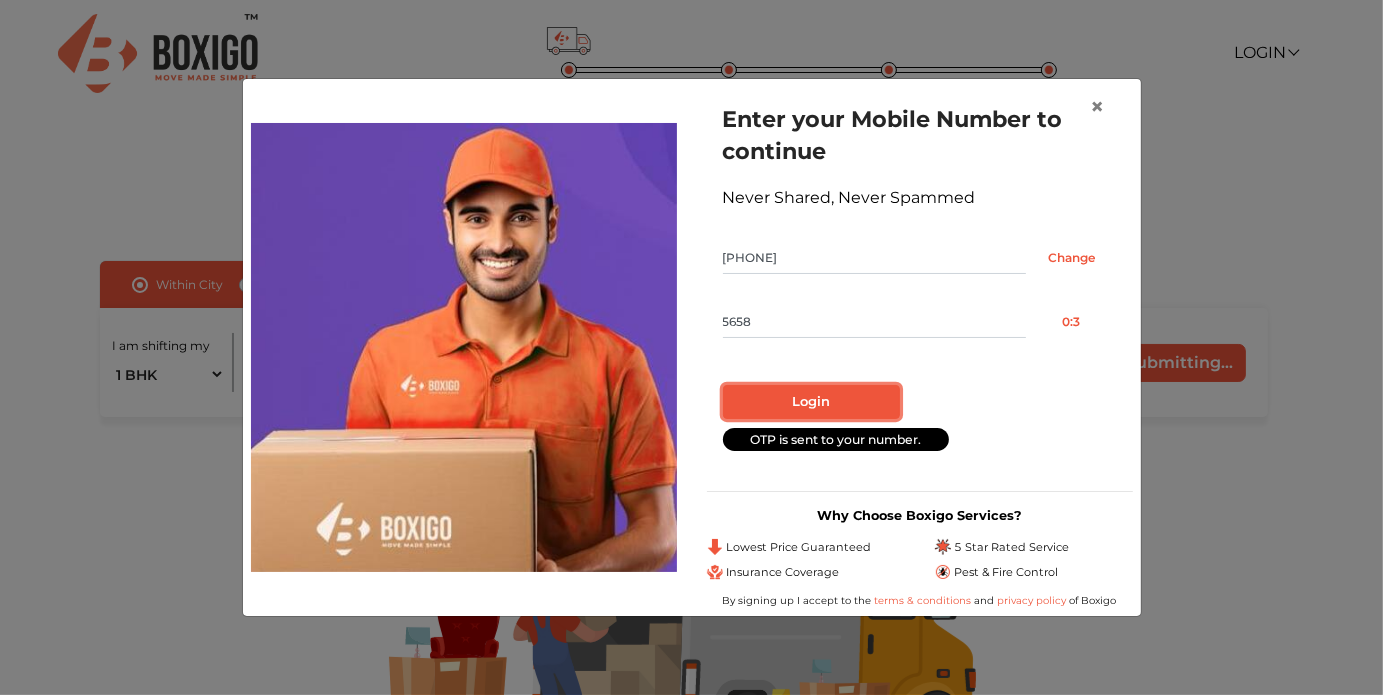 click on "Login" at bounding box center [811, 402] 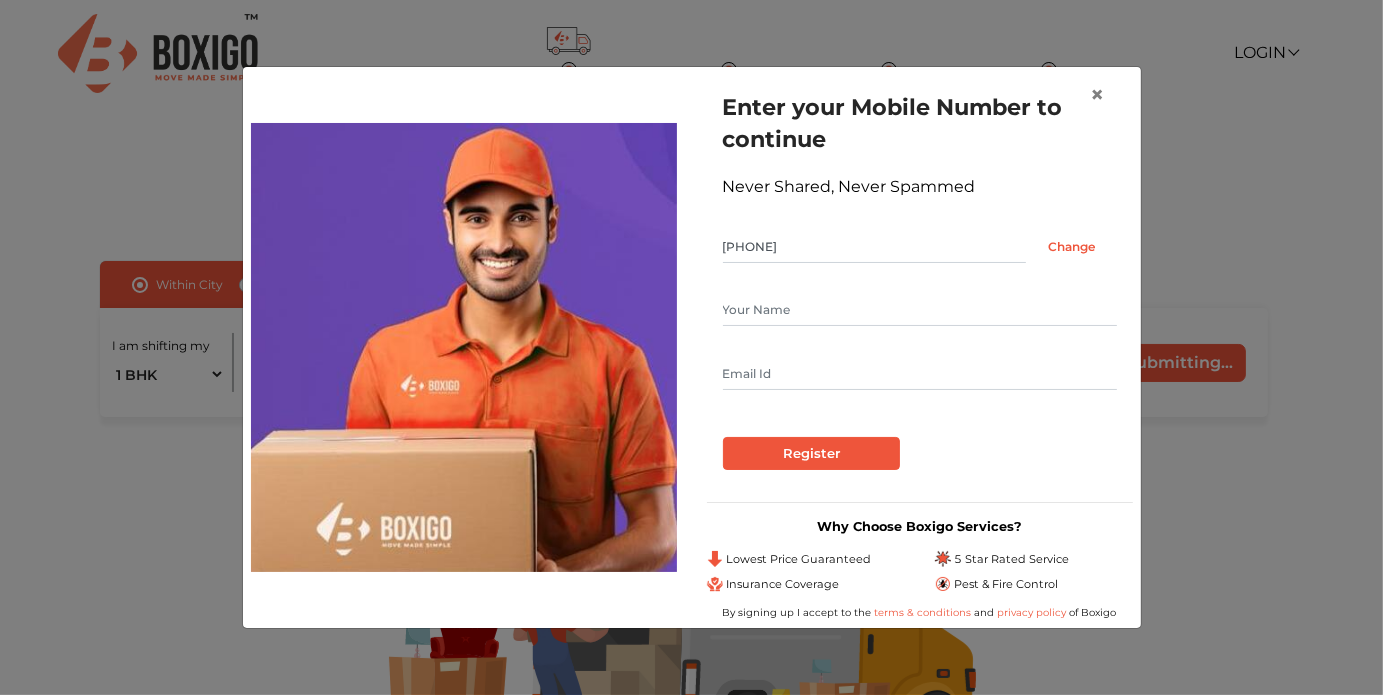 click at bounding box center (920, 310) 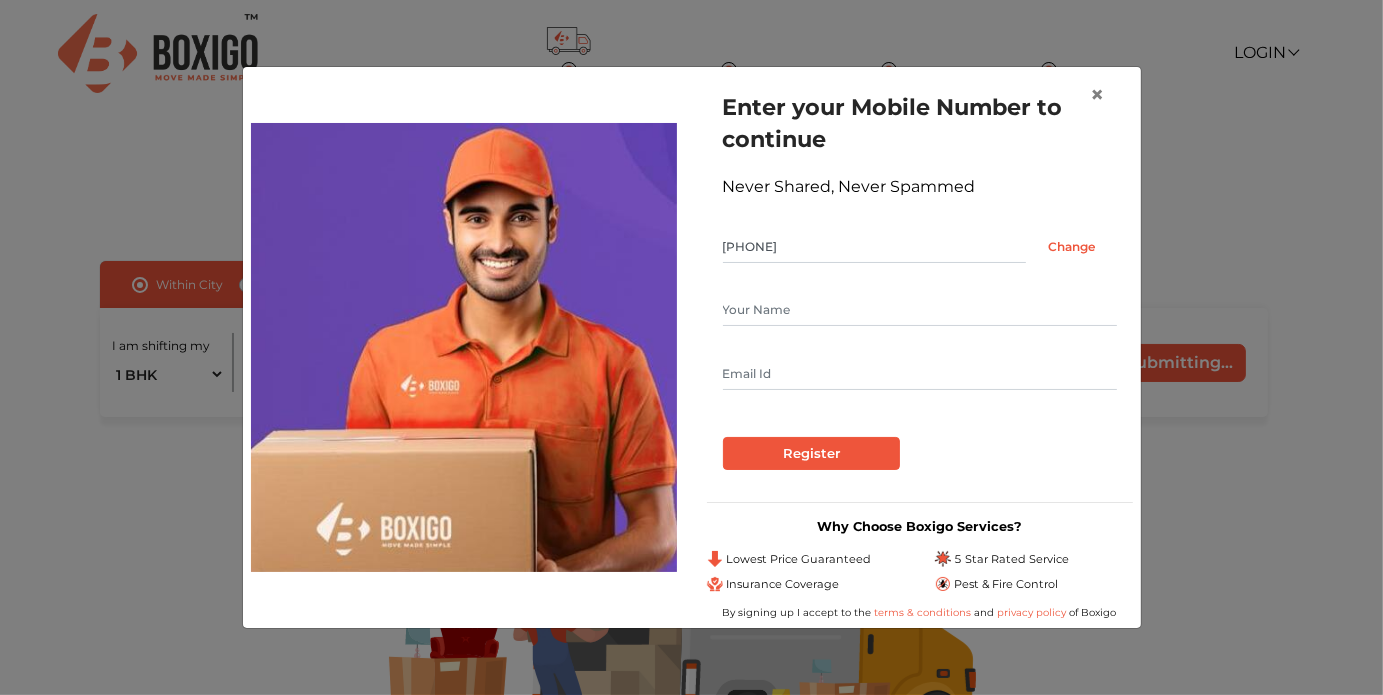type on "Anuj Fulari" 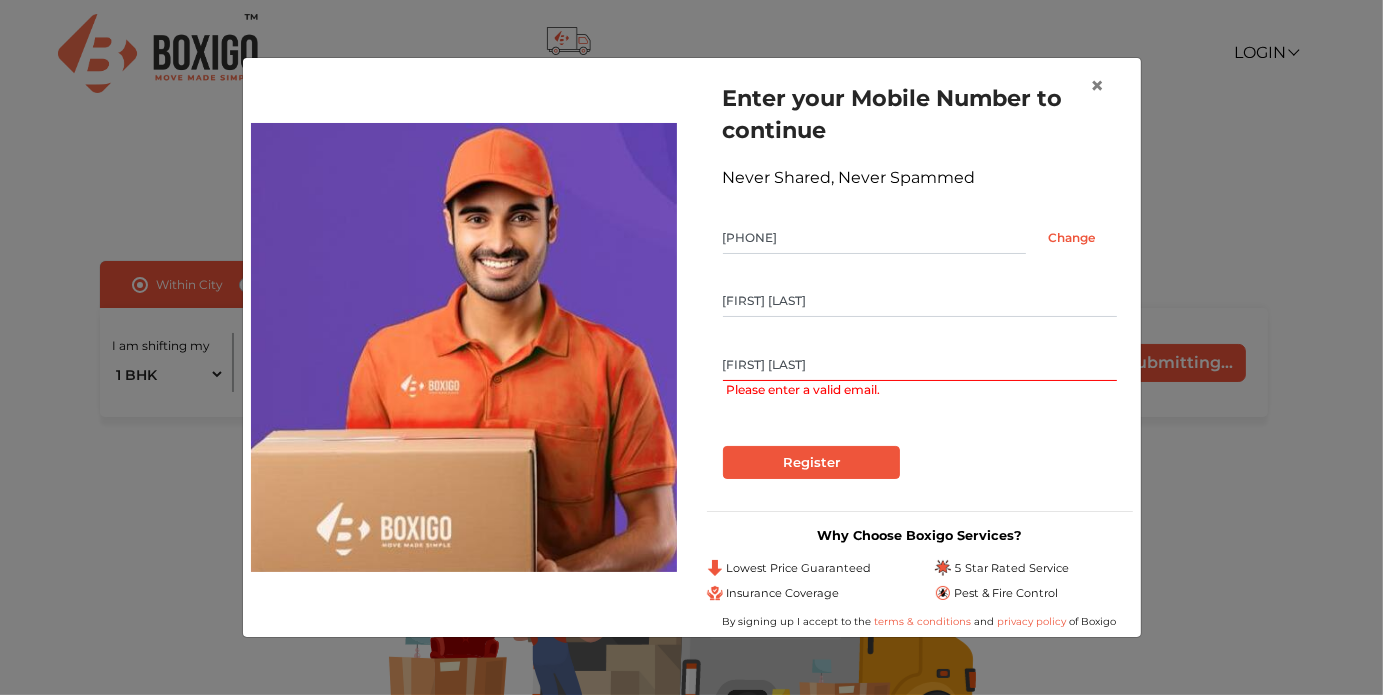 click on "anujfulari" at bounding box center (920, 365) 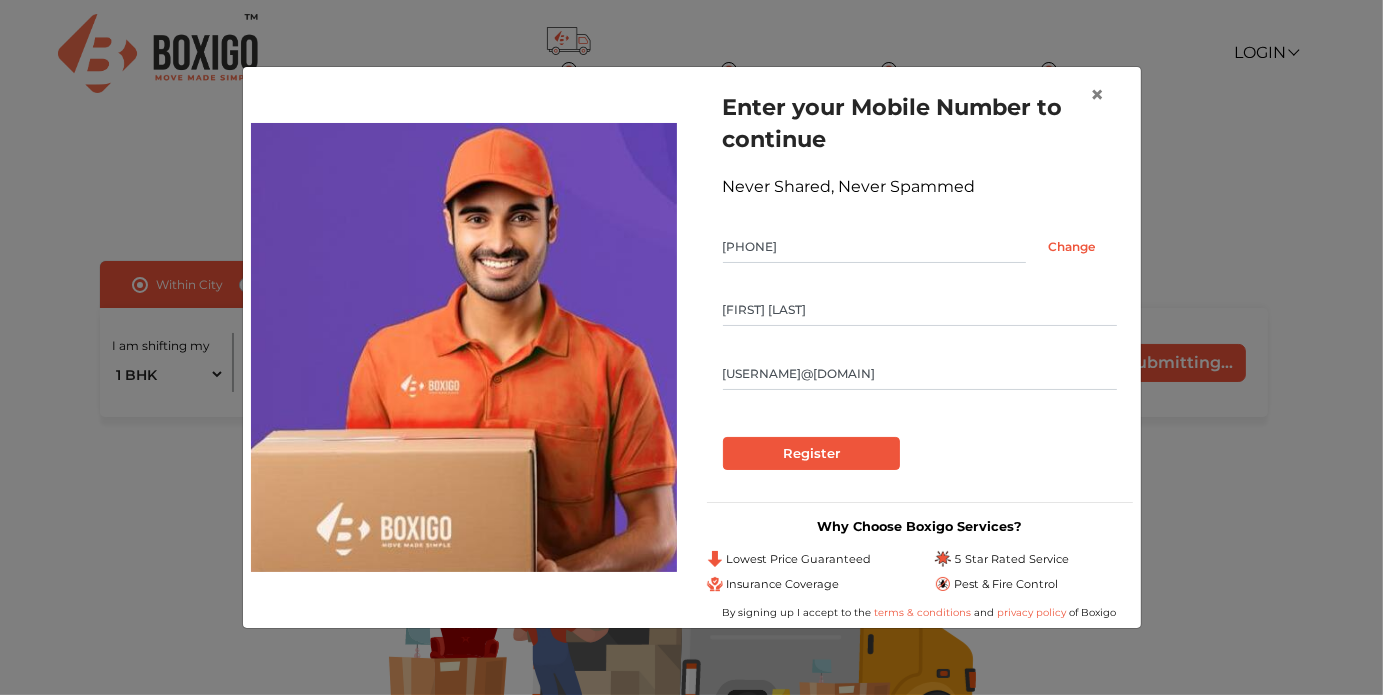 type on "anujfulari@gmail.com" 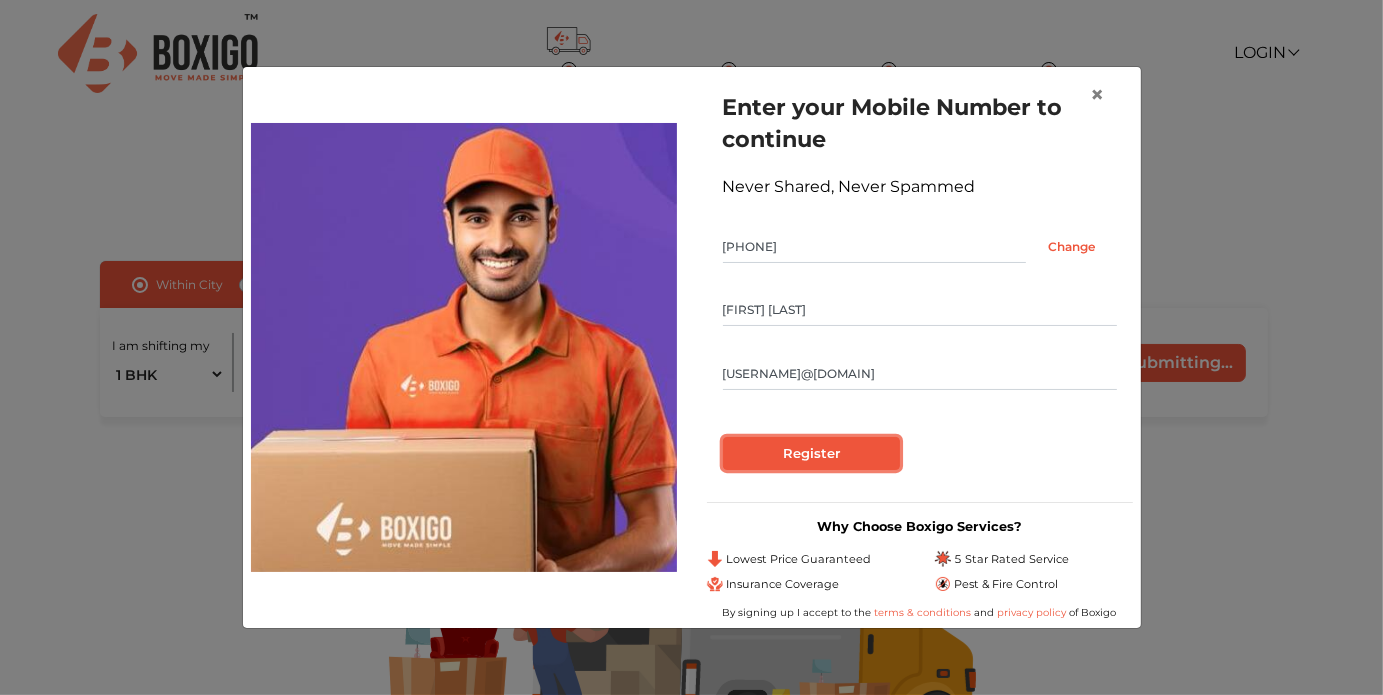 click on "Register" at bounding box center (811, 454) 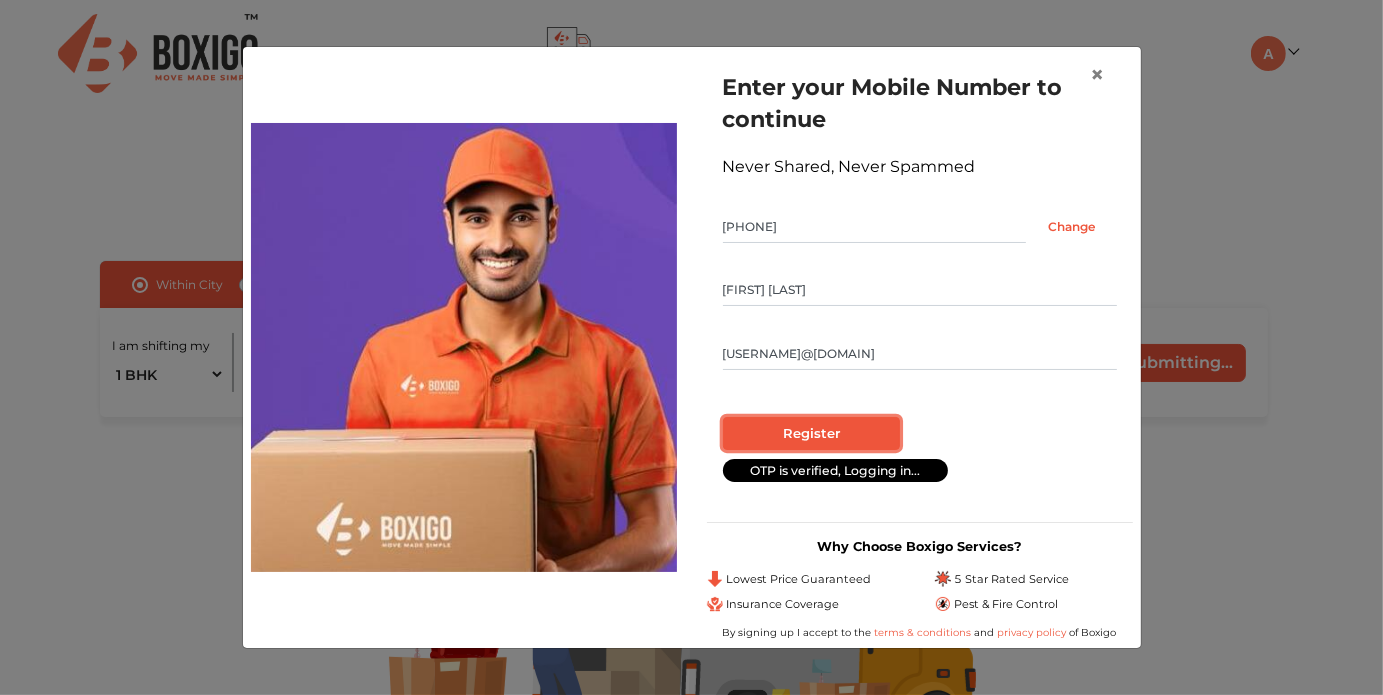radio on "false" 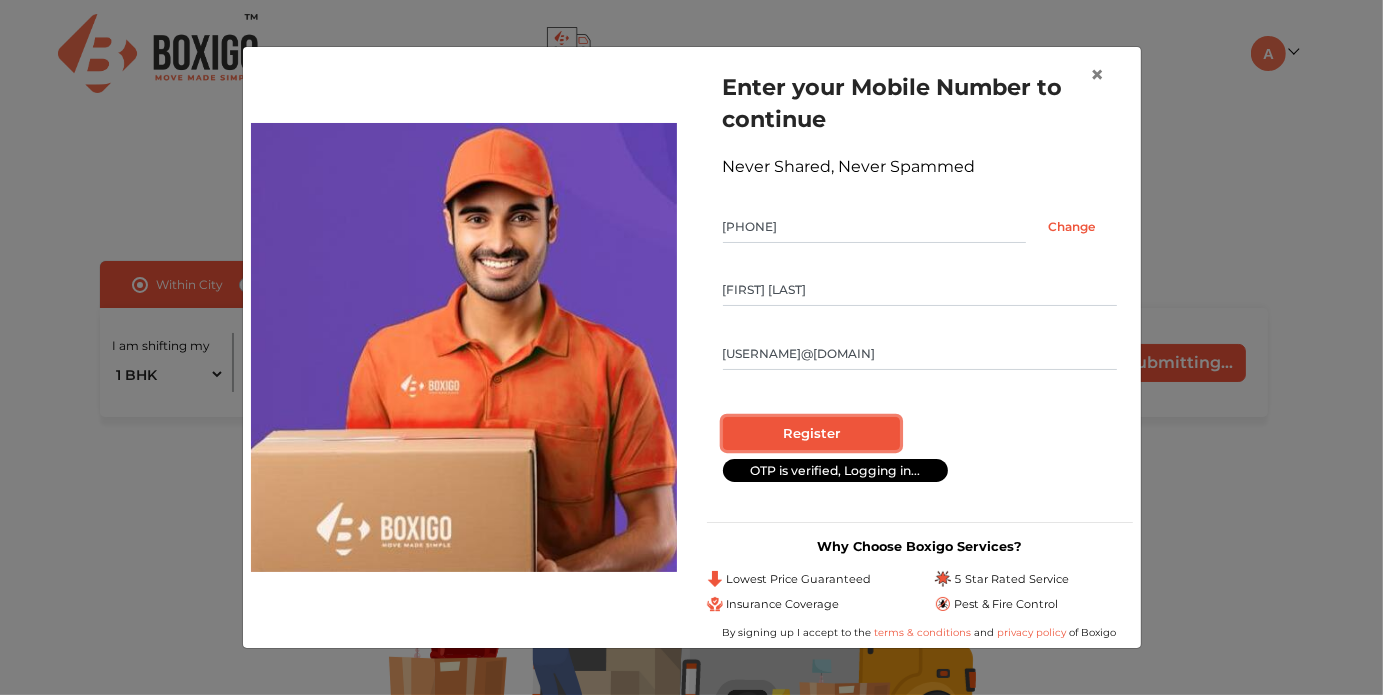 radio on "true" 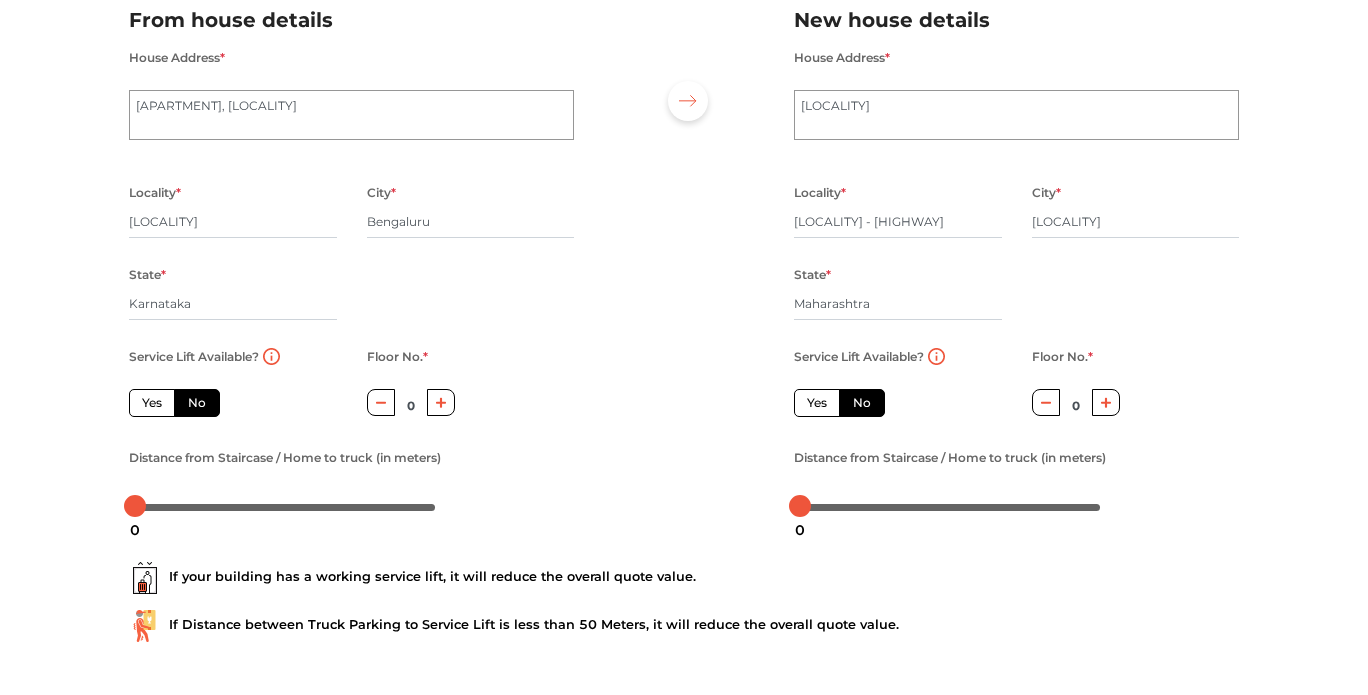 scroll, scrollTop: 158, scrollLeft: 0, axis: vertical 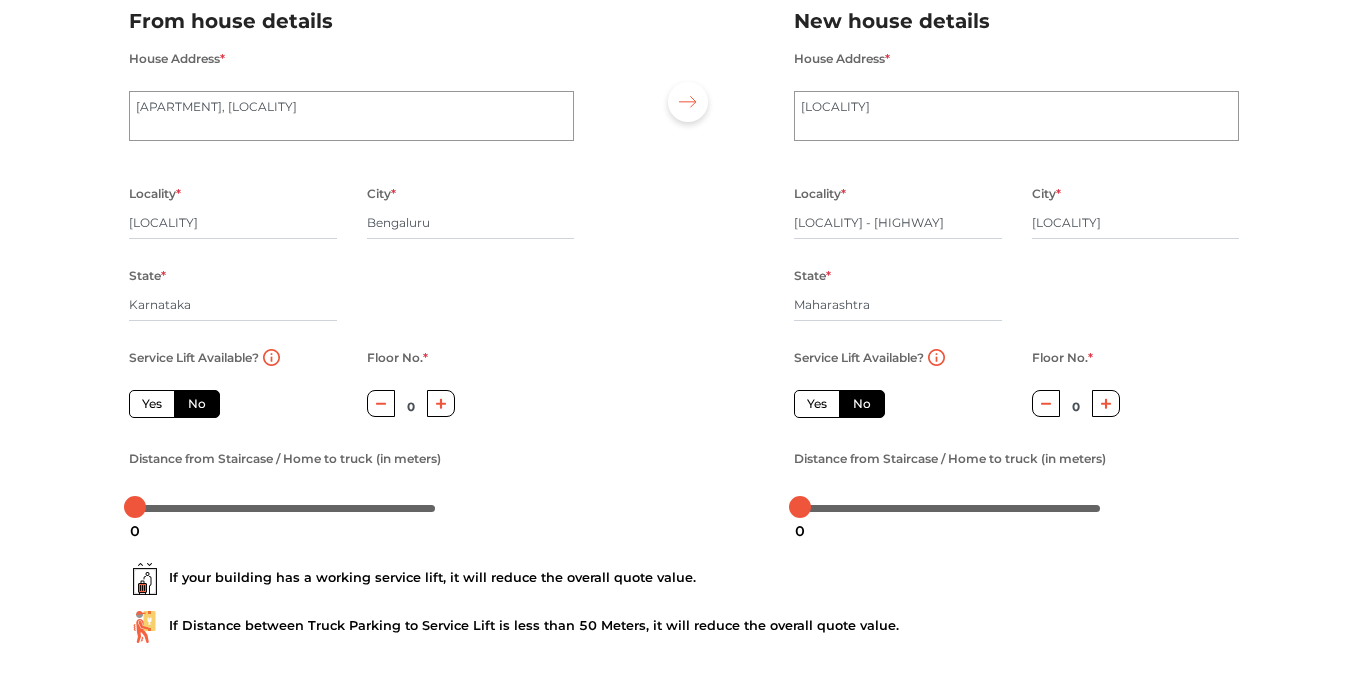 click on "No" at bounding box center (197, 404) 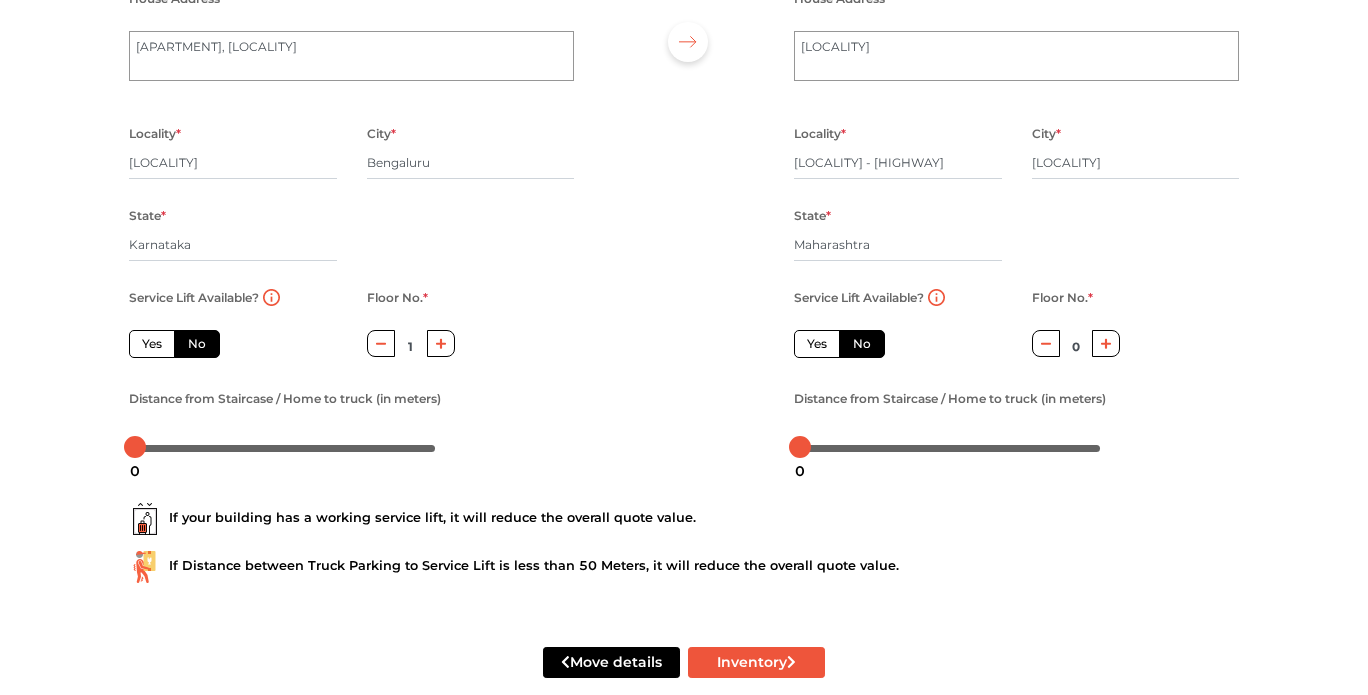 scroll, scrollTop: 210, scrollLeft: 0, axis: vertical 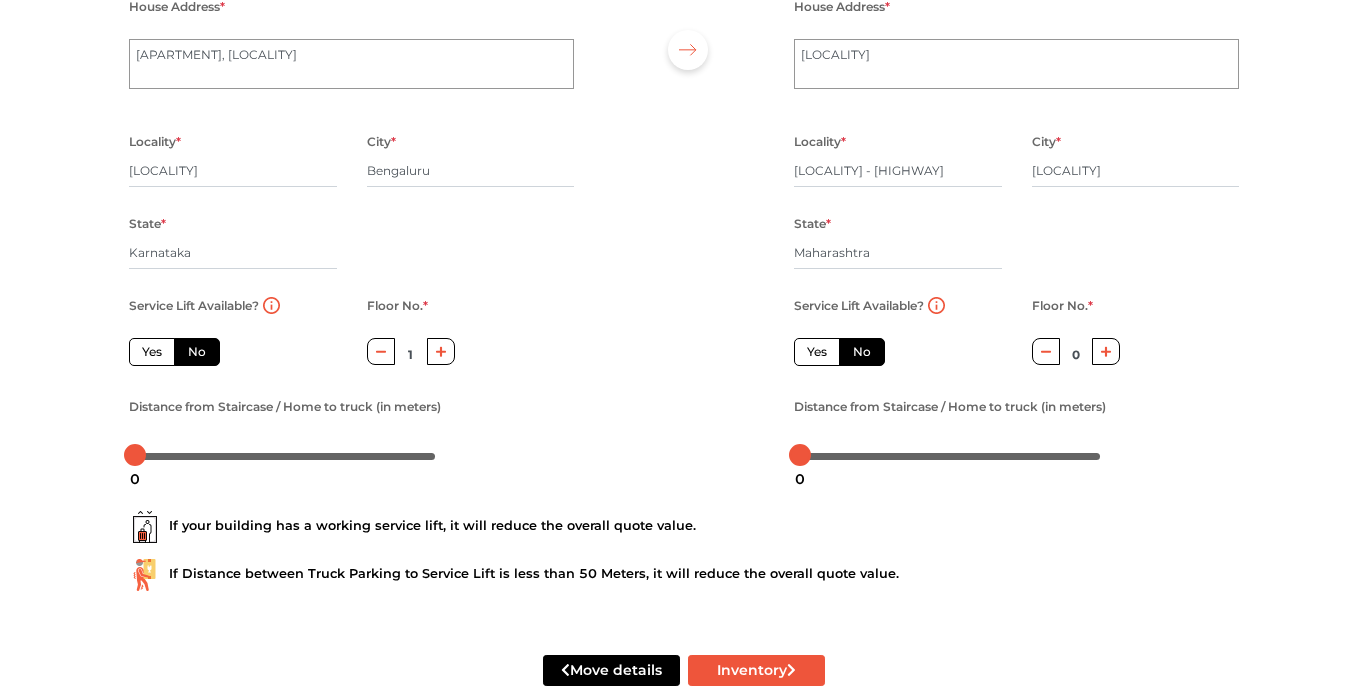 click on "No" at bounding box center (862, 352) 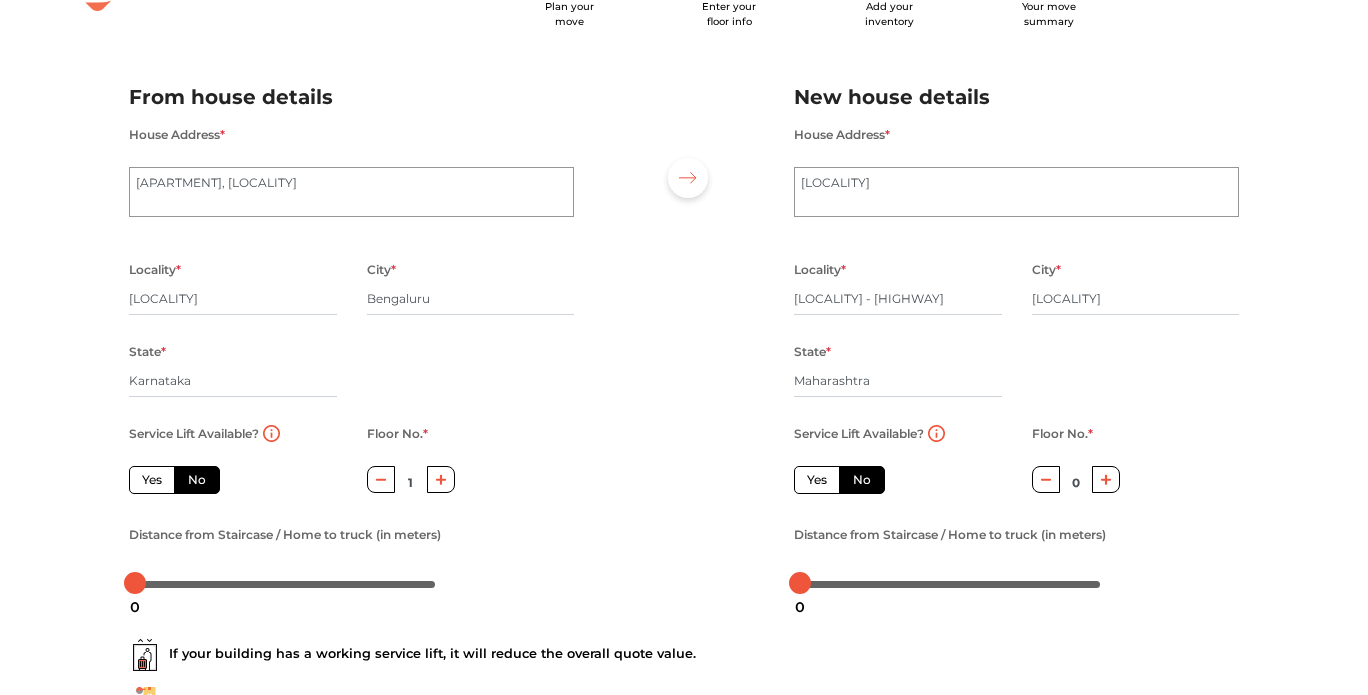 scroll, scrollTop: 78, scrollLeft: 0, axis: vertical 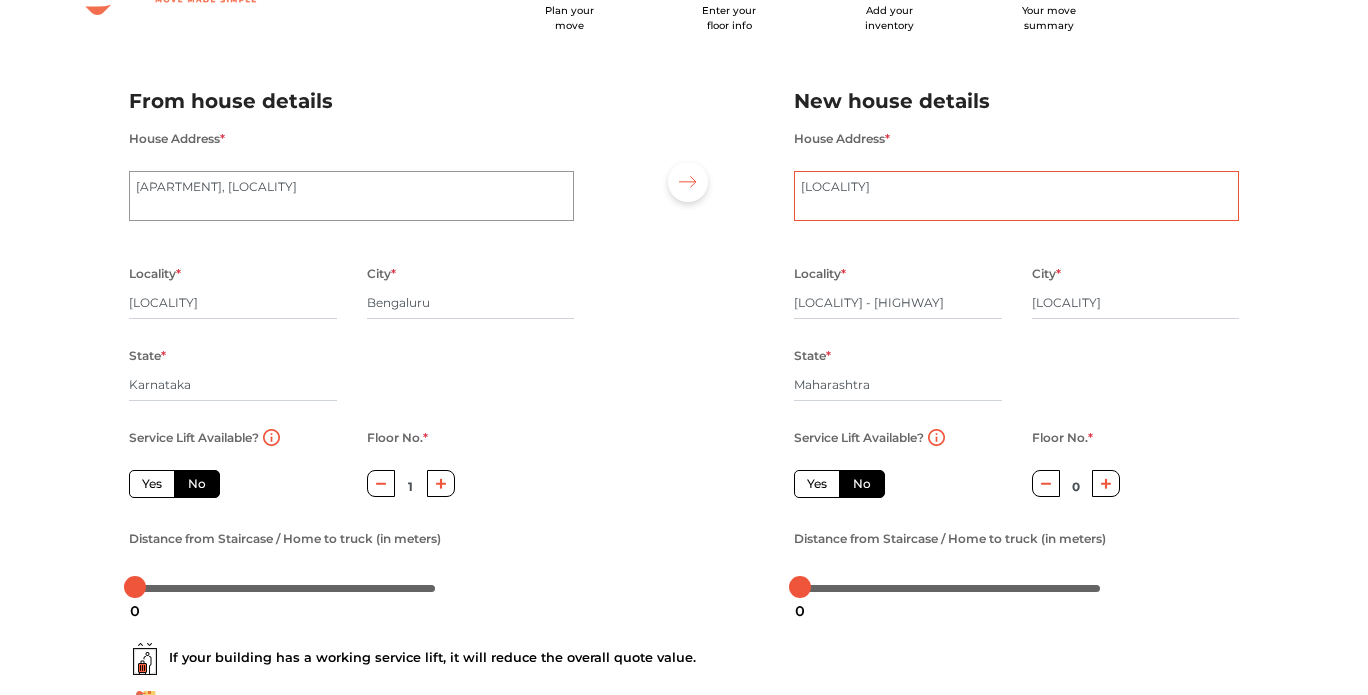 click on "[NAME] Toll Plaza" at bounding box center (1016, 196) 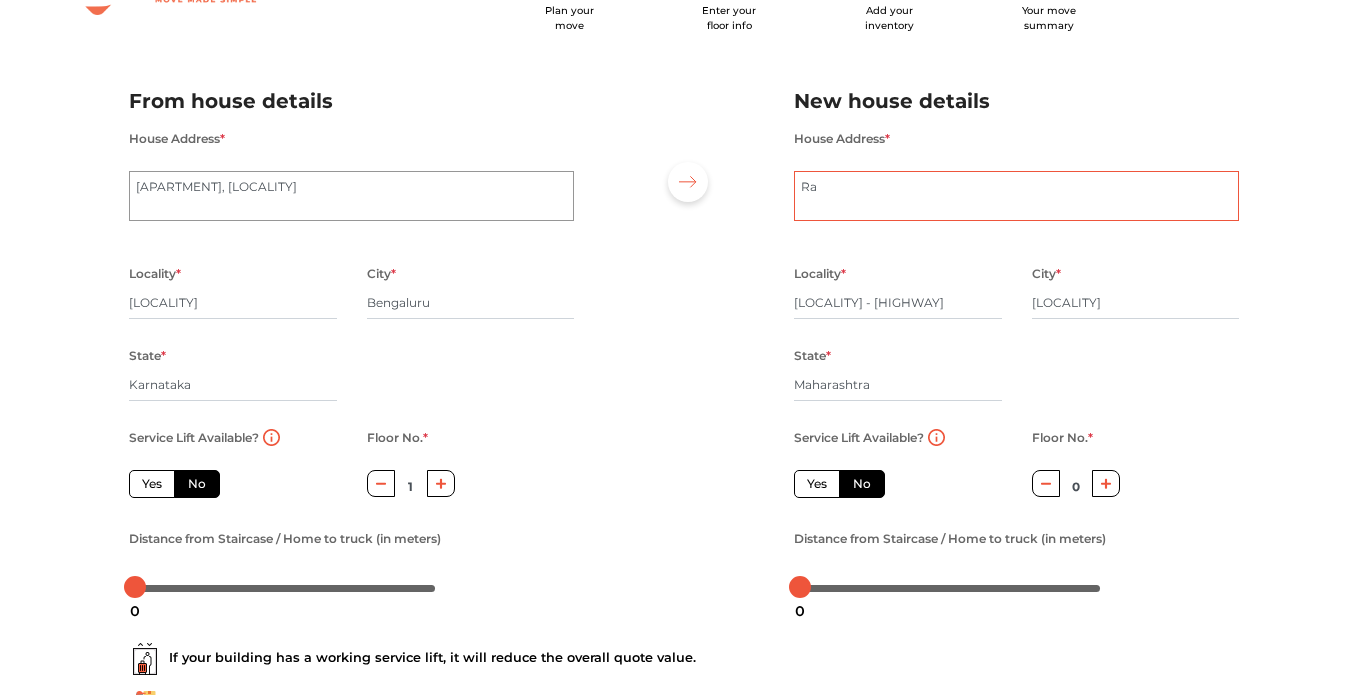 type on "R" 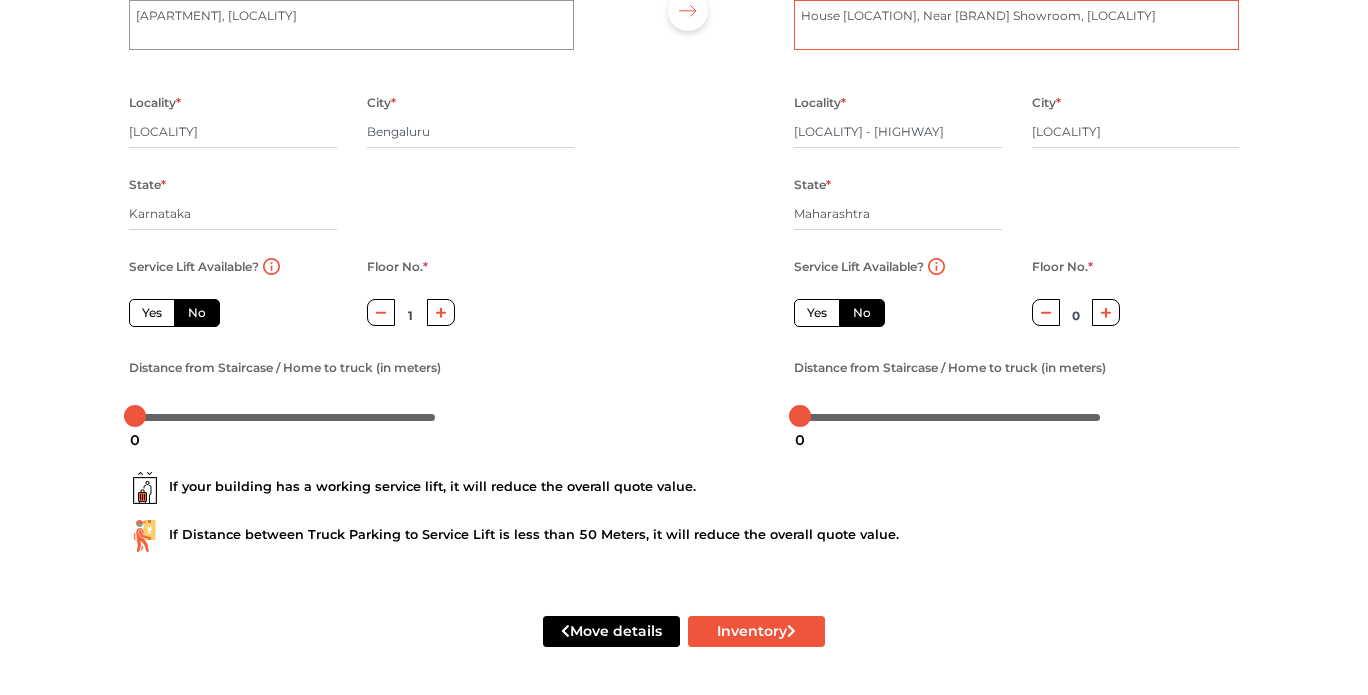 scroll, scrollTop: 250, scrollLeft: 0, axis: vertical 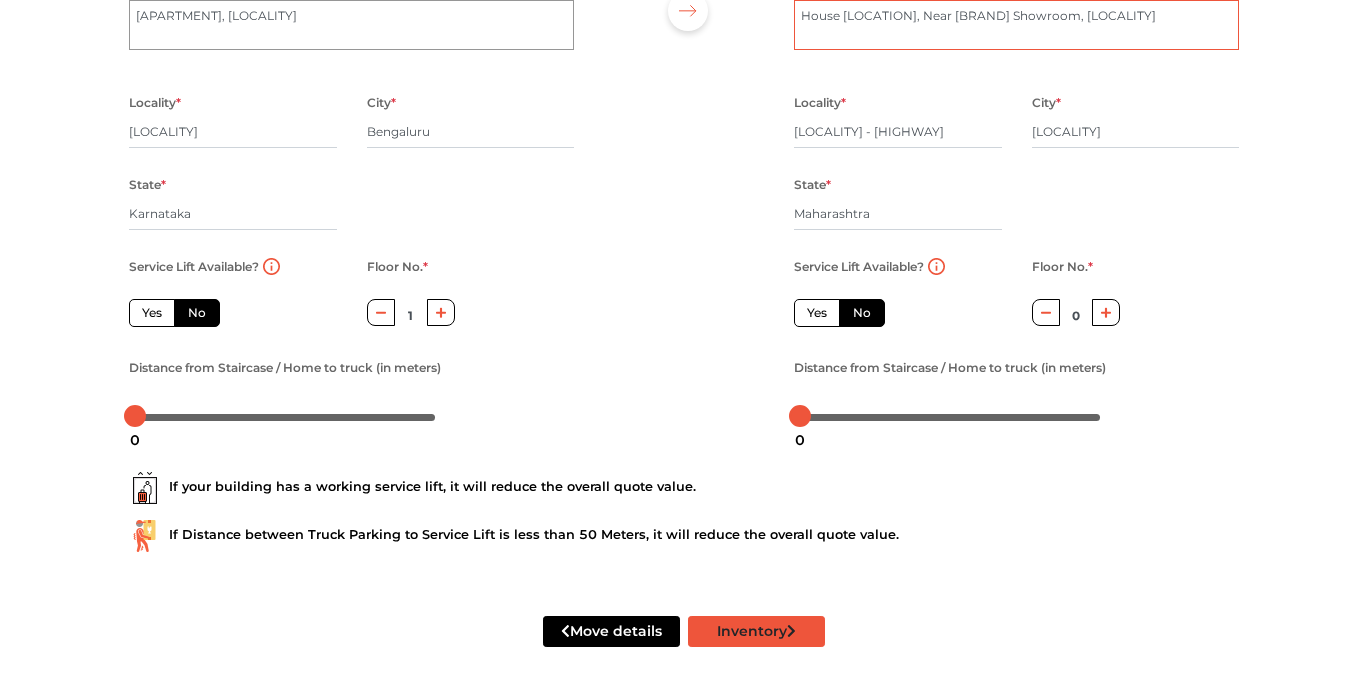 type on "House Rajgad, Near Maruthi Suzuki Showroom, Patas" 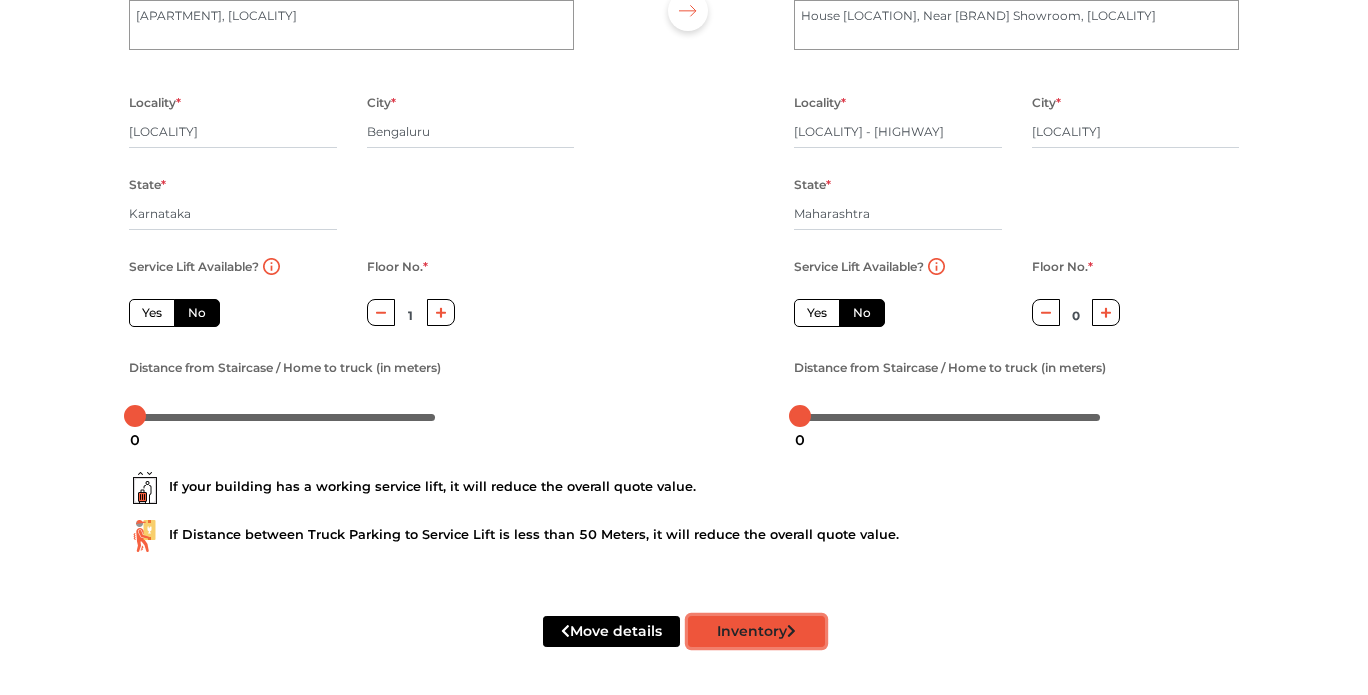 click on "Inventory" at bounding box center [756, 631] 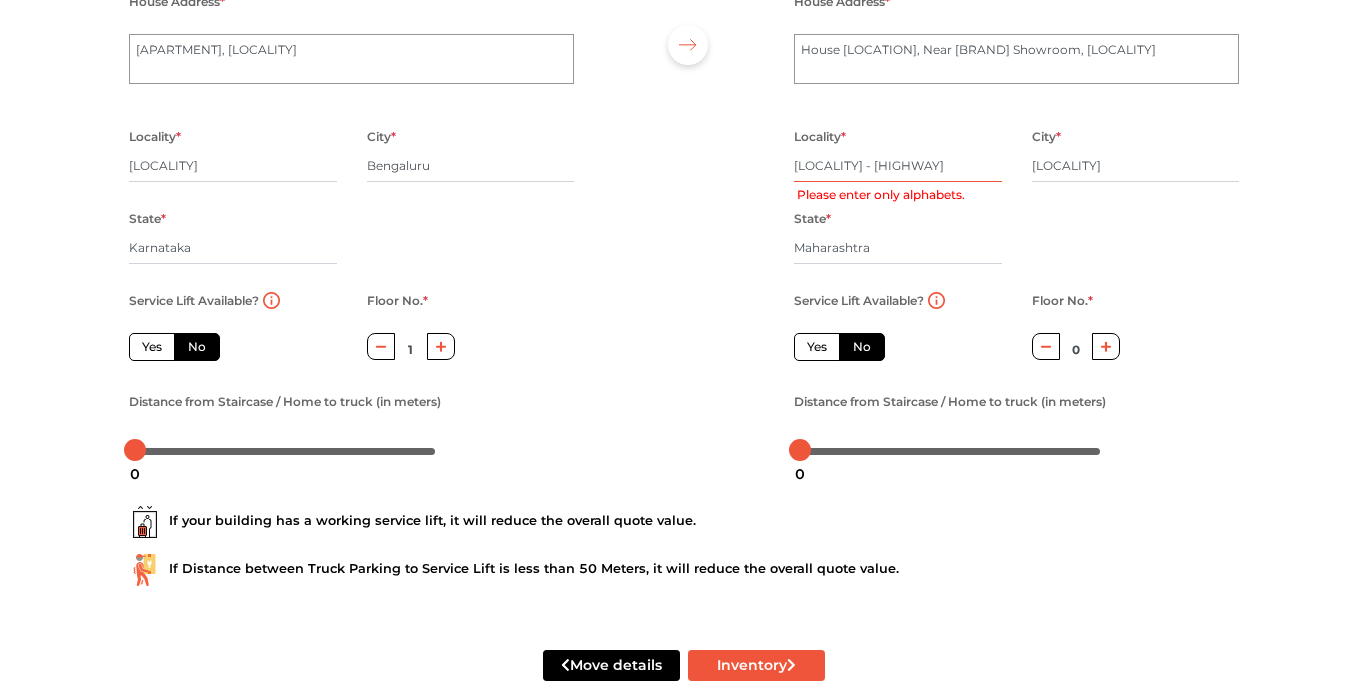 scroll, scrollTop: 211, scrollLeft: 0, axis: vertical 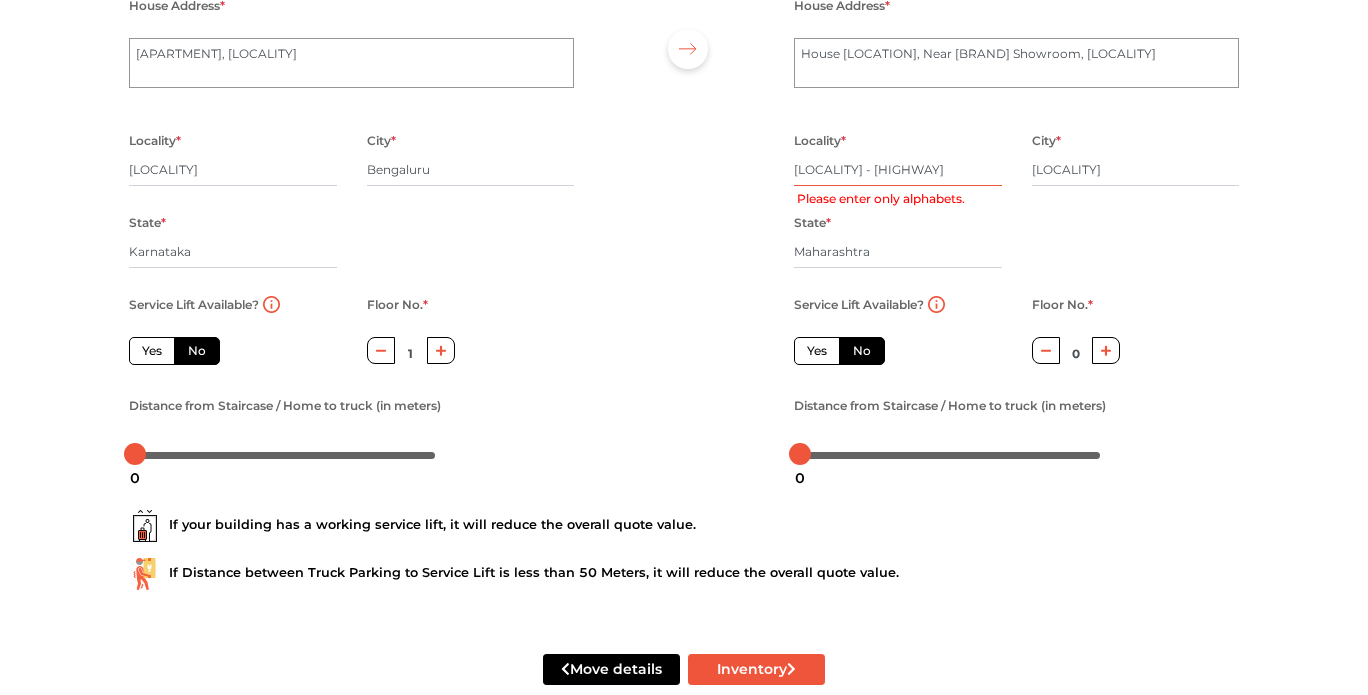 click on "Solapur - Pune Highway" at bounding box center [898, 170] 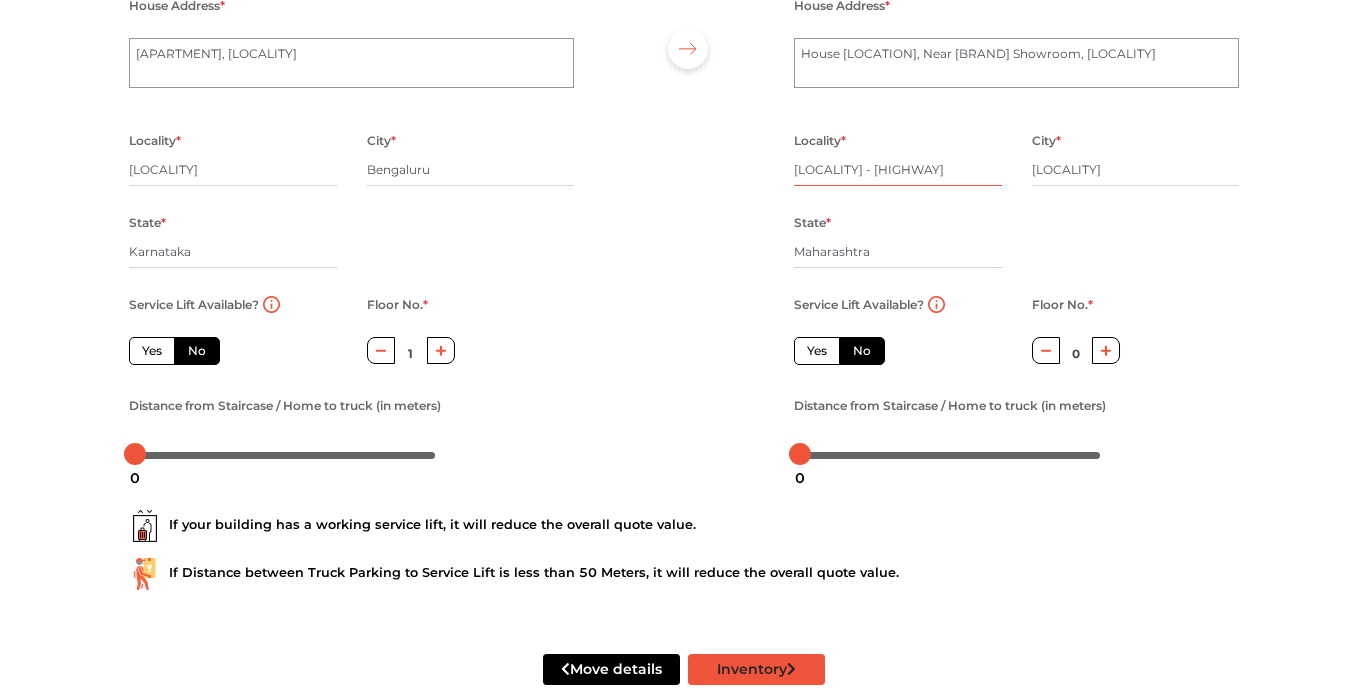 type on "Solapur  Pune Highway" 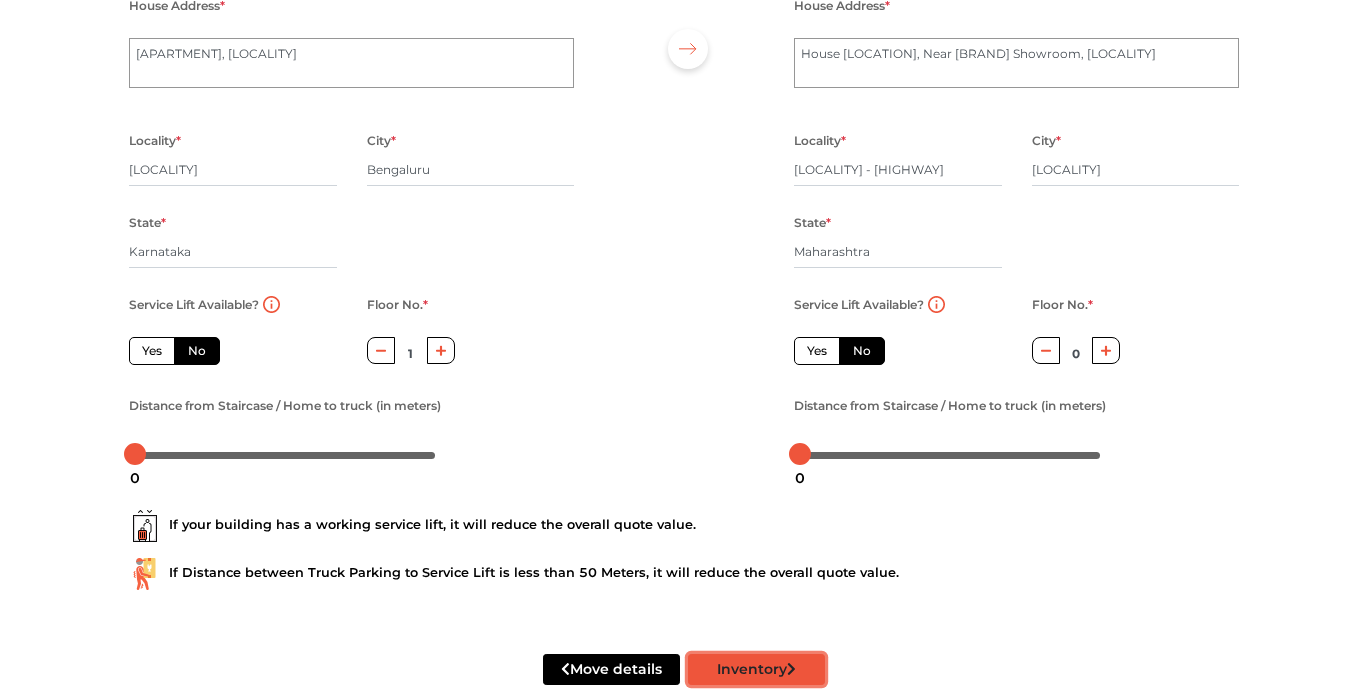 click on "Inventory" at bounding box center [756, 669] 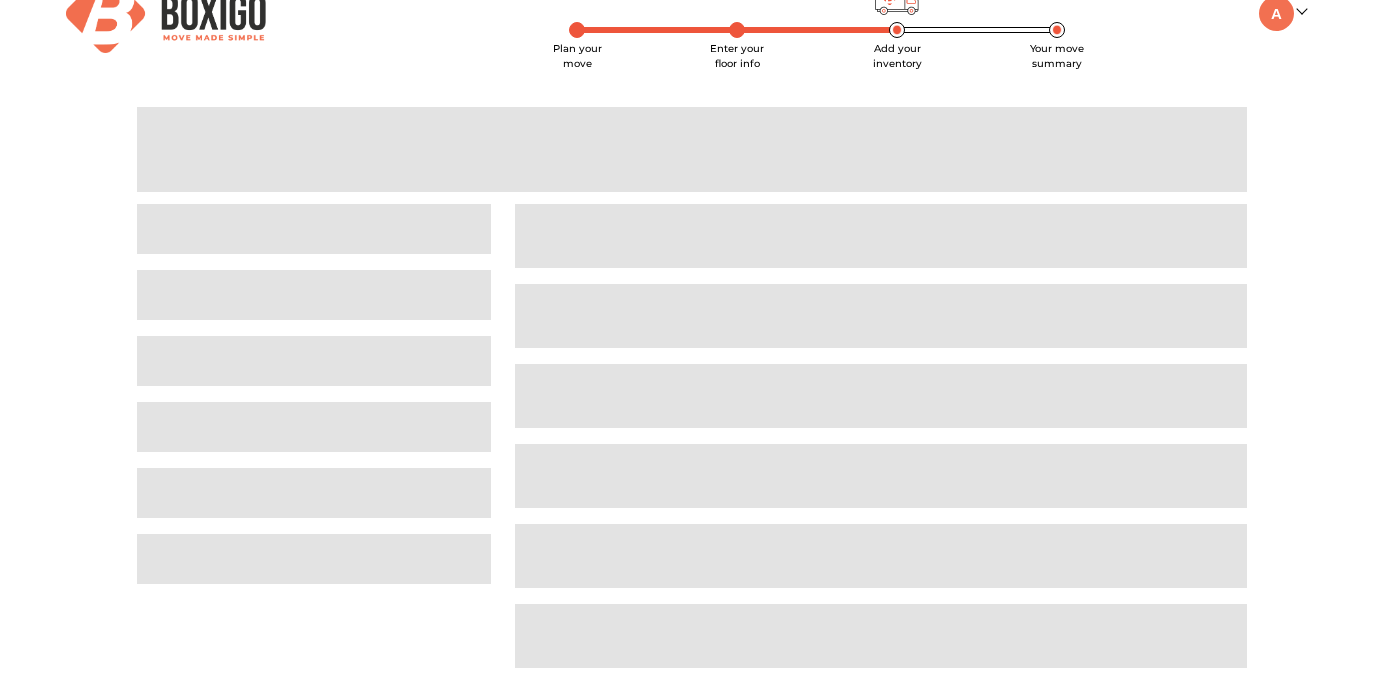 scroll, scrollTop: 0, scrollLeft: 0, axis: both 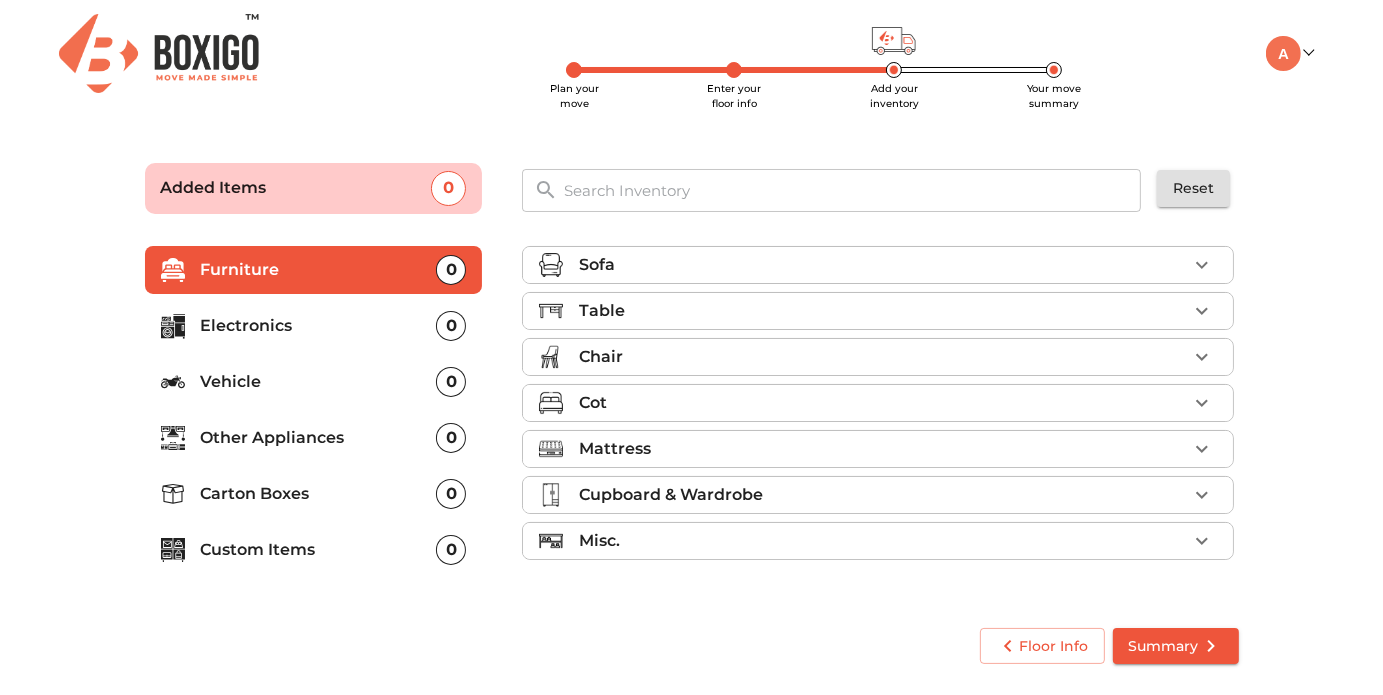 click on "Cupboard & Wardrobe" at bounding box center [878, 495] 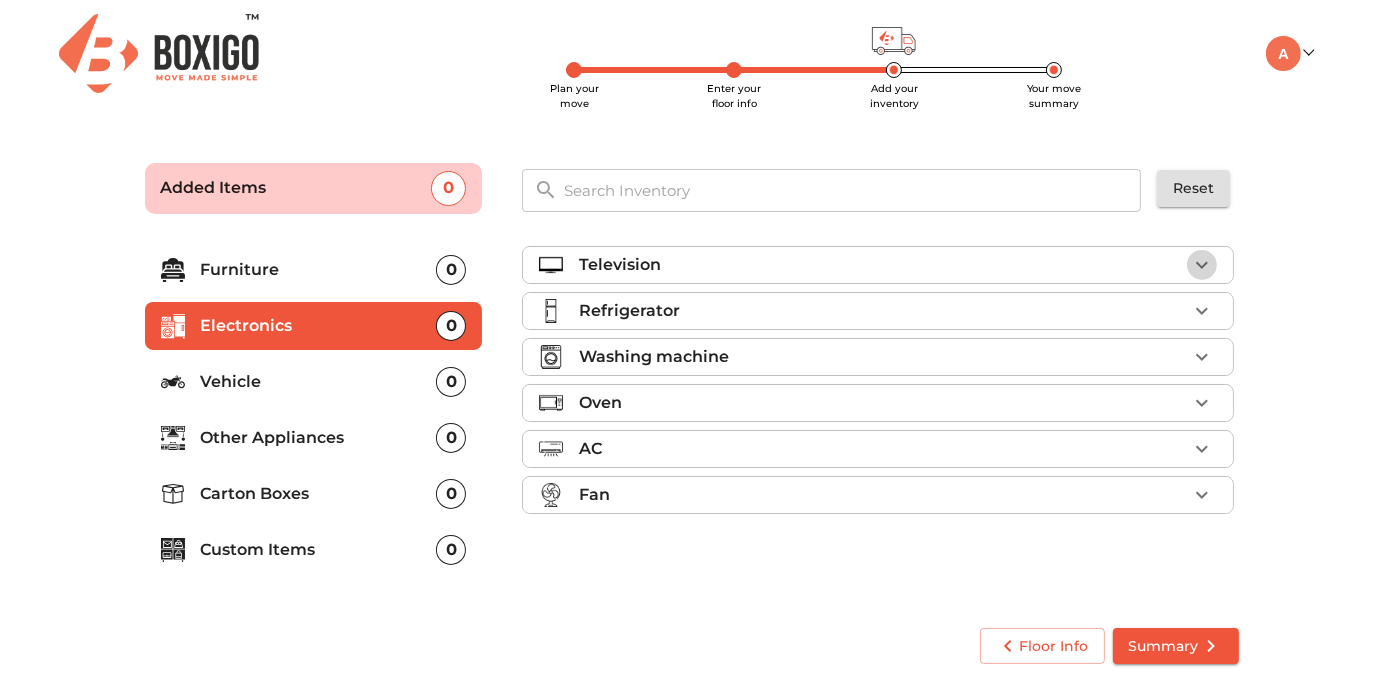 click 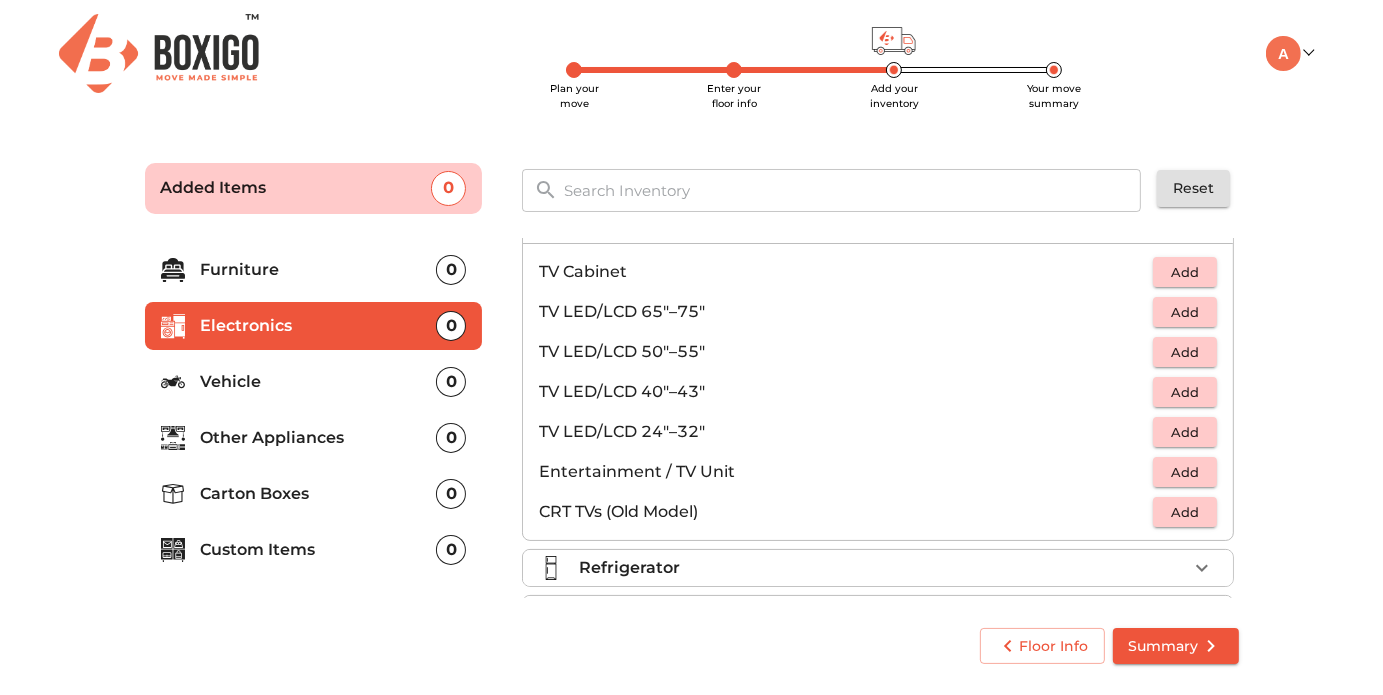 scroll, scrollTop: 43, scrollLeft: 0, axis: vertical 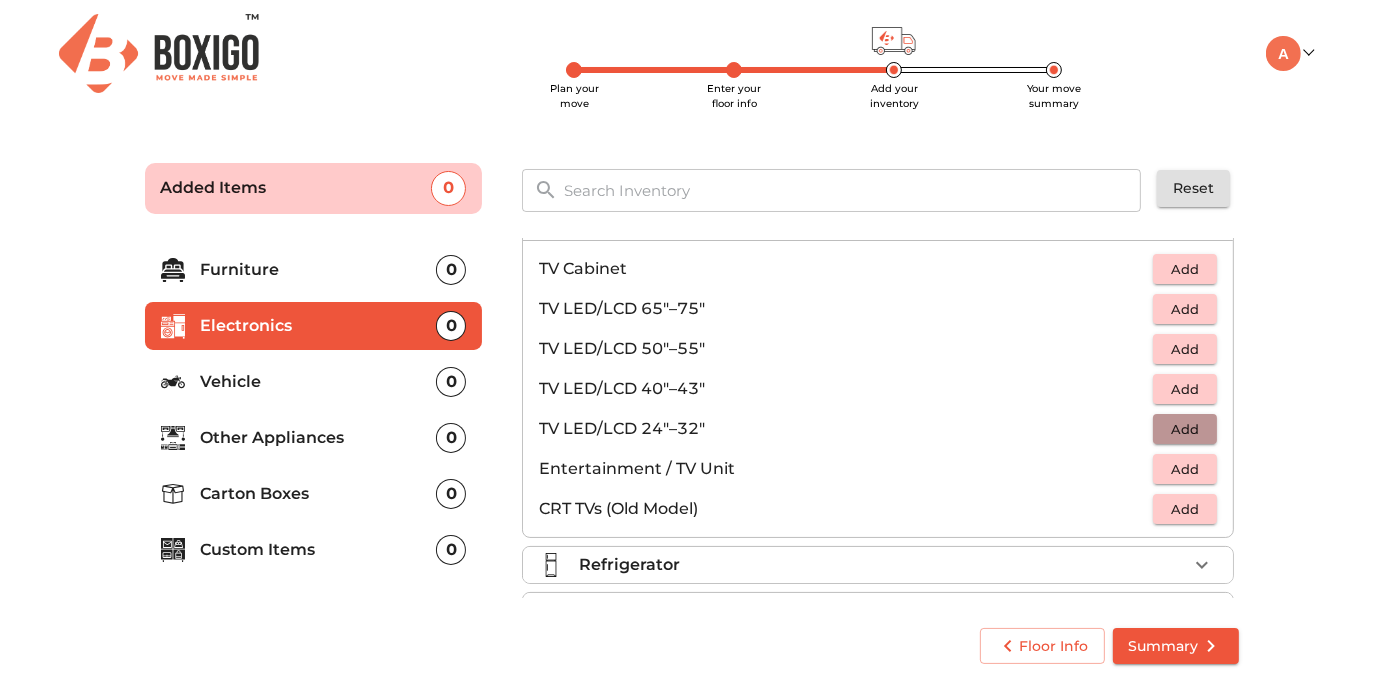 click on "Add" at bounding box center (1185, 429) 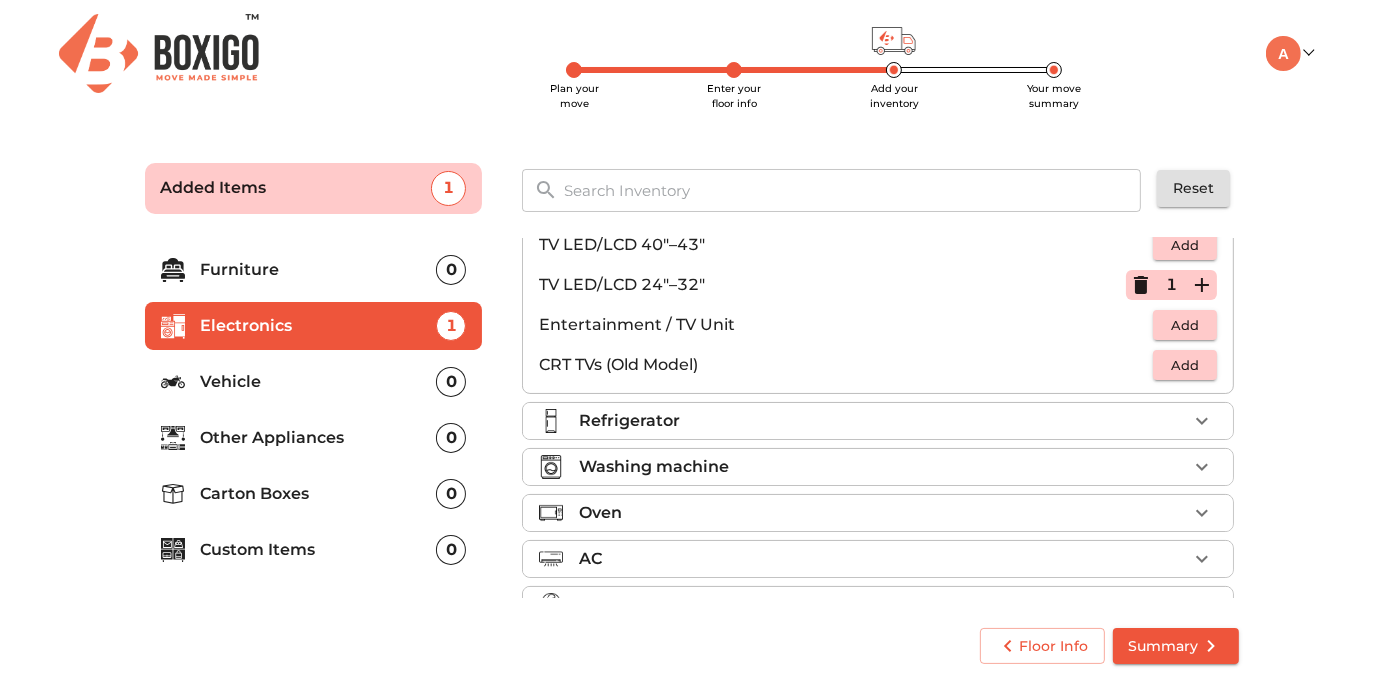scroll, scrollTop: 226, scrollLeft: 0, axis: vertical 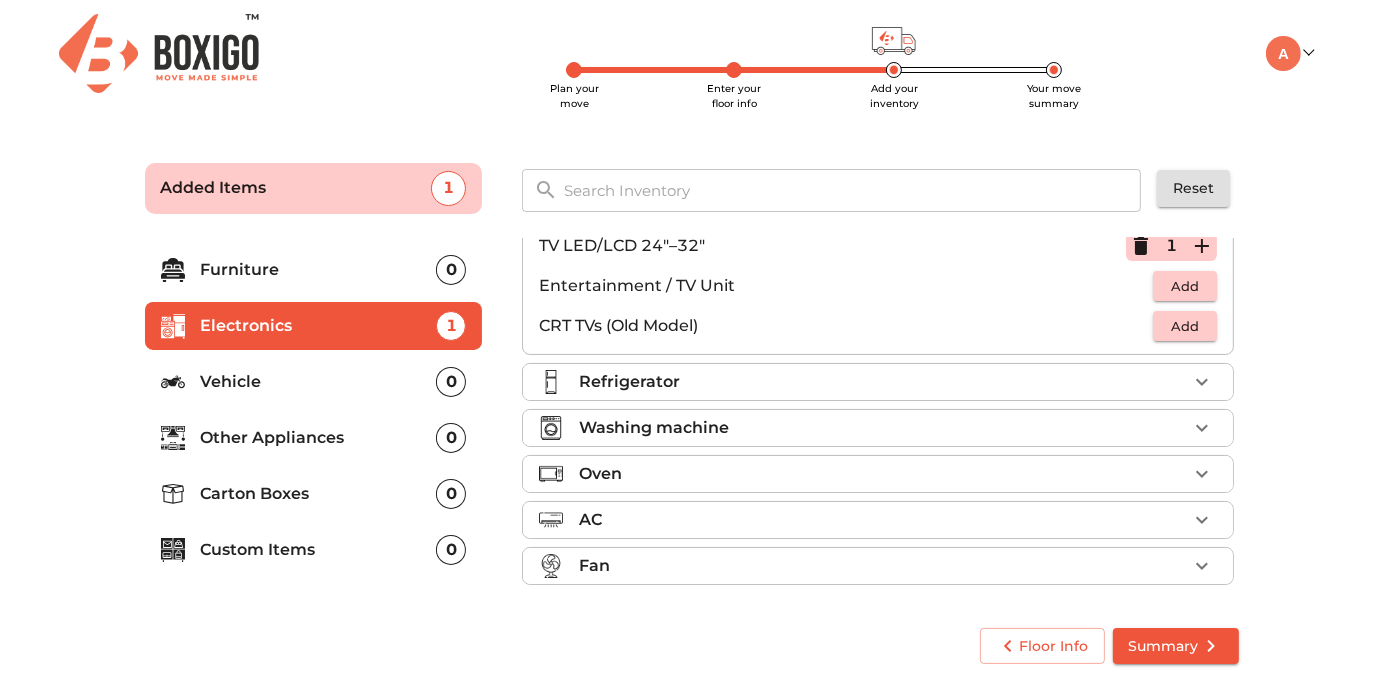 click on "Vehicle" at bounding box center (319, 382) 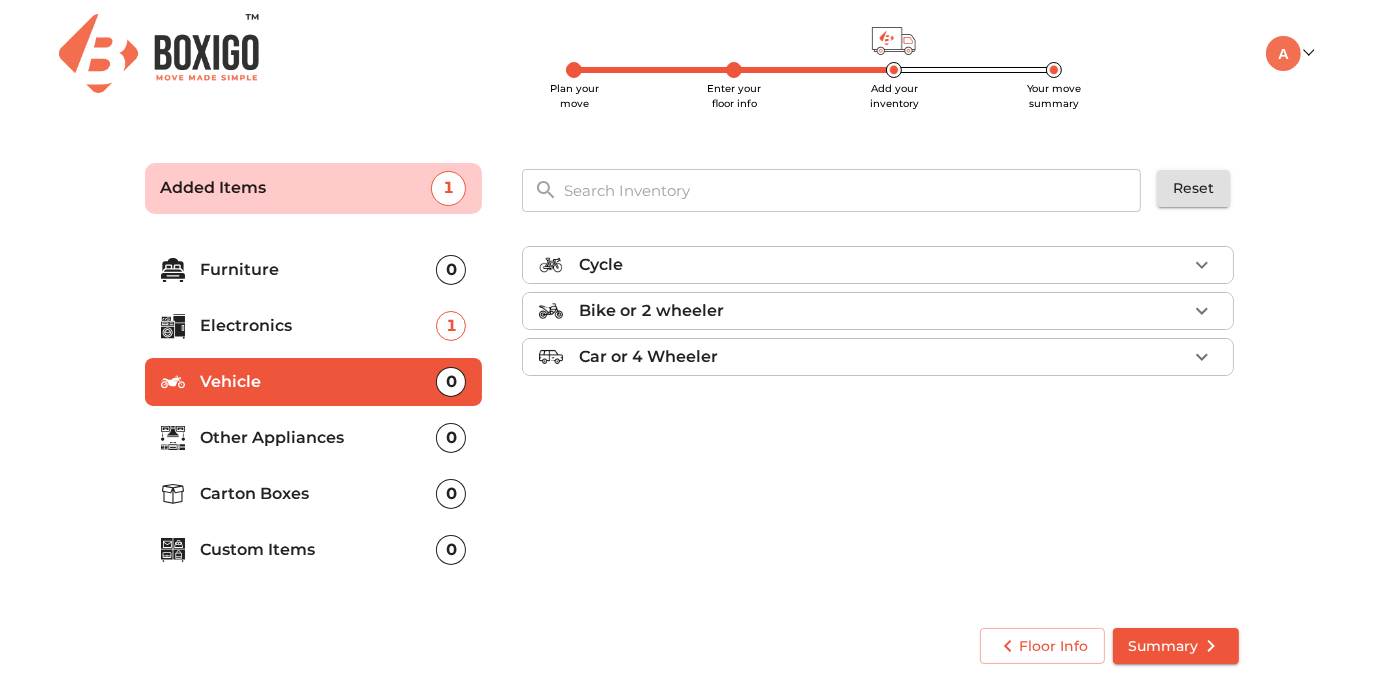 scroll, scrollTop: 0, scrollLeft: 0, axis: both 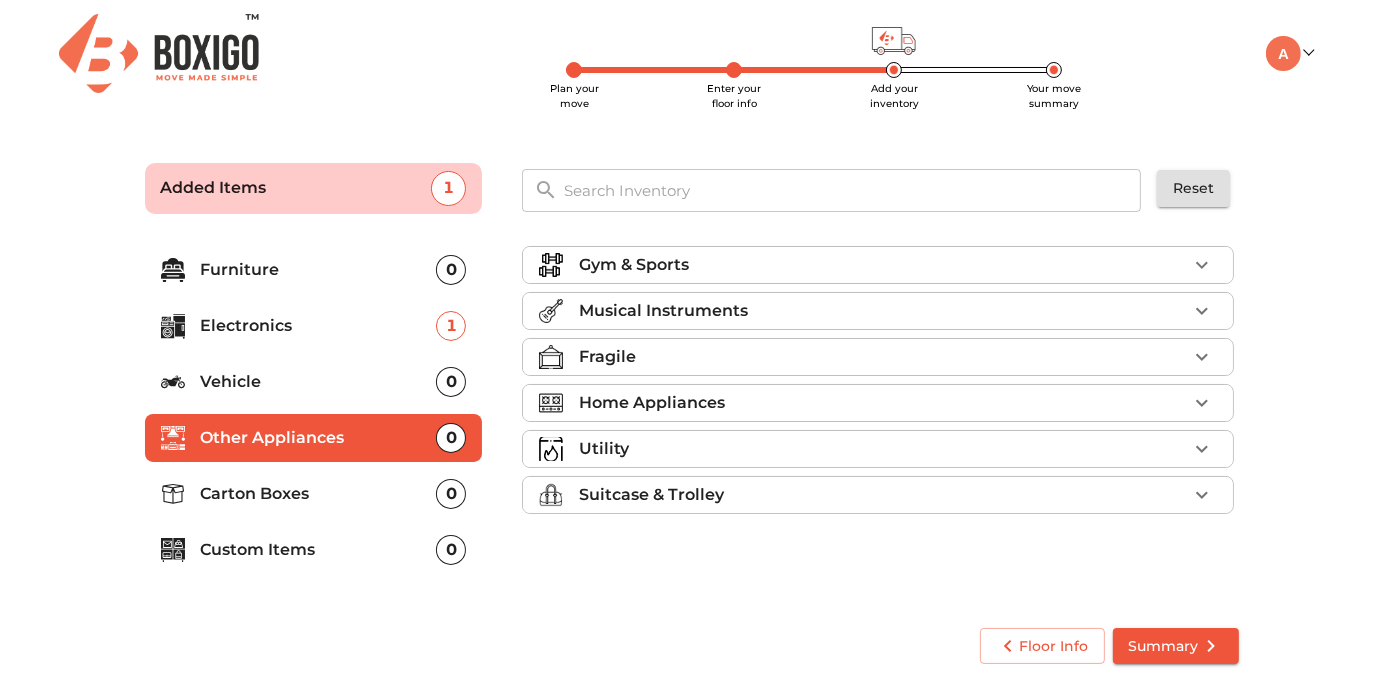 click on "Fragile" at bounding box center (883, 357) 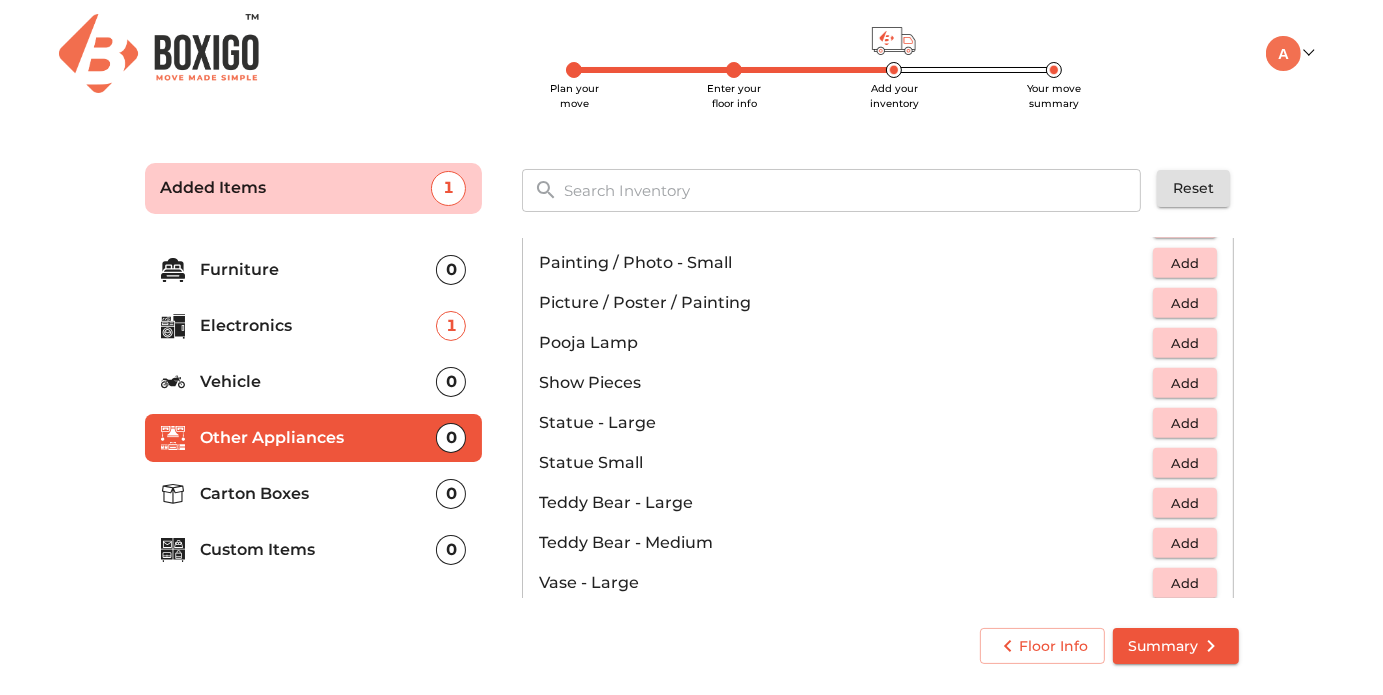 scroll, scrollTop: 985, scrollLeft: 0, axis: vertical 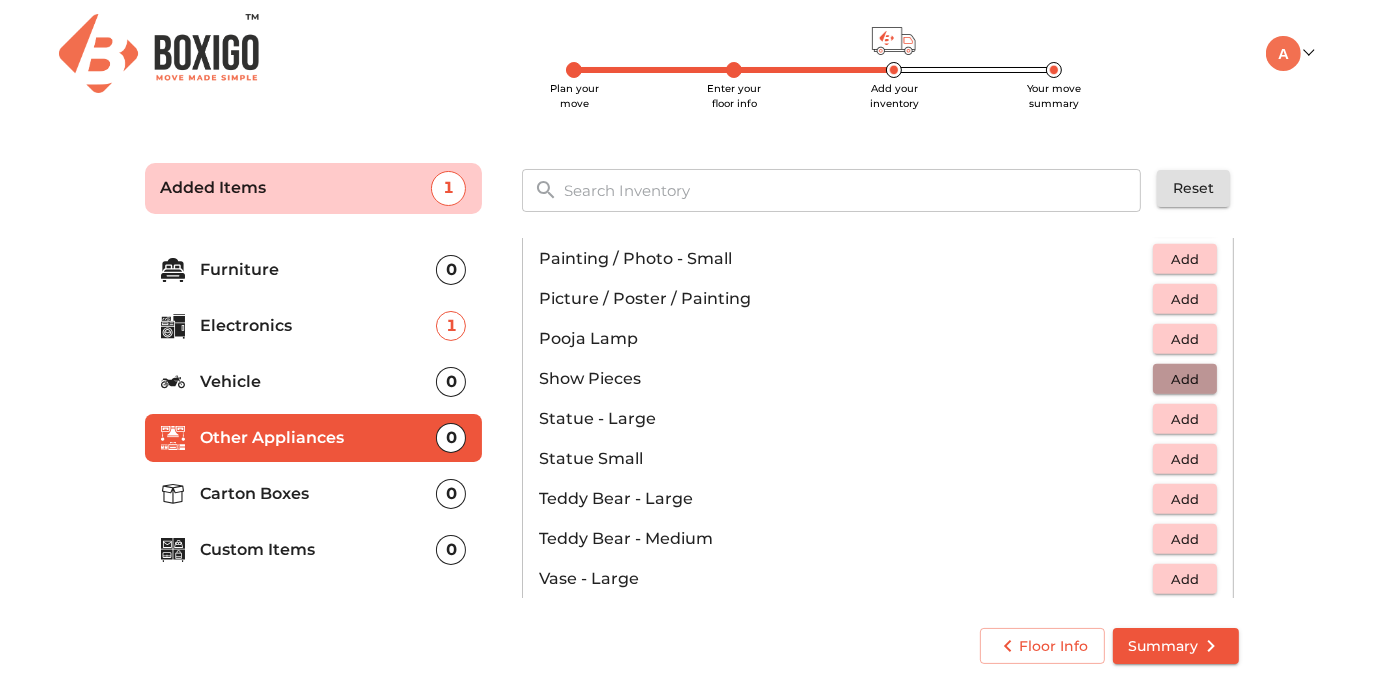 click on "Add" at bounding box center (1185, 379) 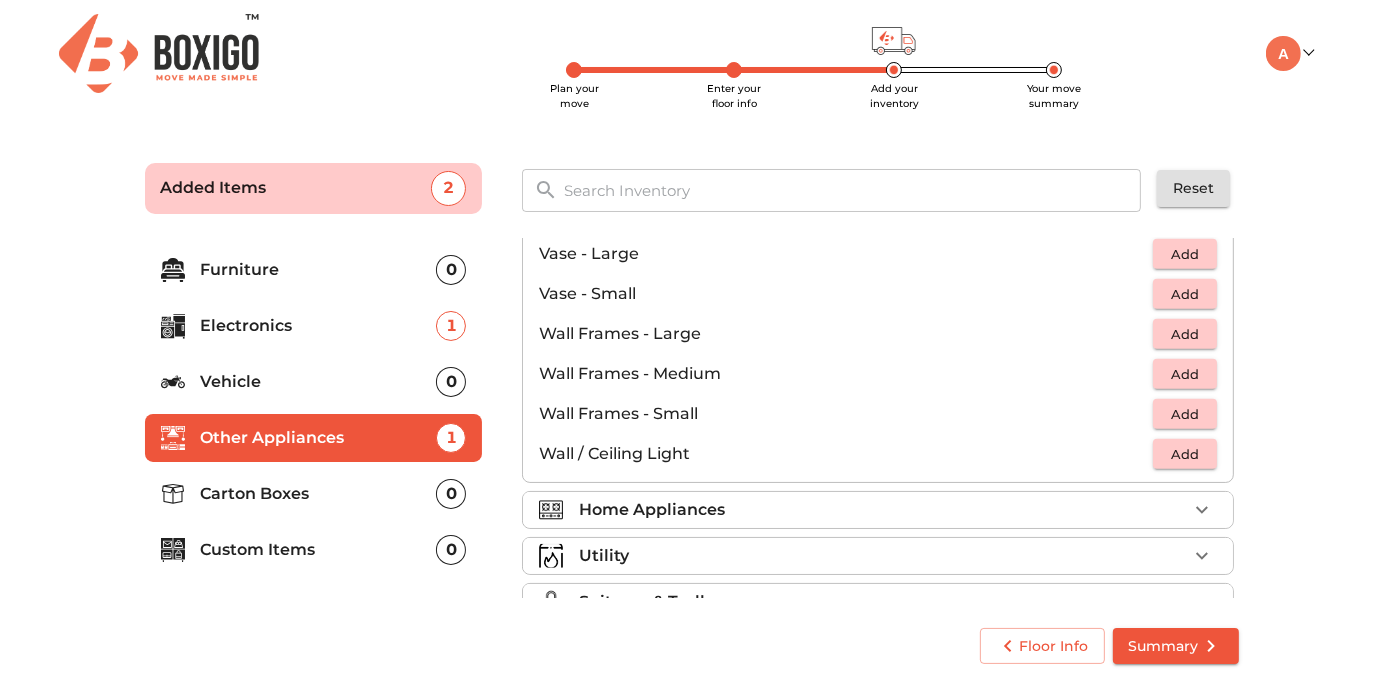 scroll, scrollTop: 1311, scrollLeft: 0, axis: vertical 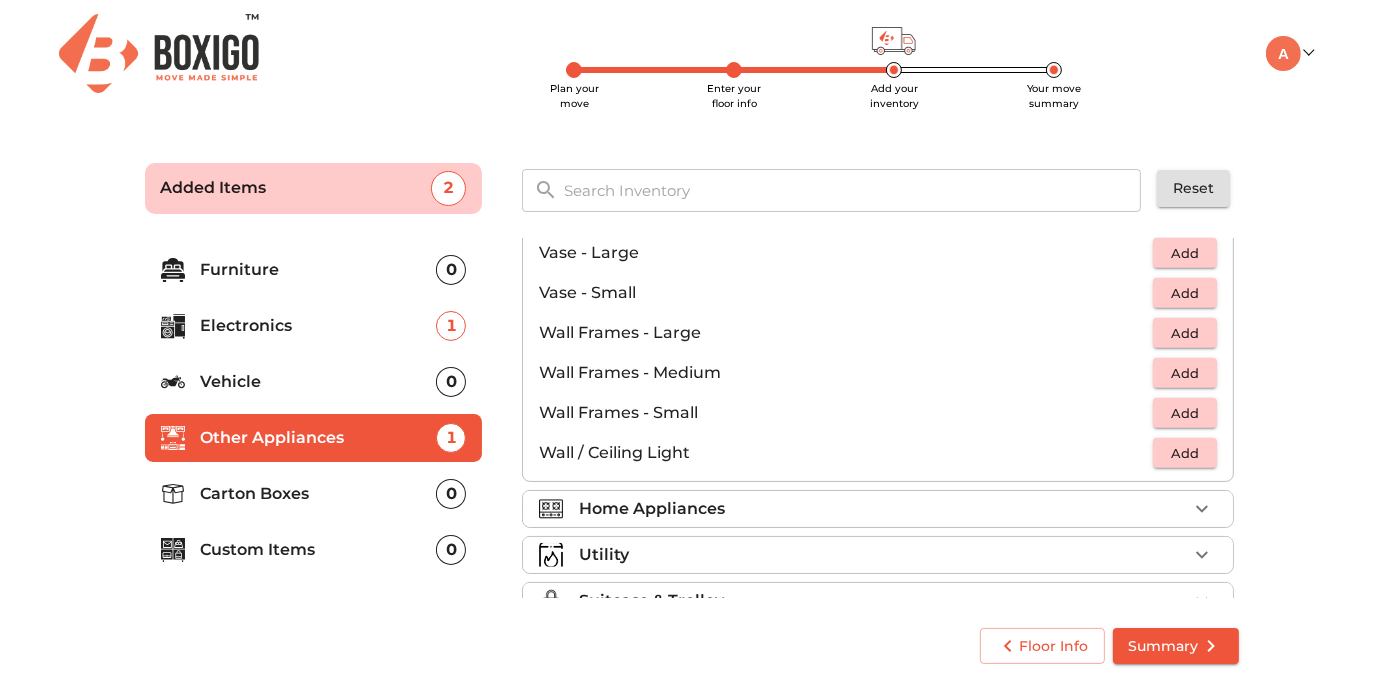 click on "Carton Boxes" at bounding box center [319, 494] 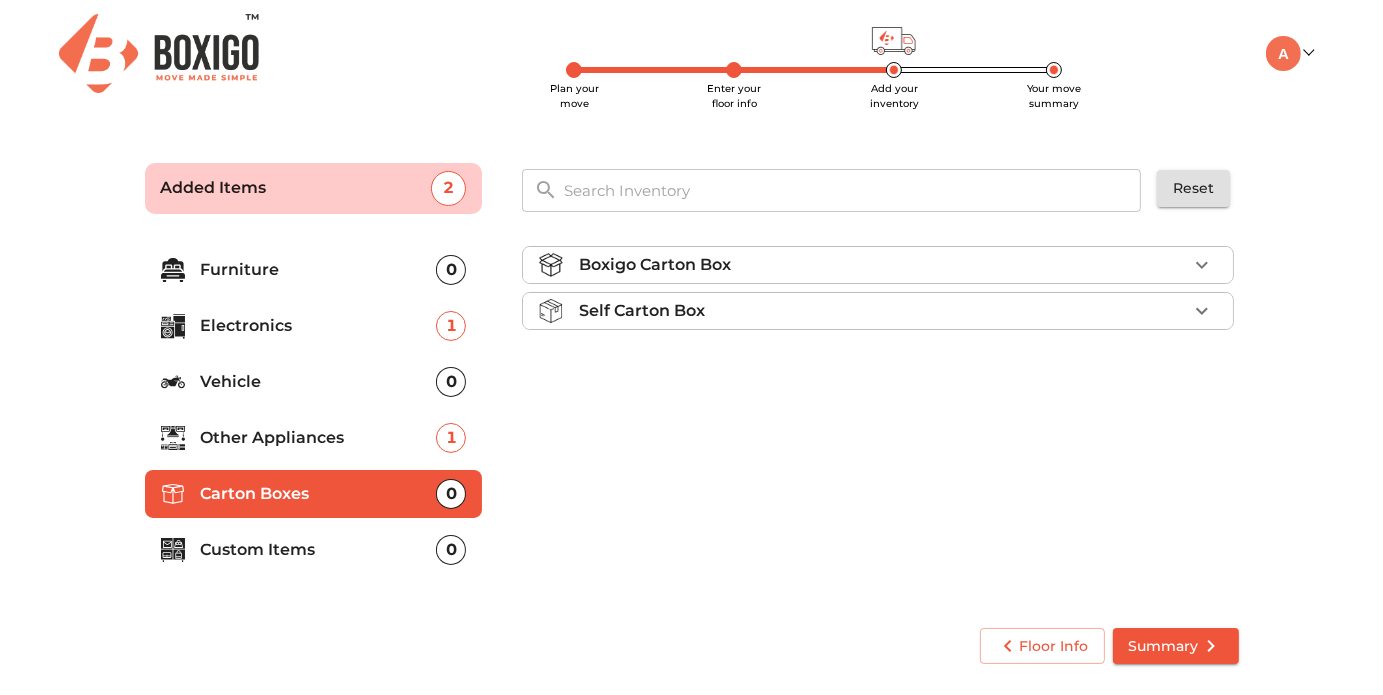 click on "Self Carton Box" at bounding box center (883, 311) 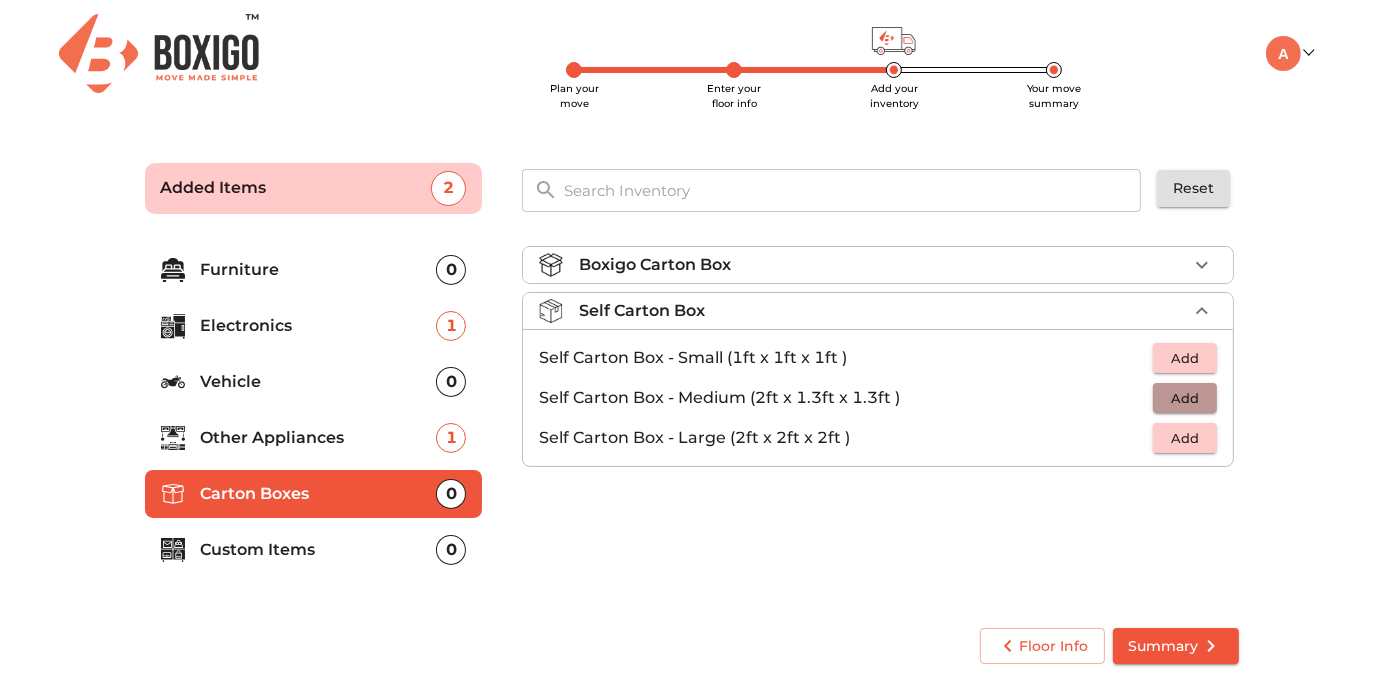 click on "Add" at bounding box center (1185, 398) 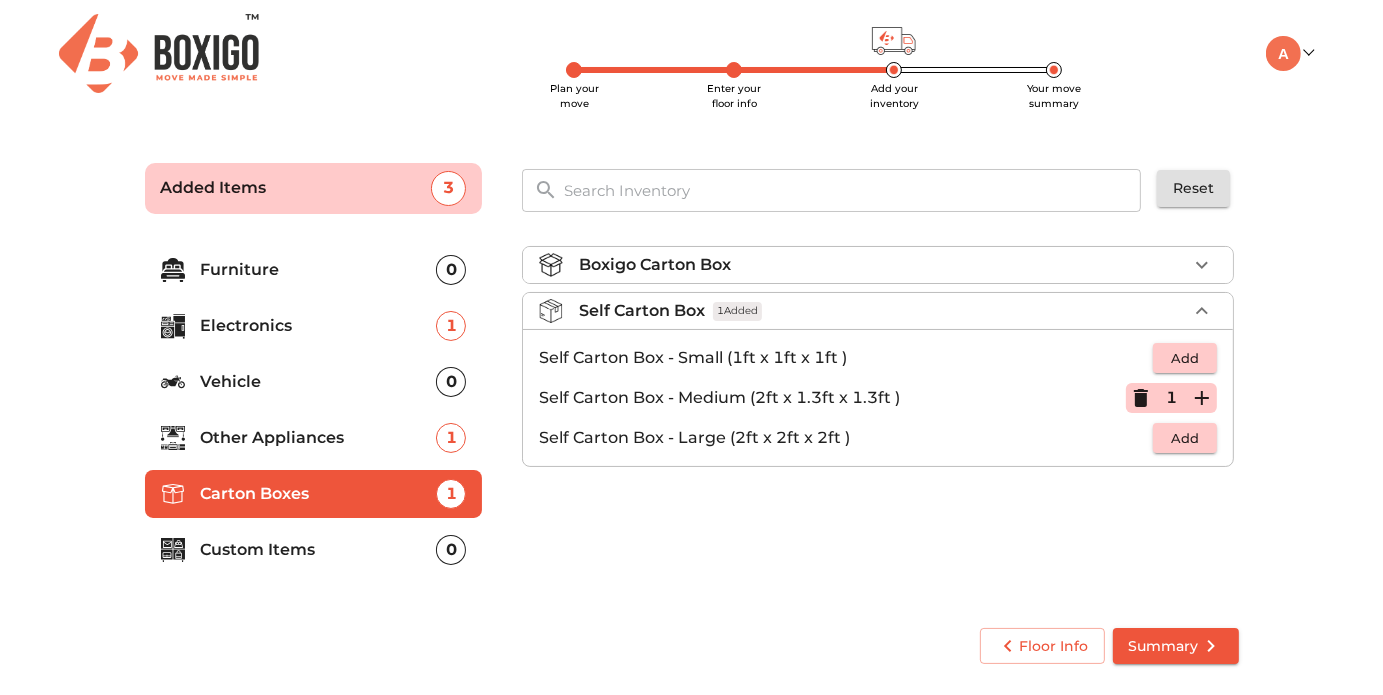 click on "Self Carton Box - Small (1ft x 1ft x 1ft ) Add" at bounding box center [878, 358] 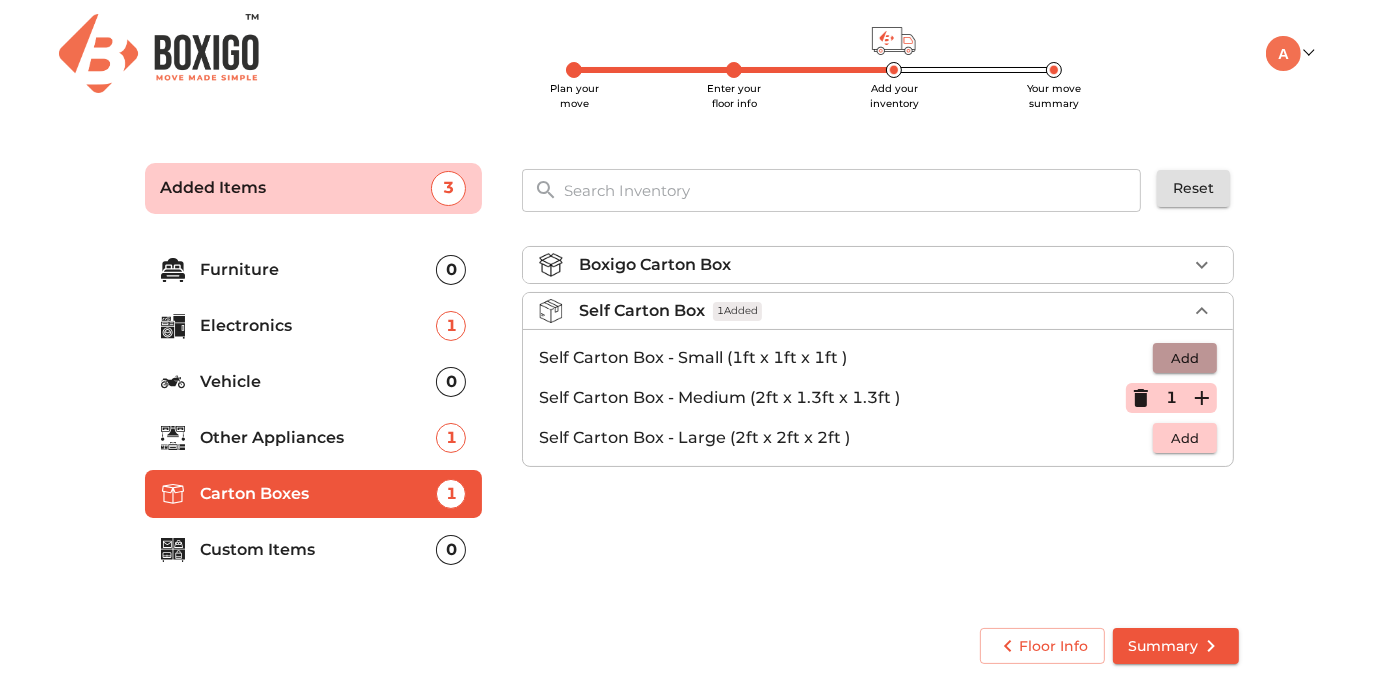 click on "Add" at bounding box center [1185, 358] 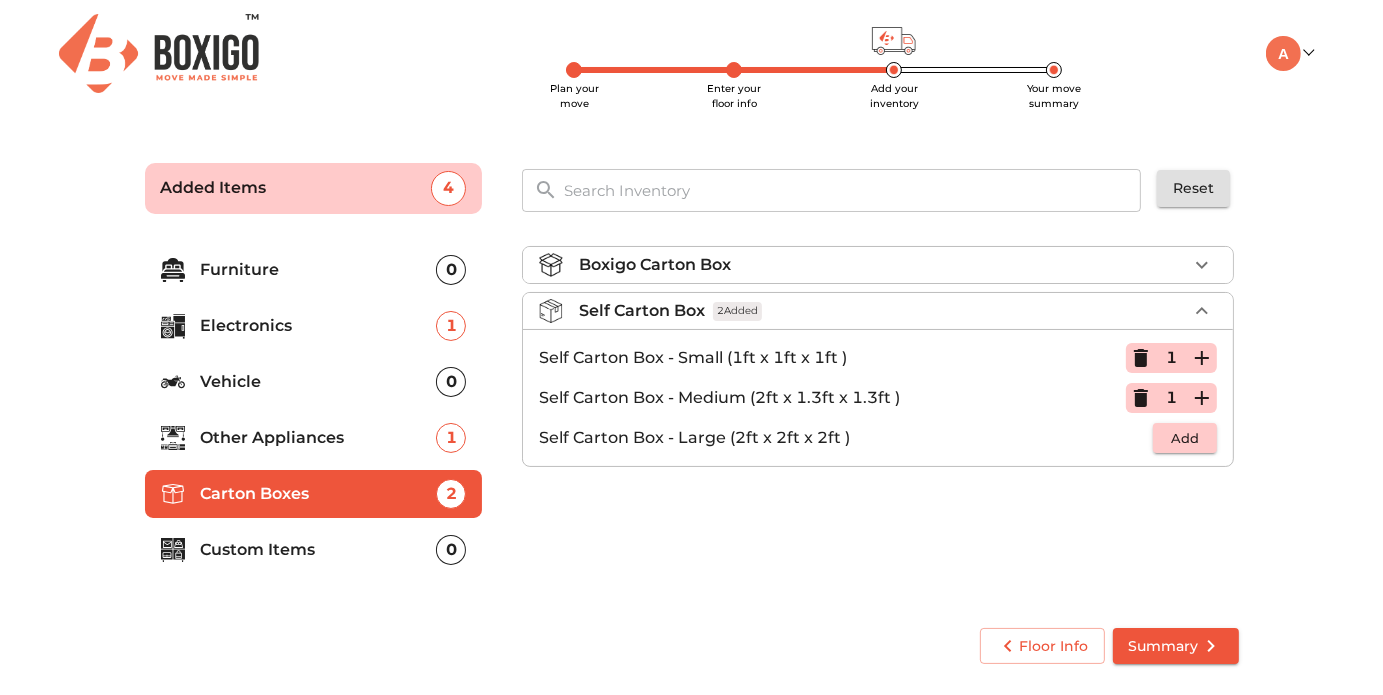 click on "Custom Items" at bounding box center [319, 550] 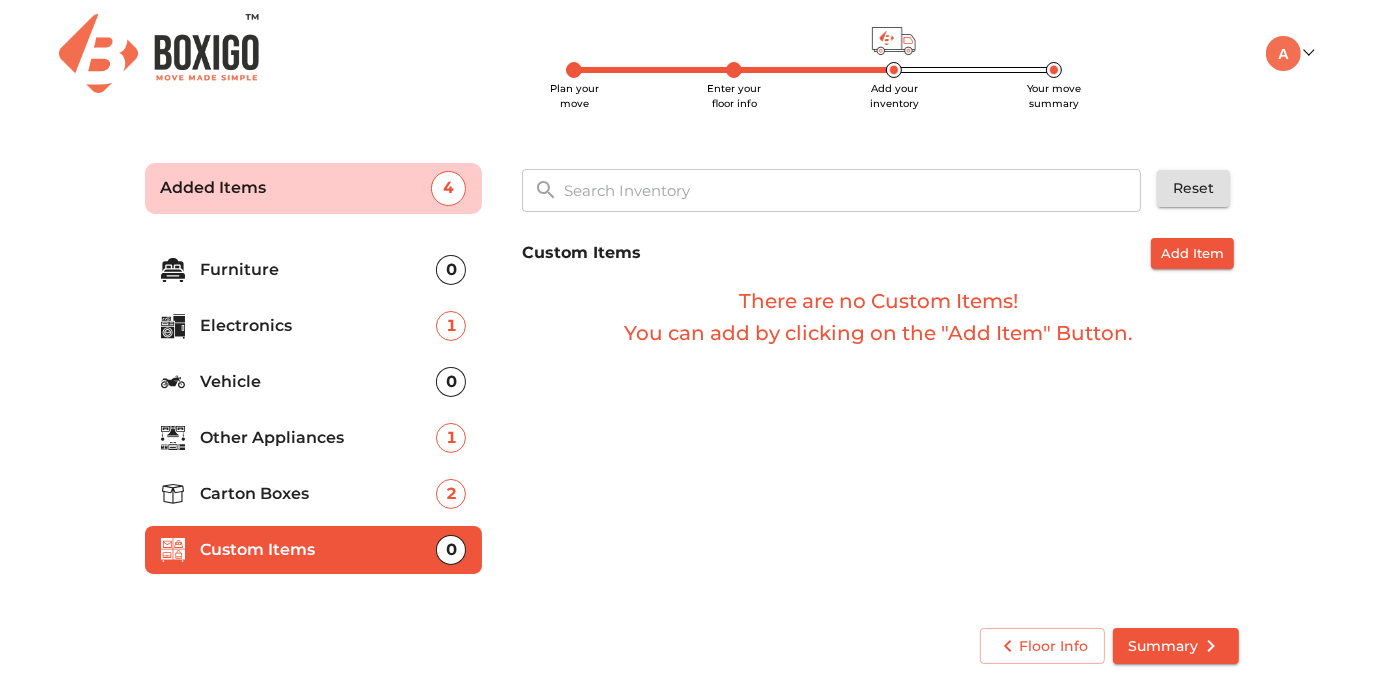 click on "Other Appliances" at bounding box center (319, 438) 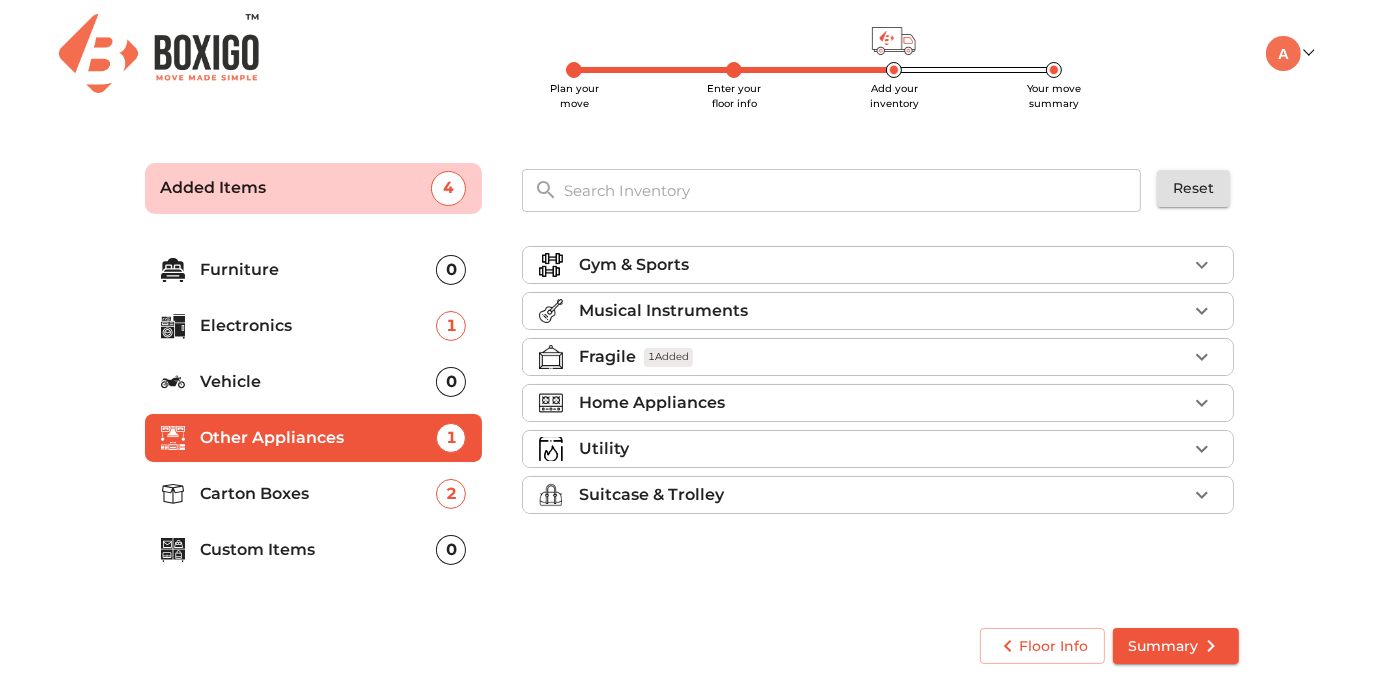 click on "Utility" at bounding box center (878, 449) 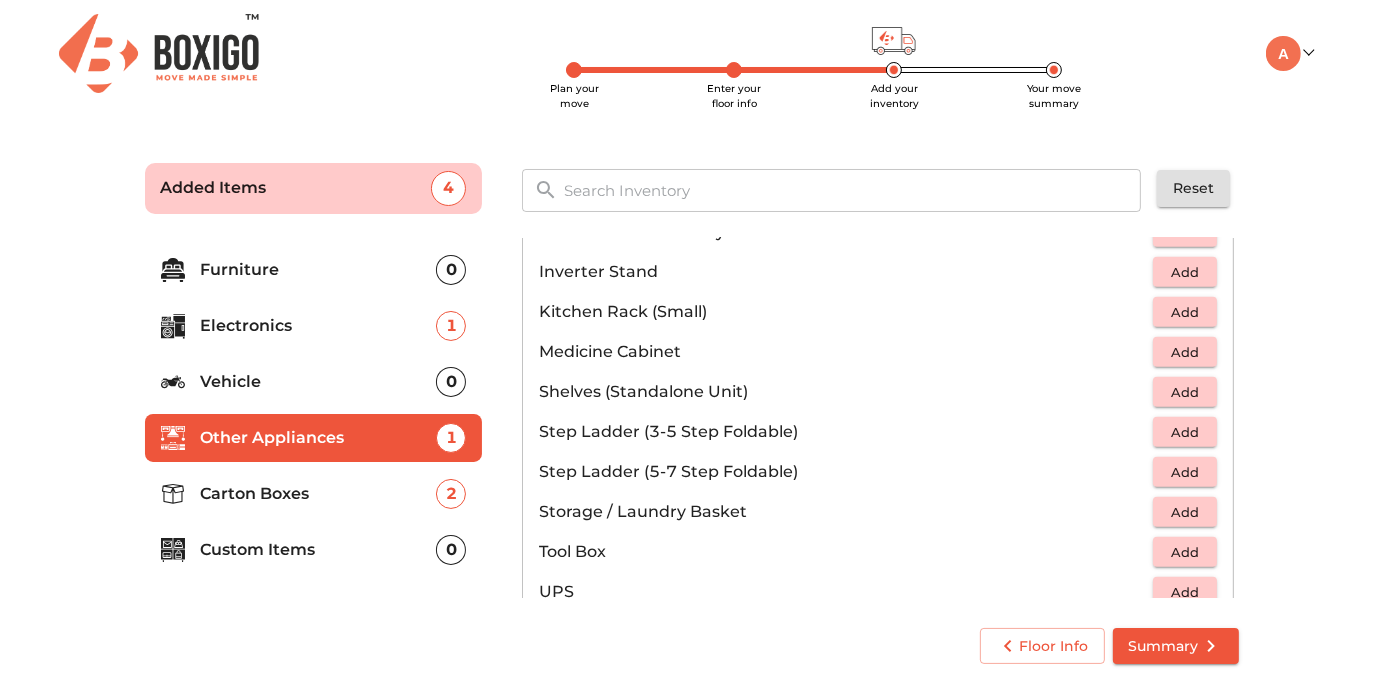 scroll, scrollTop: 1057, scrollLeft: 0, axis: vertical 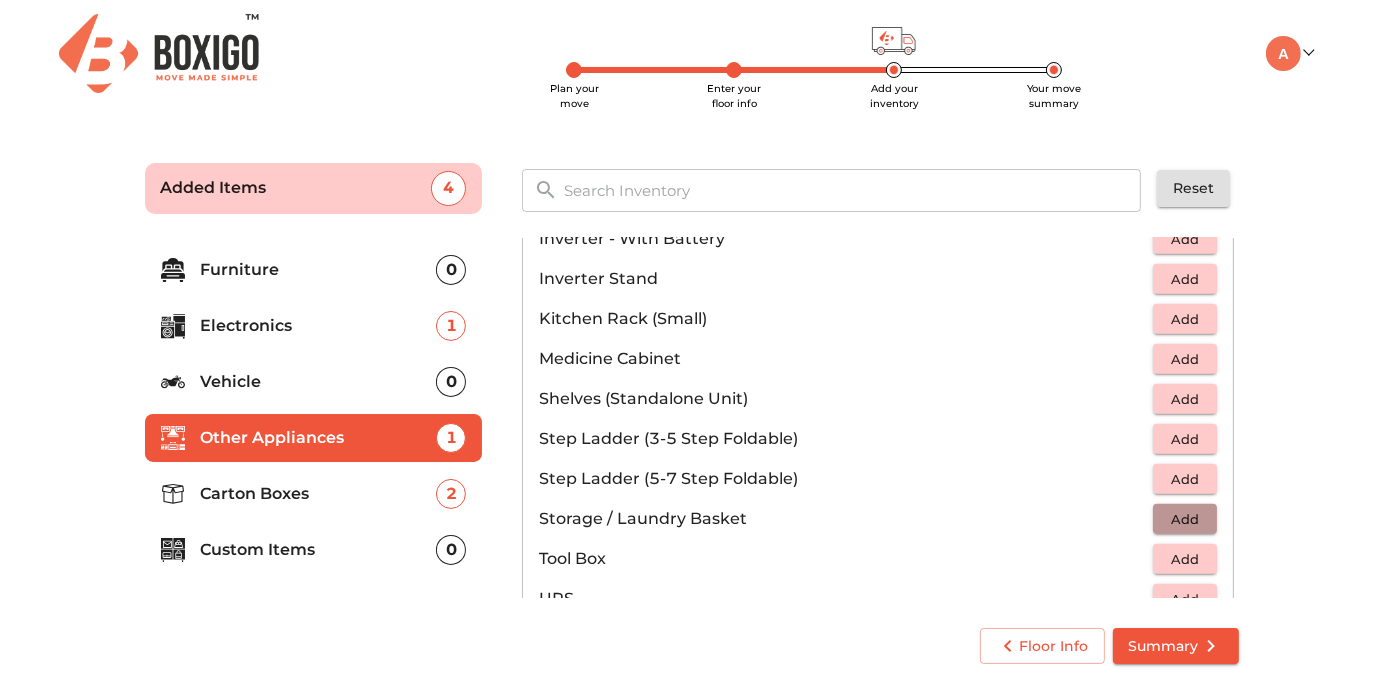 click on "Add" at bounding box center (1185, 519) 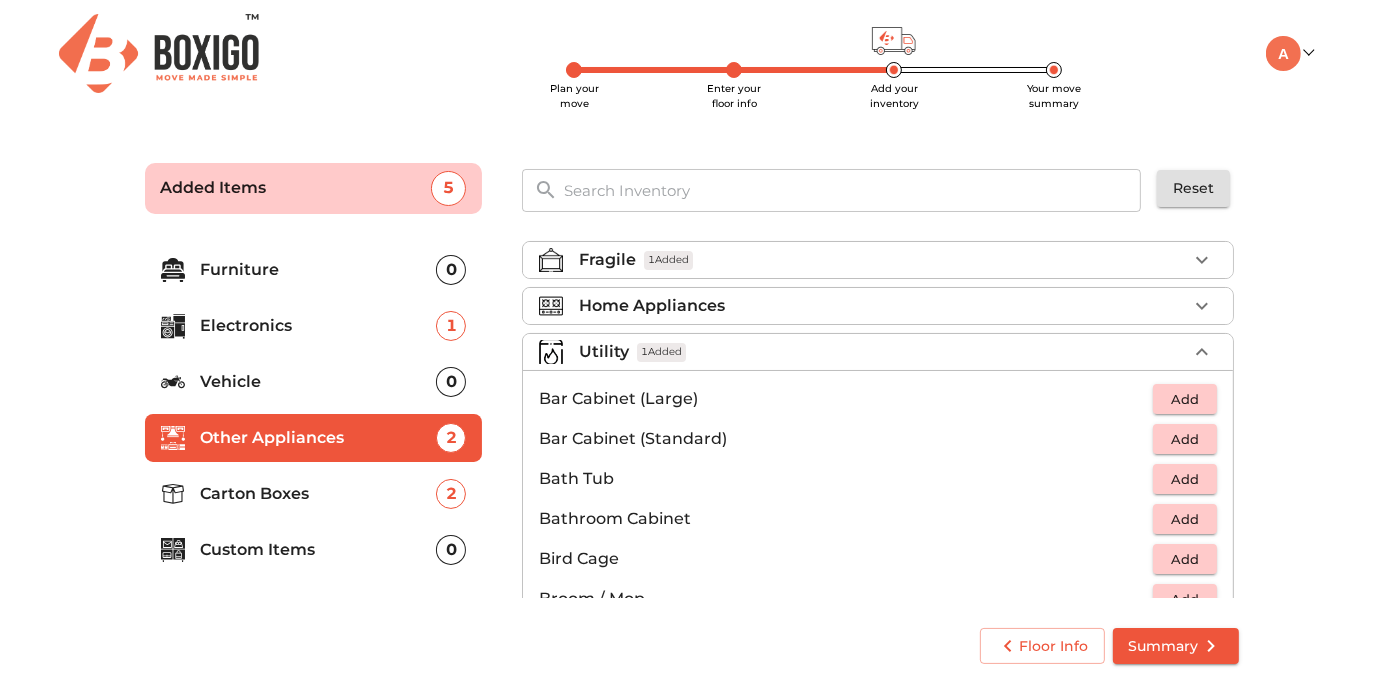 scroll, scrollTop: 17, scrollLeft: 0, axis: vertical 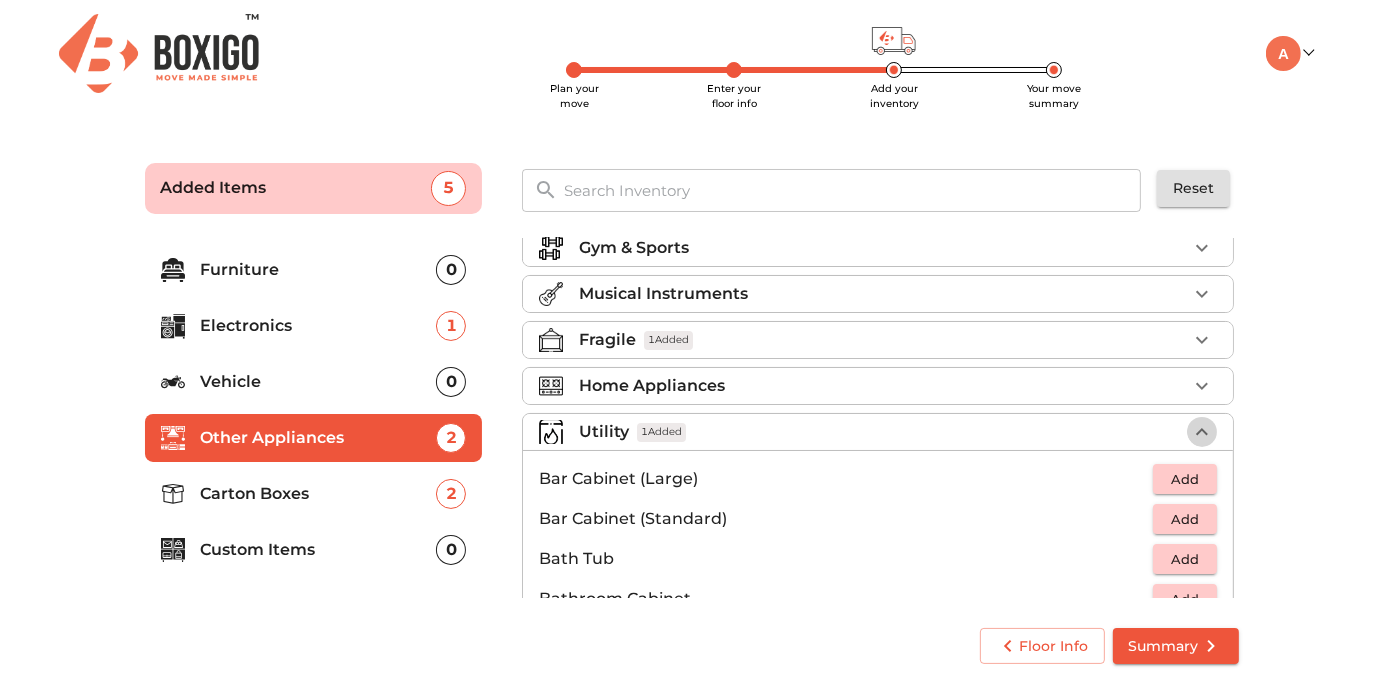 click 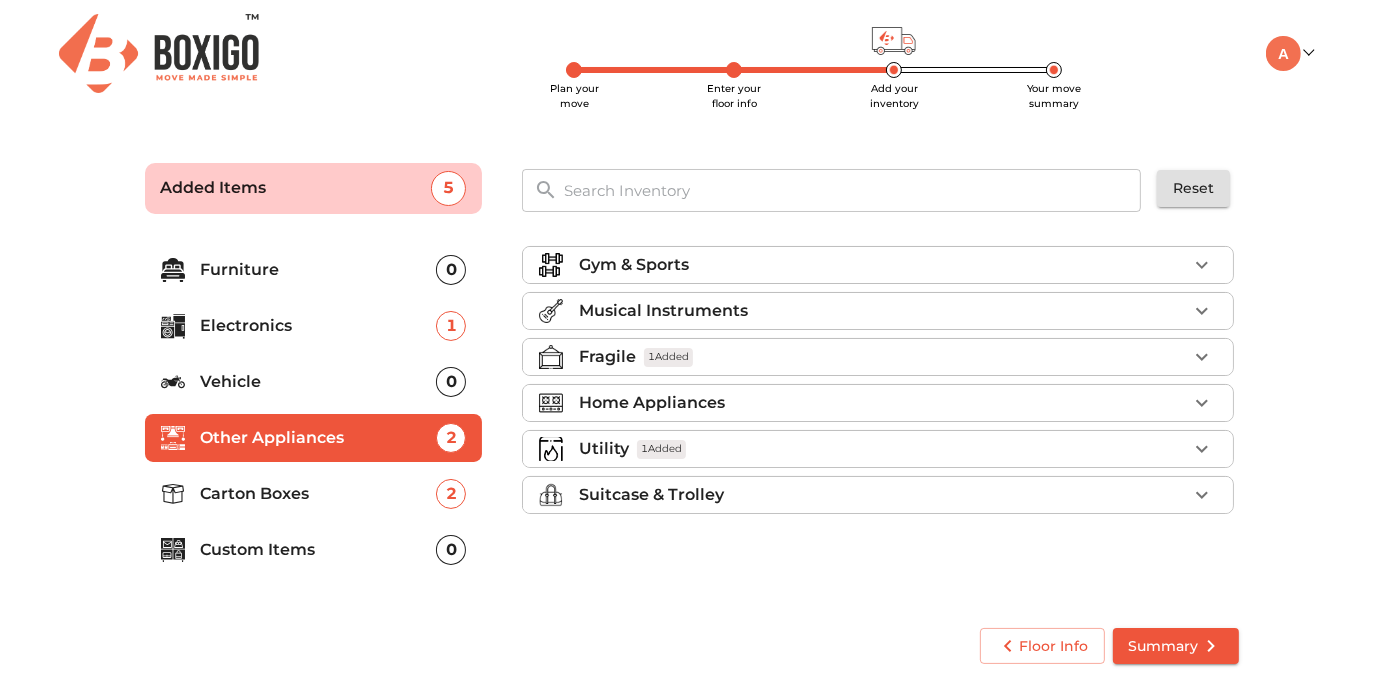 scroll, scrollTop: 0, scrollLeft: 0, axis: both 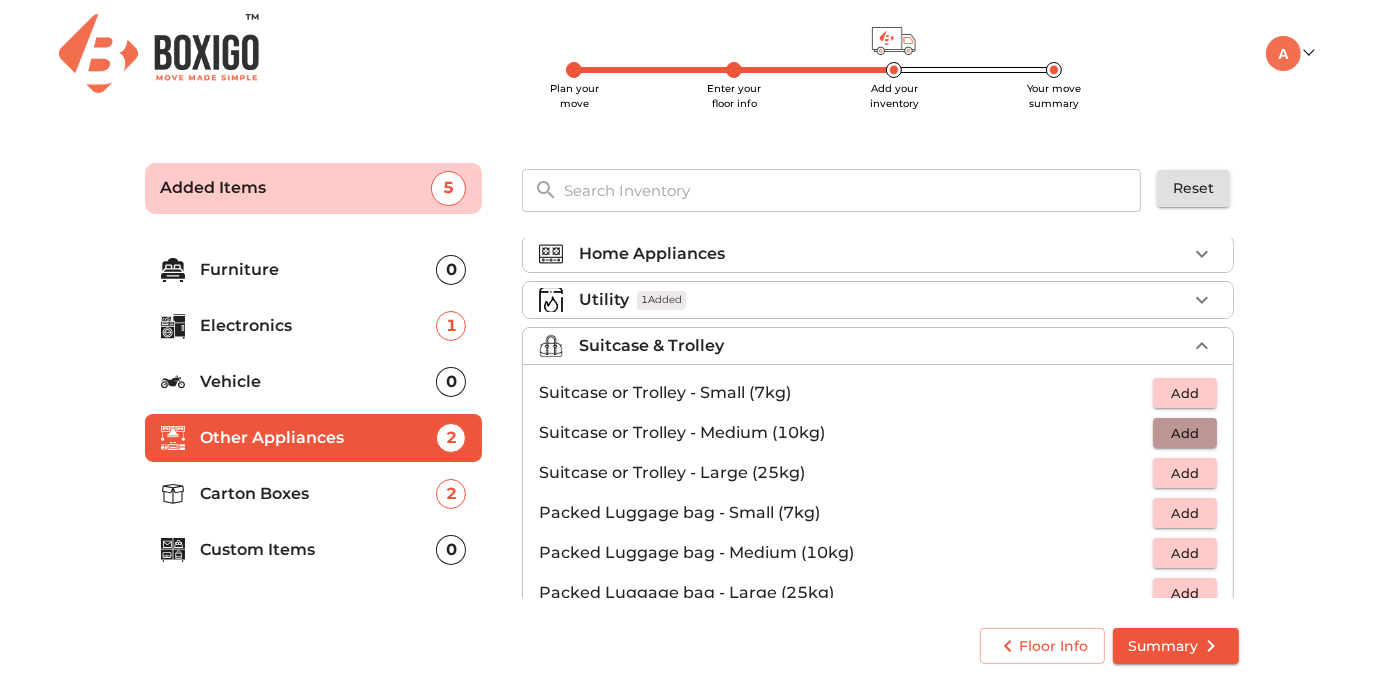 click on "Add" at bounding box center [1185, 433] 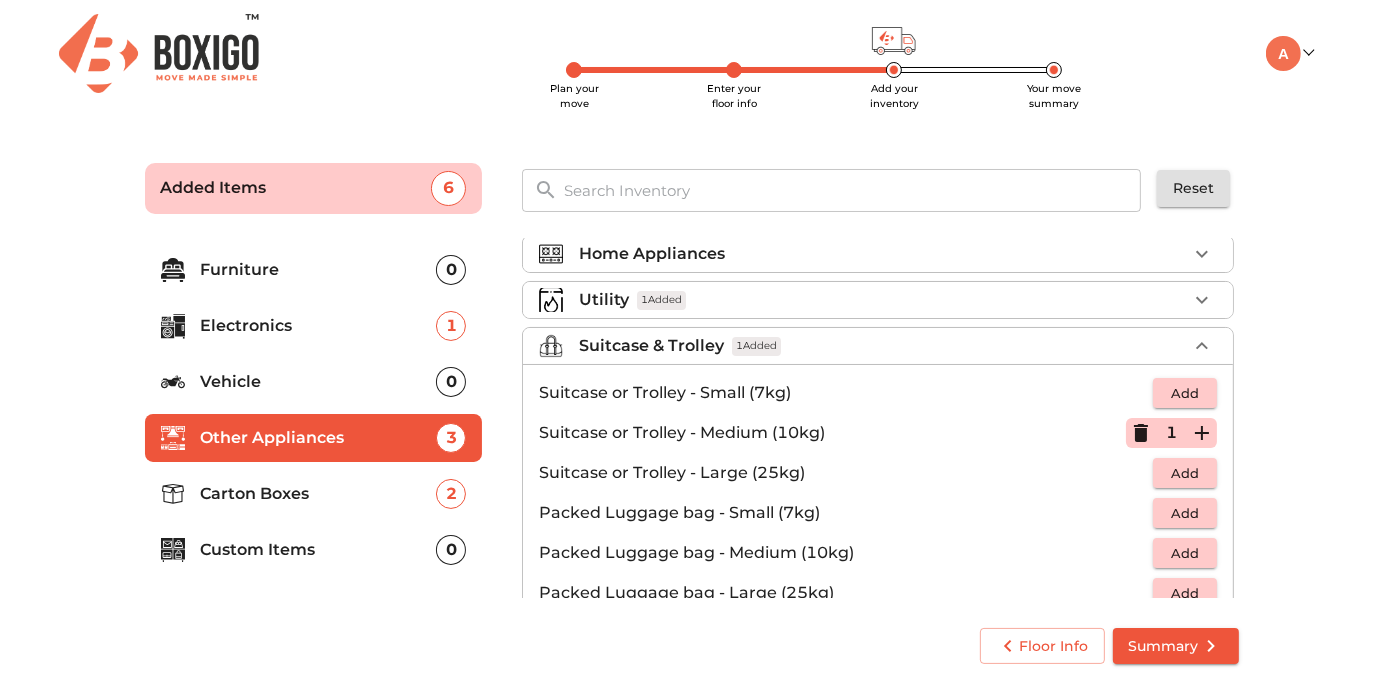 scroll, scrollTop: 226, scrollLeft: 0, axis: vertical 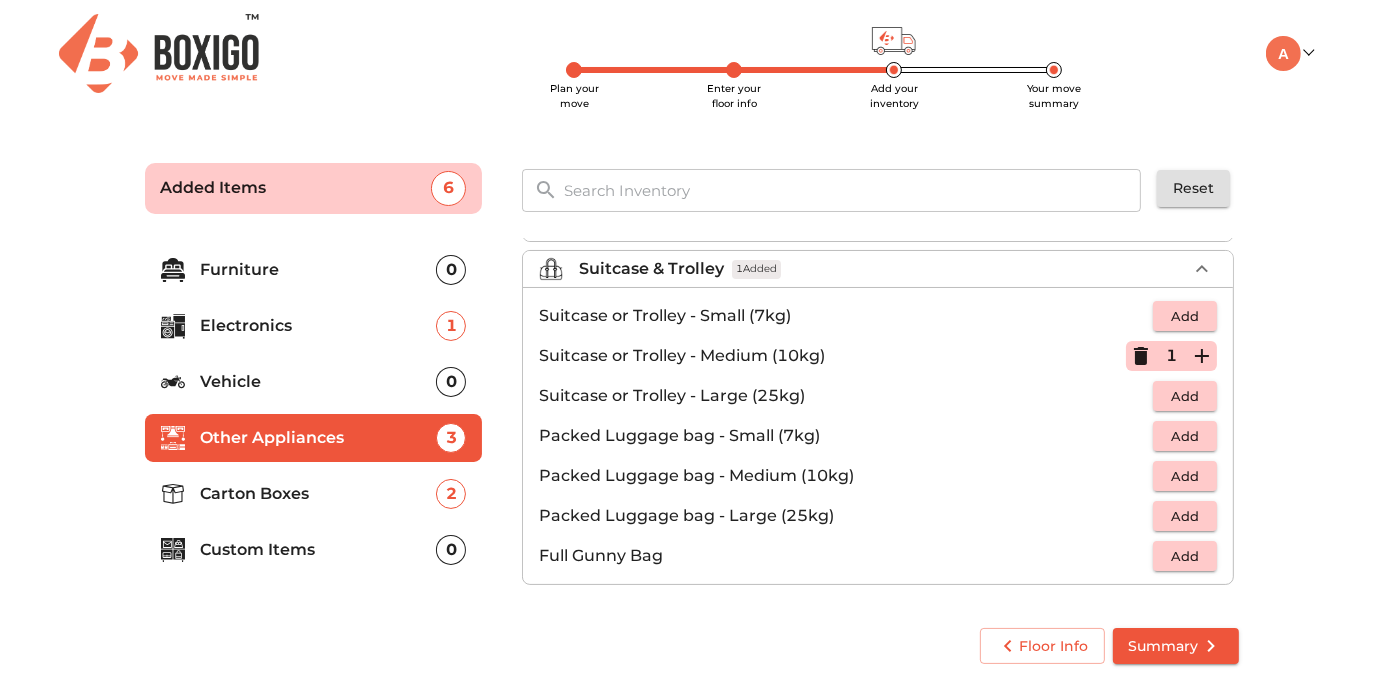 click on "Custom Items" at bounding box center [319, 550] 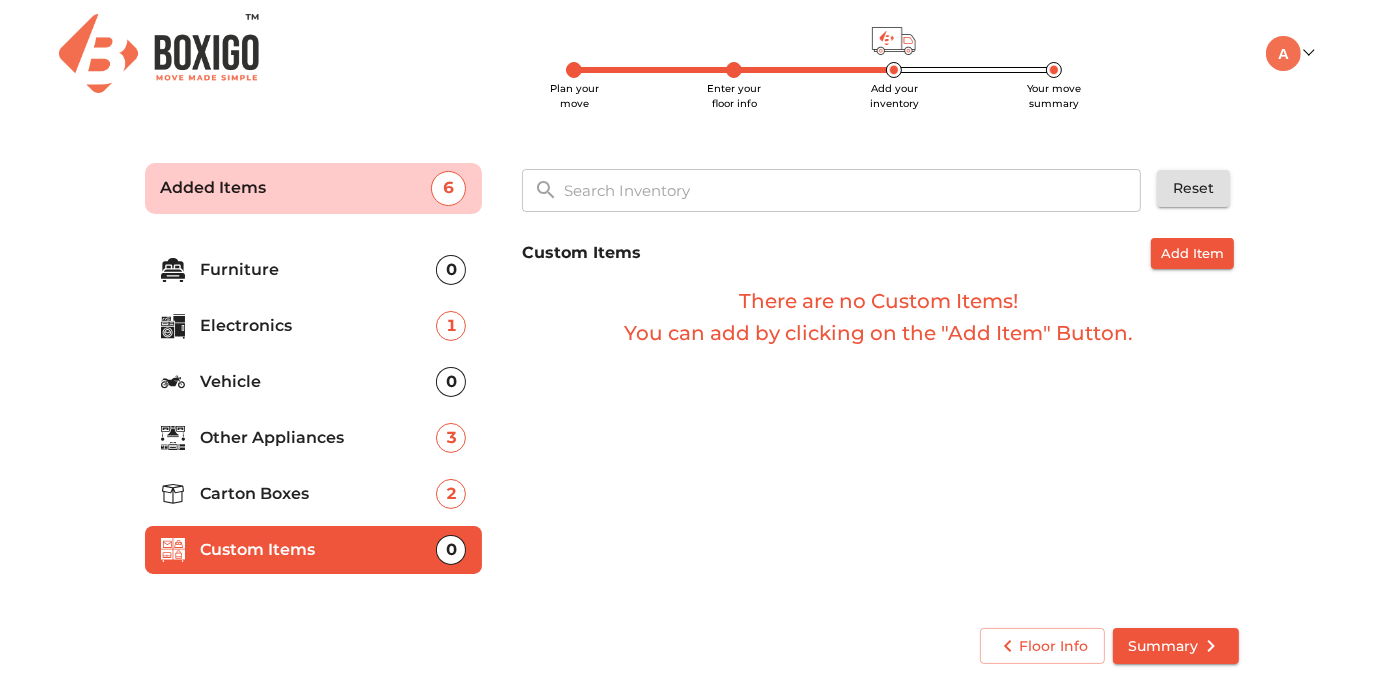 scroll, scrollTop: 0, scrollLeft: 0, axis: both 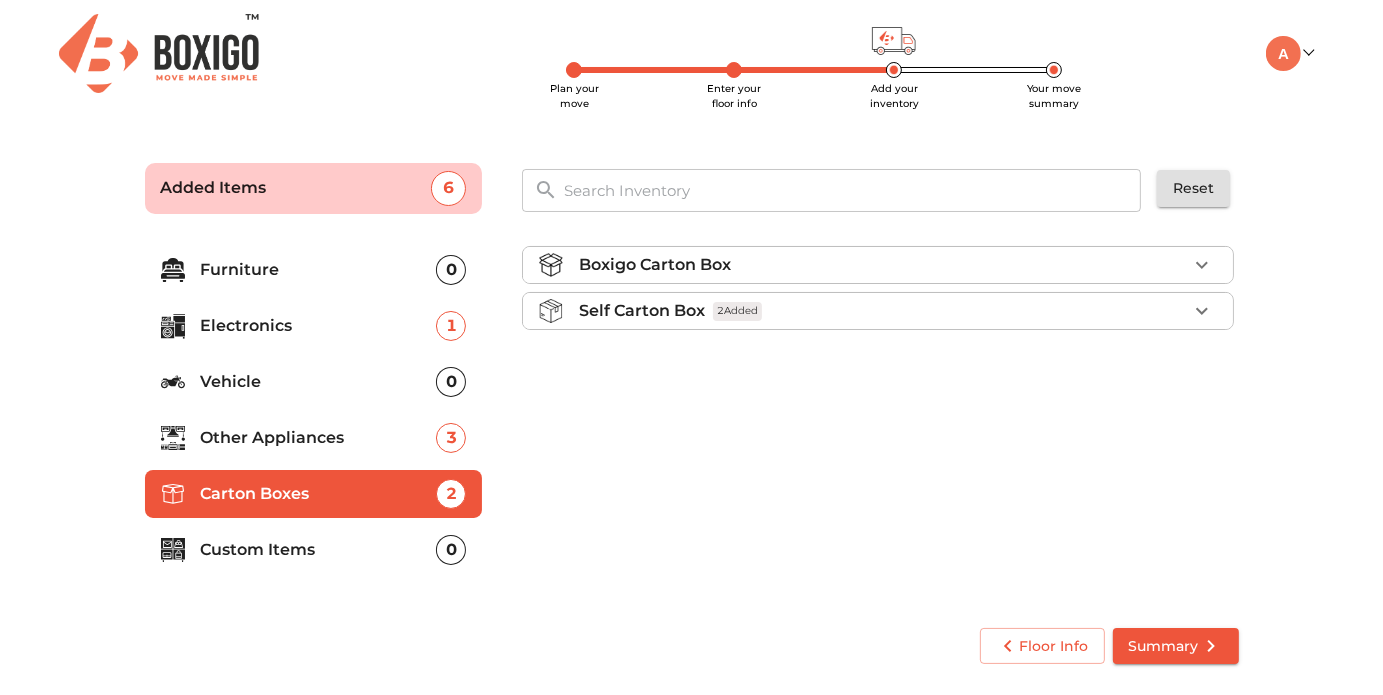 click on "Other Appliances" at bounding box center [319, 438] 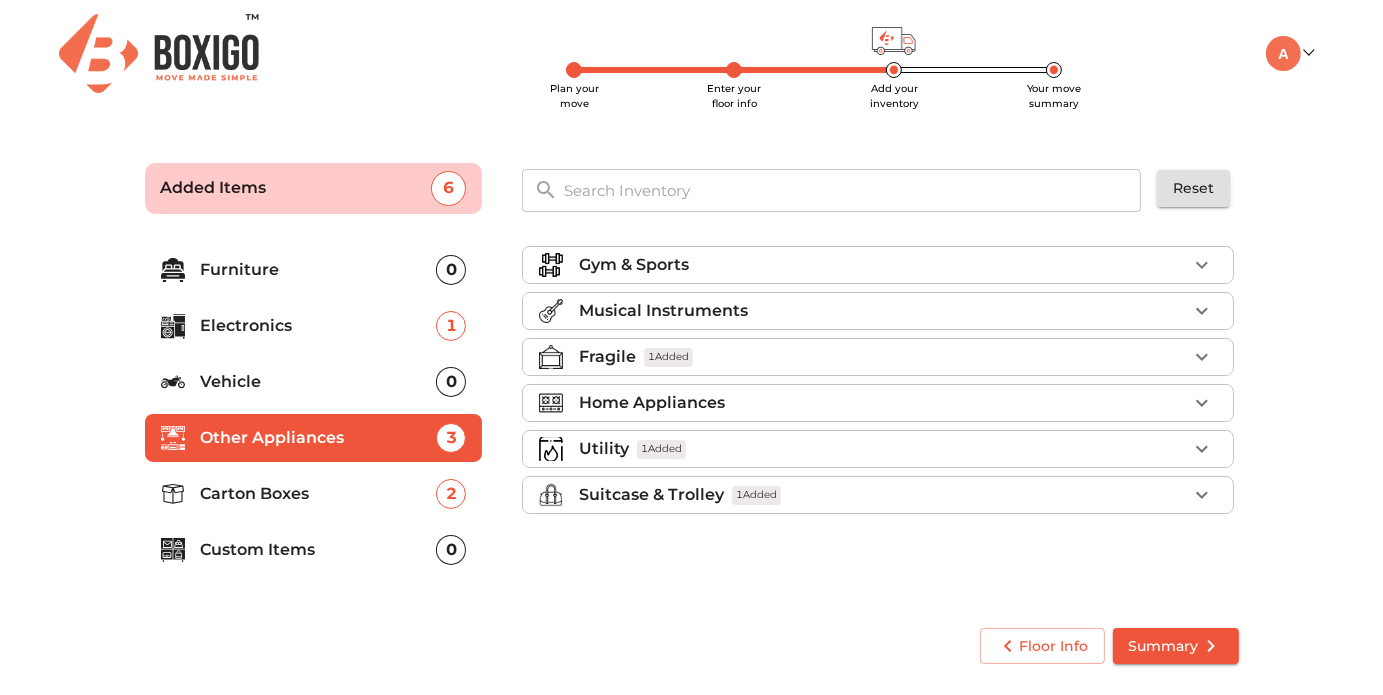 click on "Utility" at bounding box center [604, 449] 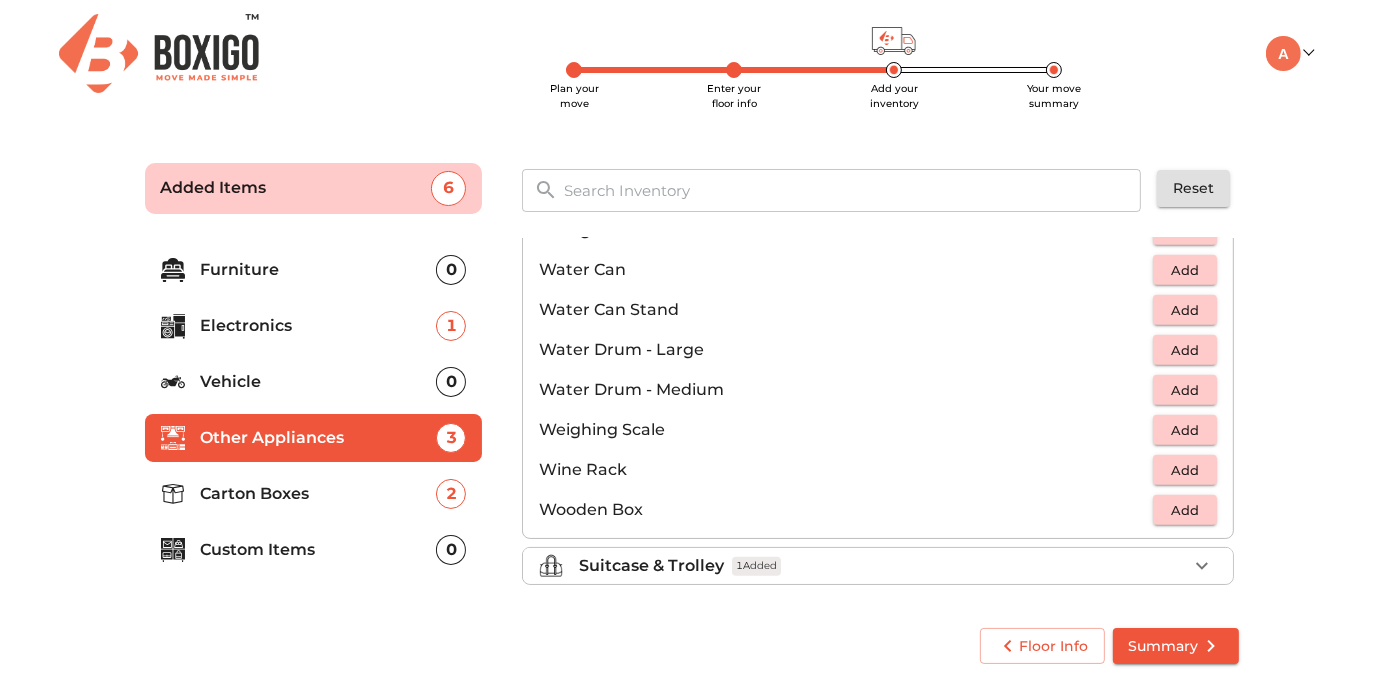 scroll, scrollTop: 1505, scrollLeft: 0, axis: vertical 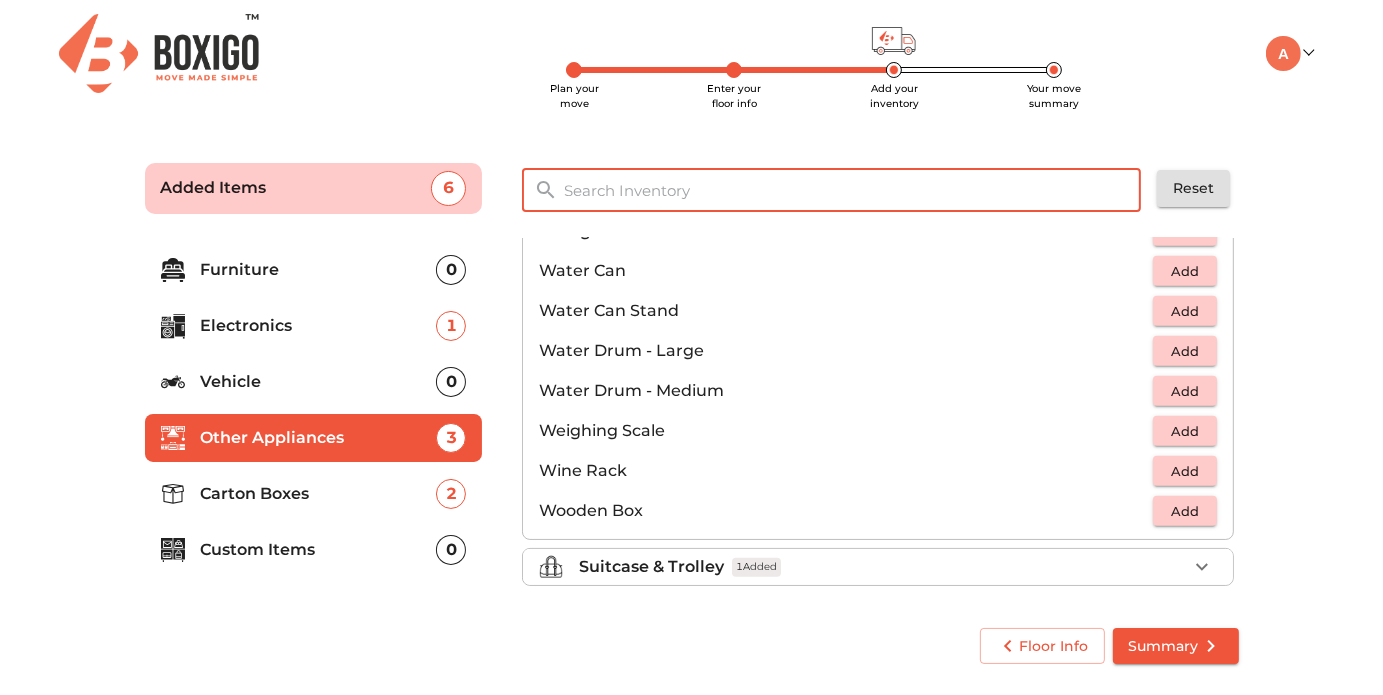 click at bounding box center (853, 190) 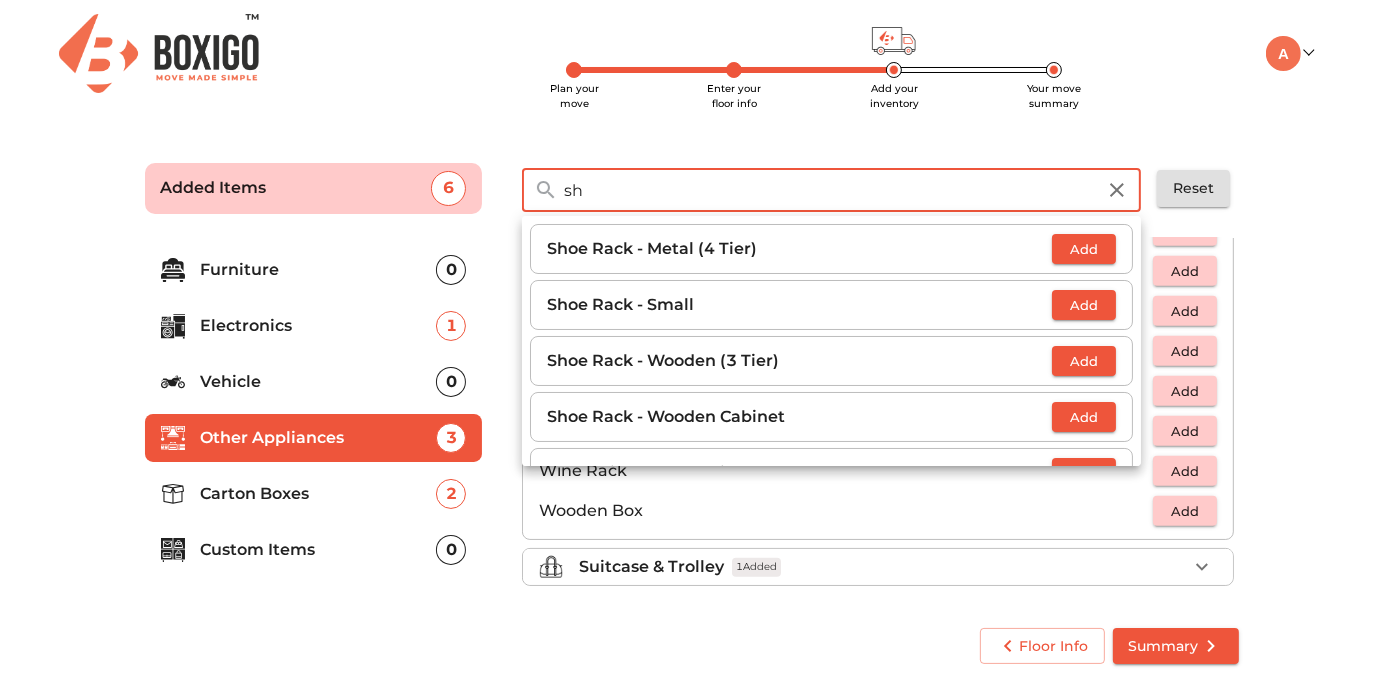 type on "s" 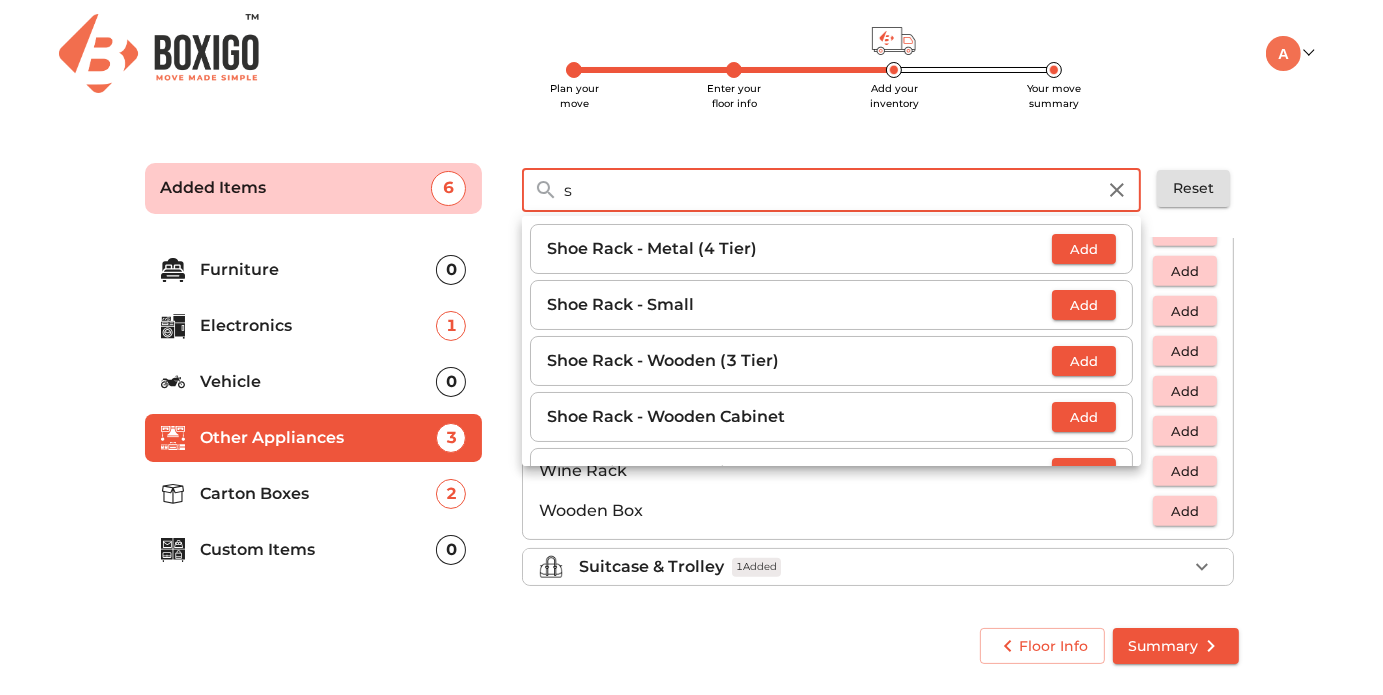 type 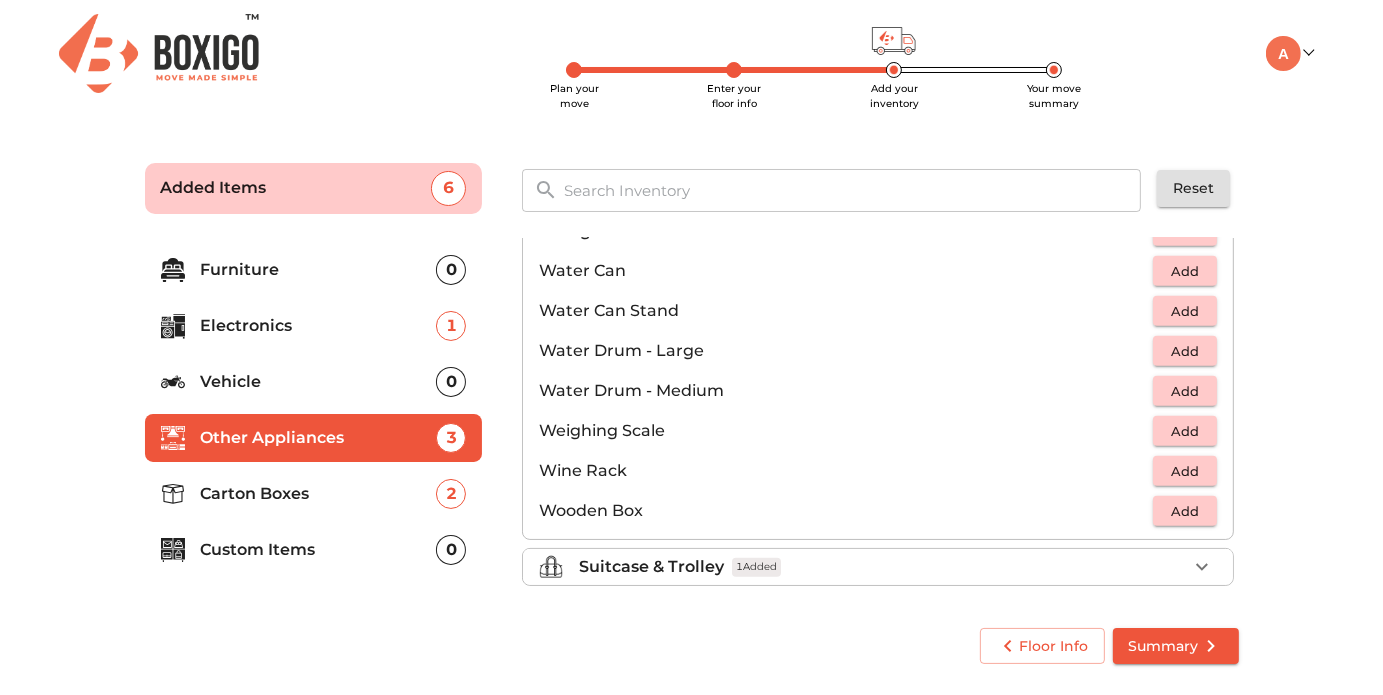 click on "Carton Boxes" at bounding box center (319, 494) 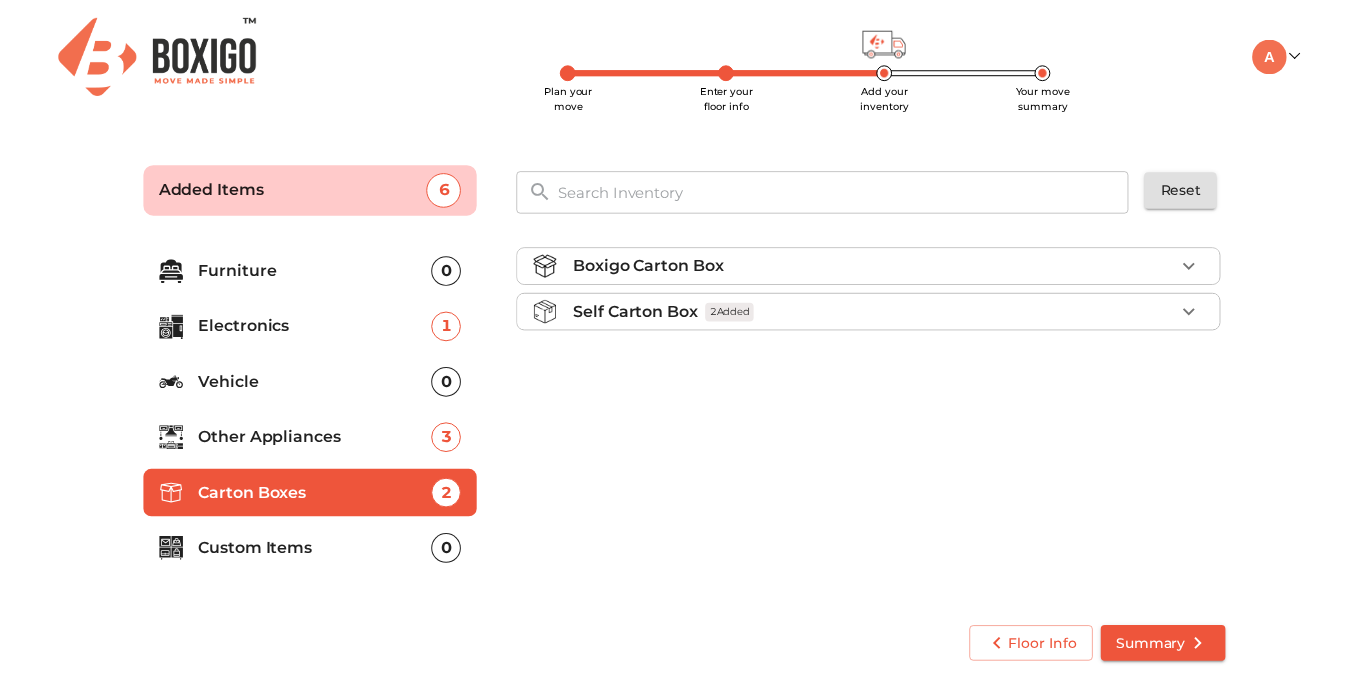 scroll, scrollTop: 0, scrollLeft: 0, axis: both 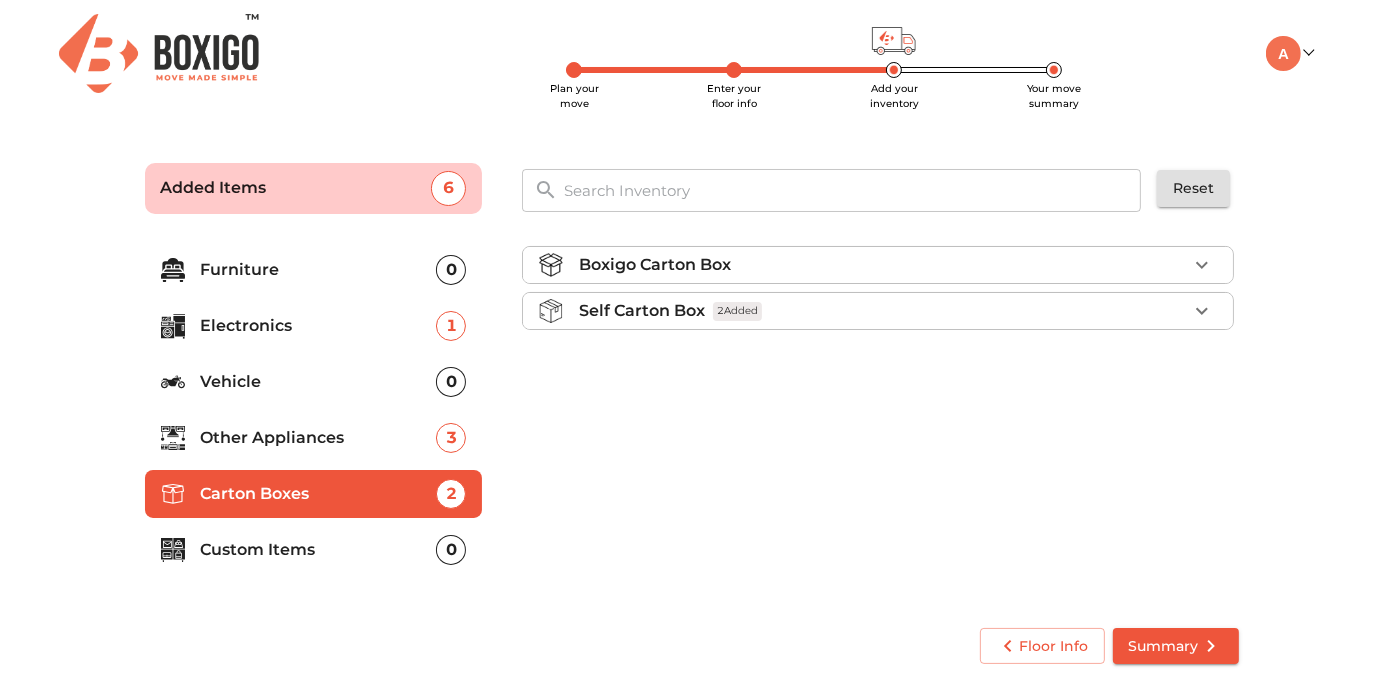 click on "Boxigo Carton Box" at bounding box center [883, 265] 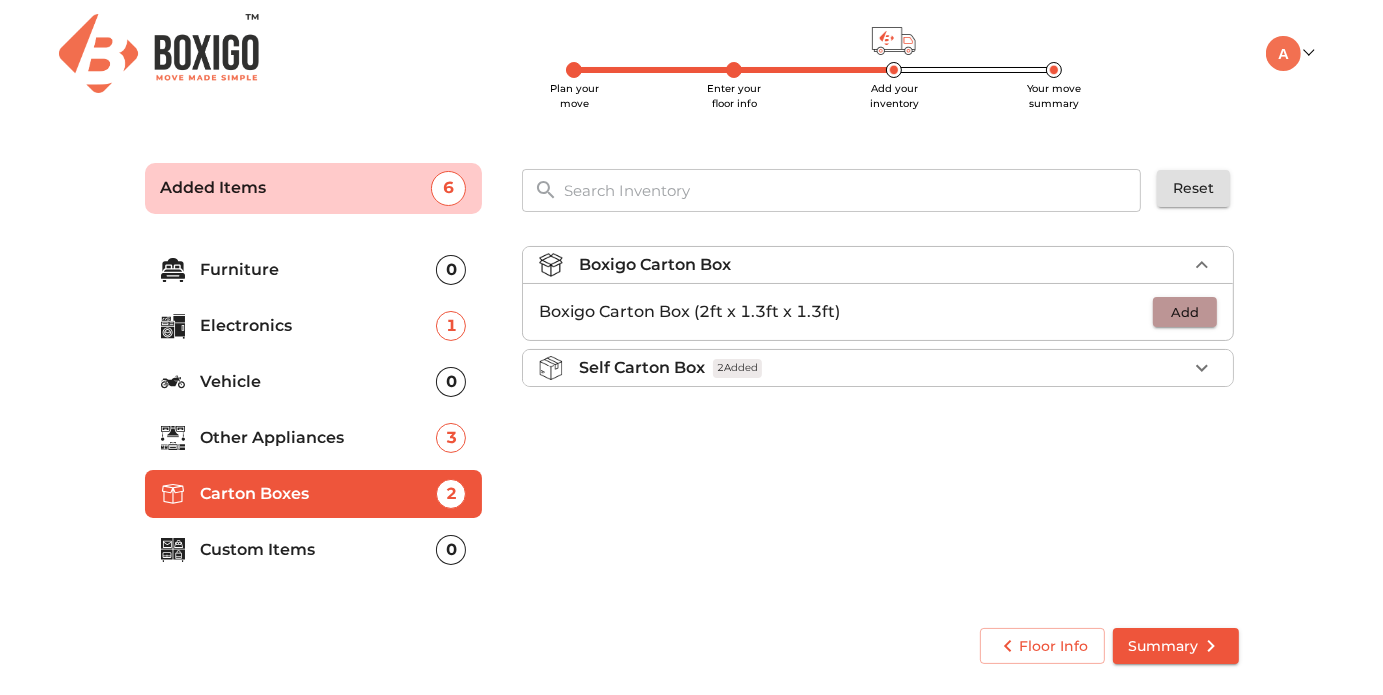 click on "Add" at bounding box center [1185, 312] 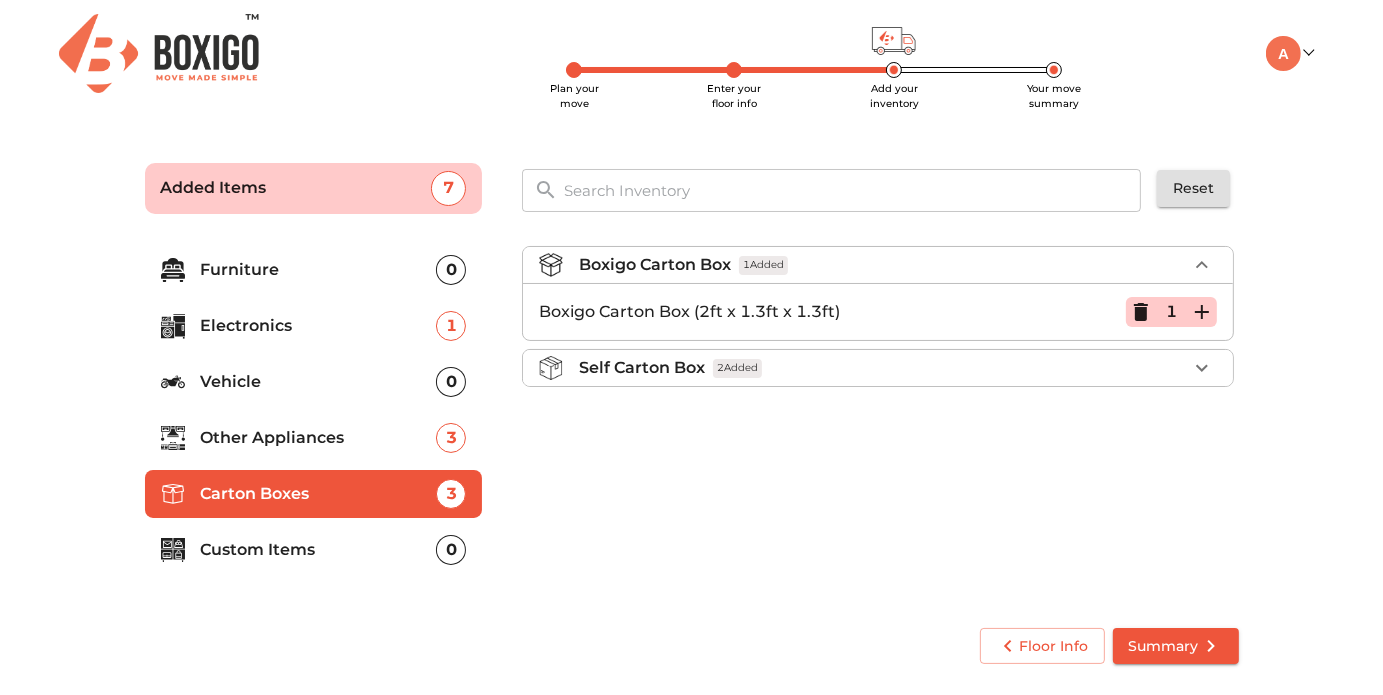 click on "Boxigo Carton Box 1  Added Boxigo Carton Box (2ft x 1.3ft x 1.3ft) 1 Self Carton Box 2  Added" at bounding box center [880, 419] 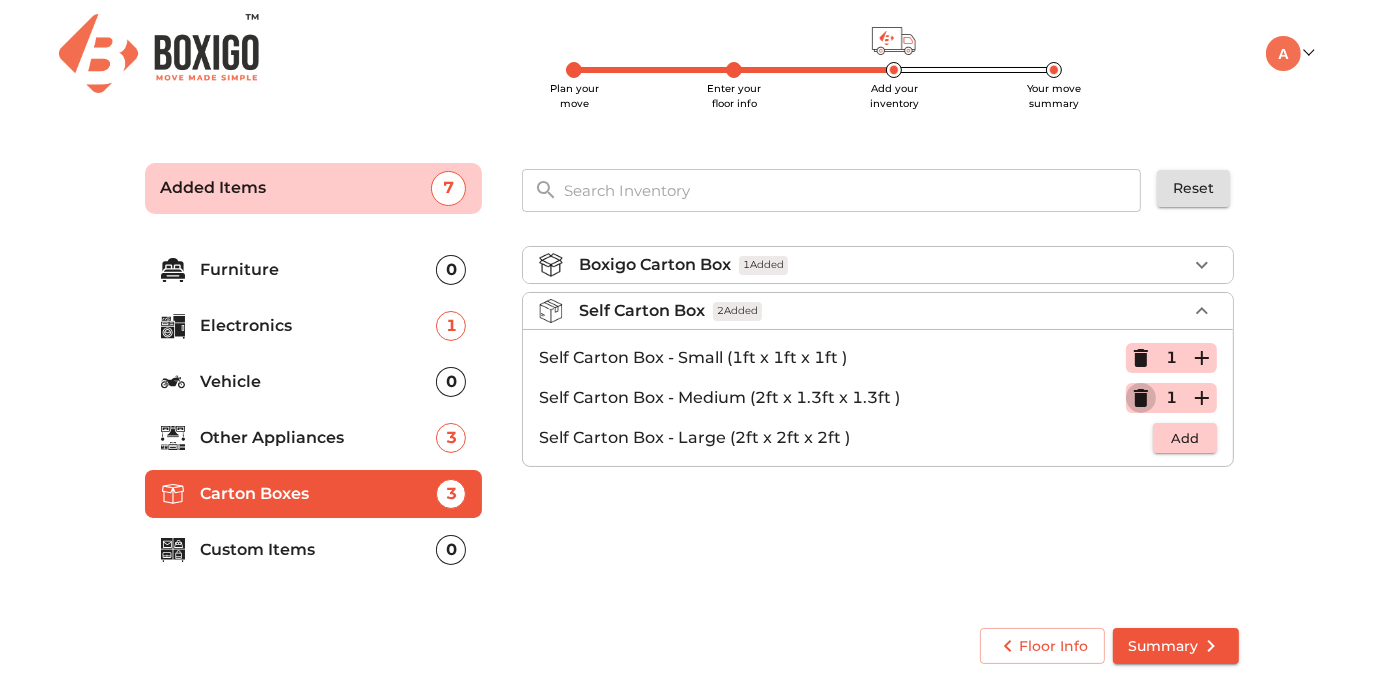 click 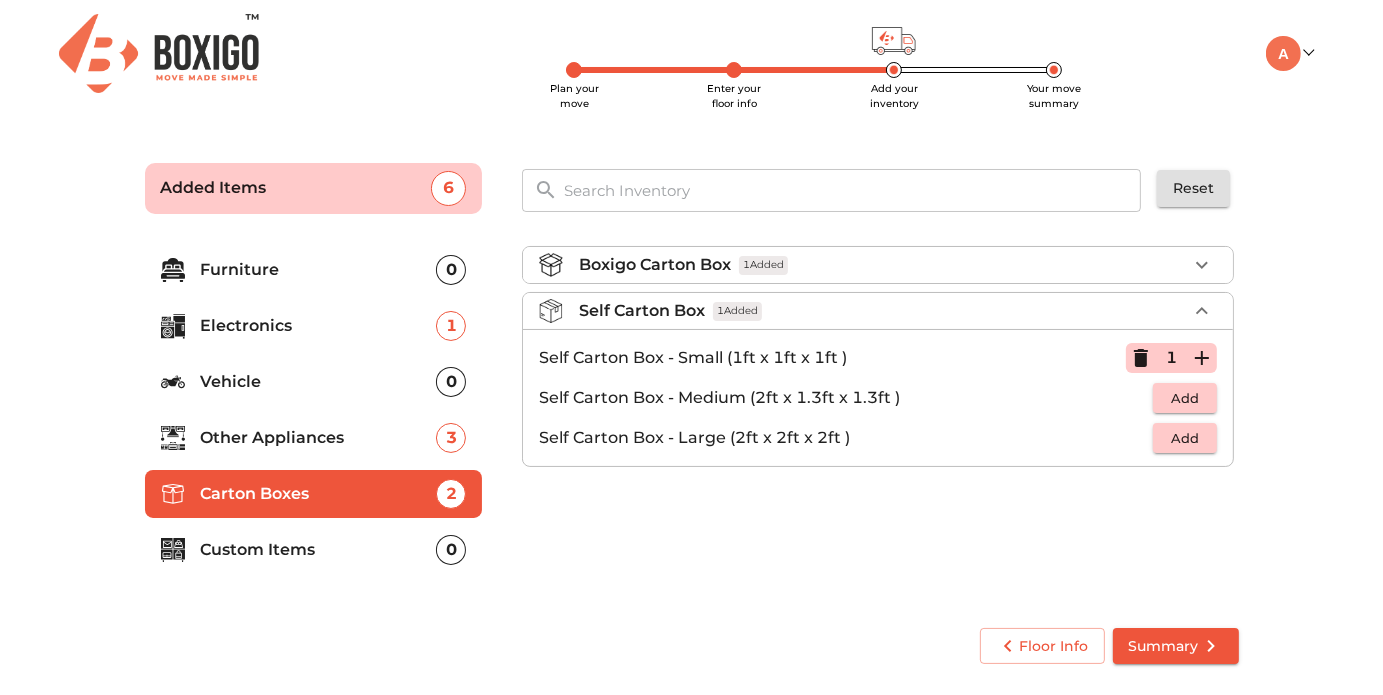 click on "Boxigo Carton Box 1  Added" at bounding box center (883, 265) 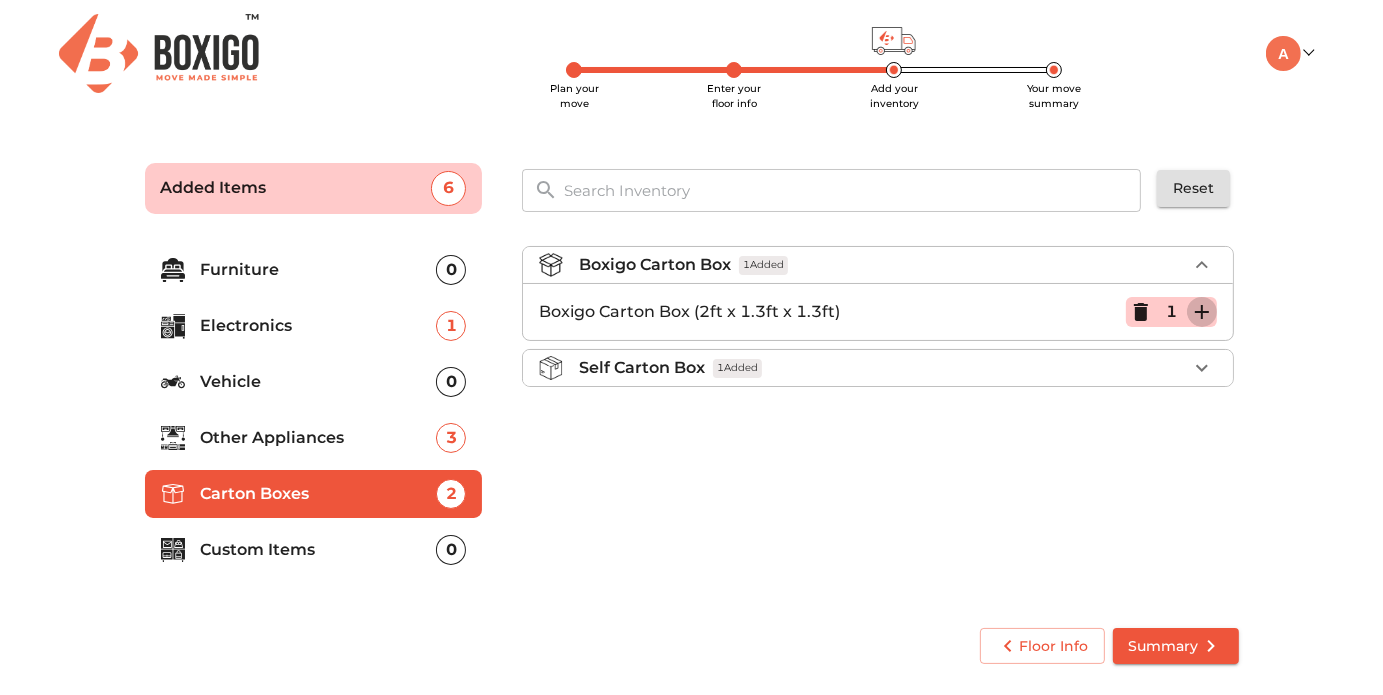 click 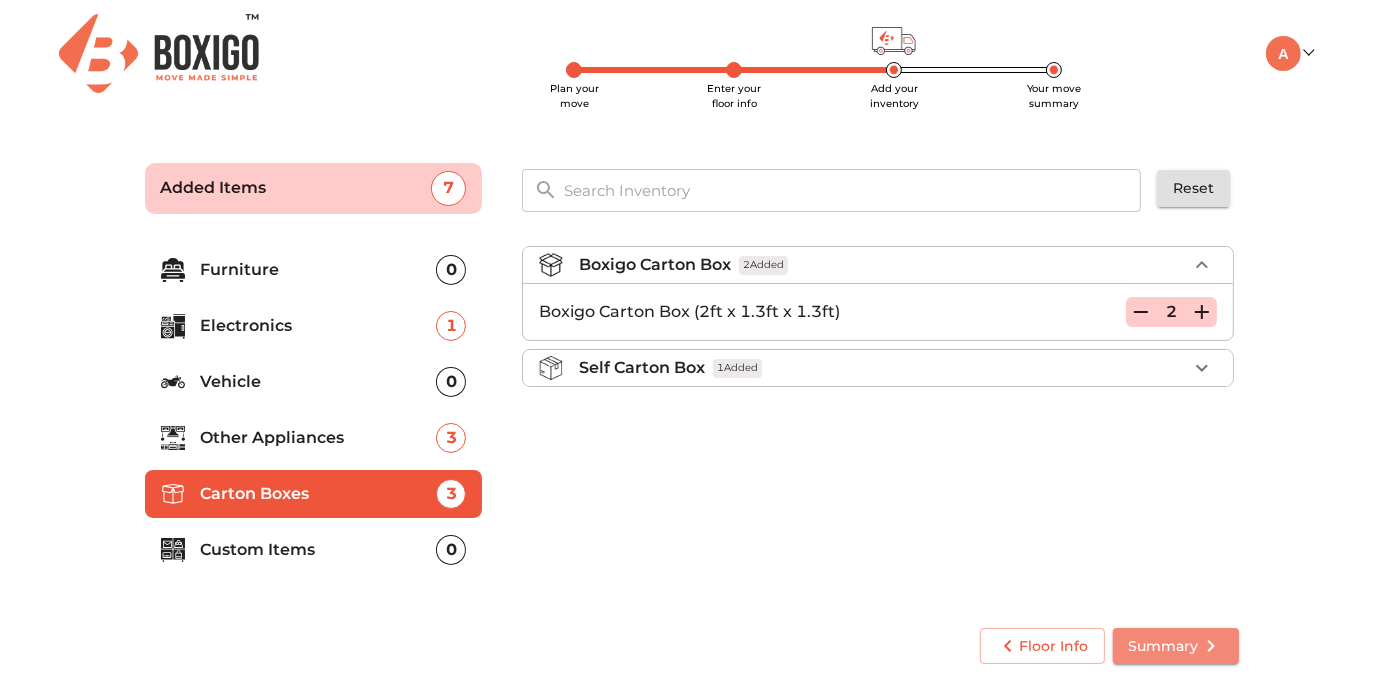 click on "Summary" at bounding box center [1176, 646] 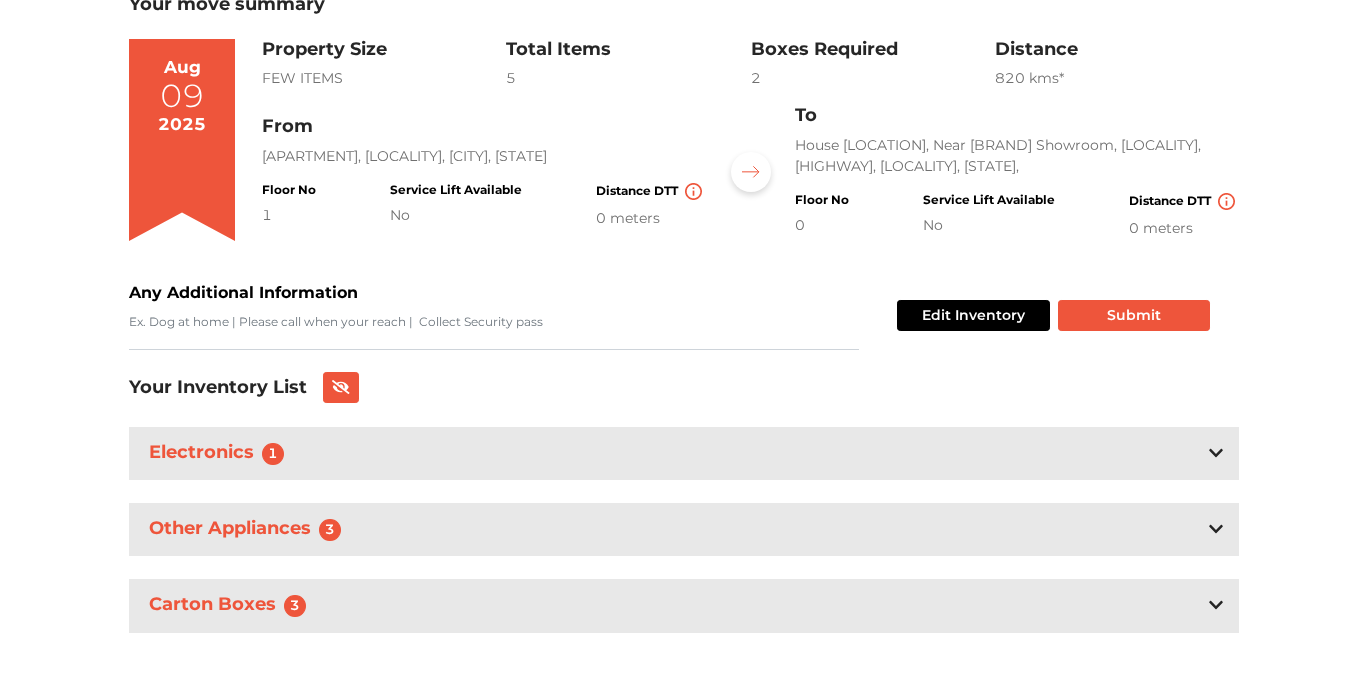 scroll, scrollTop: 154, scrollLeft: 0, axis: vertical 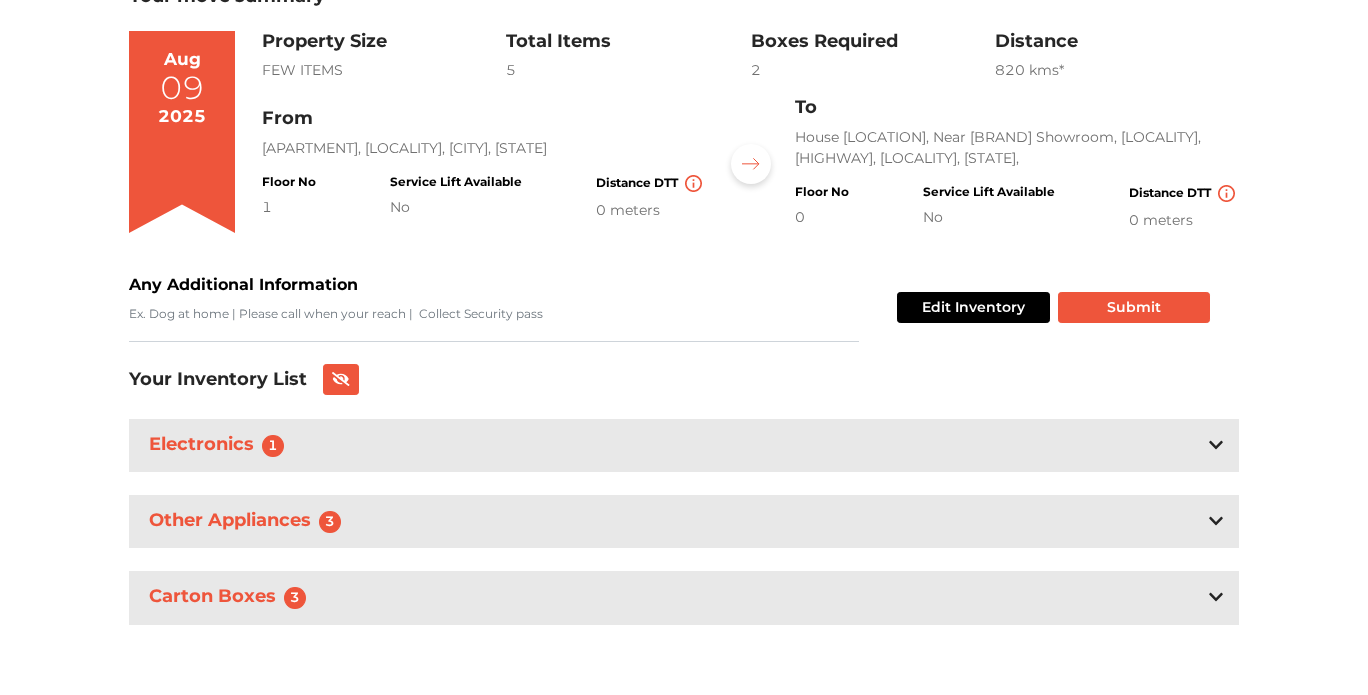 click on "Electronics 1" at bounding box center [684, 445] 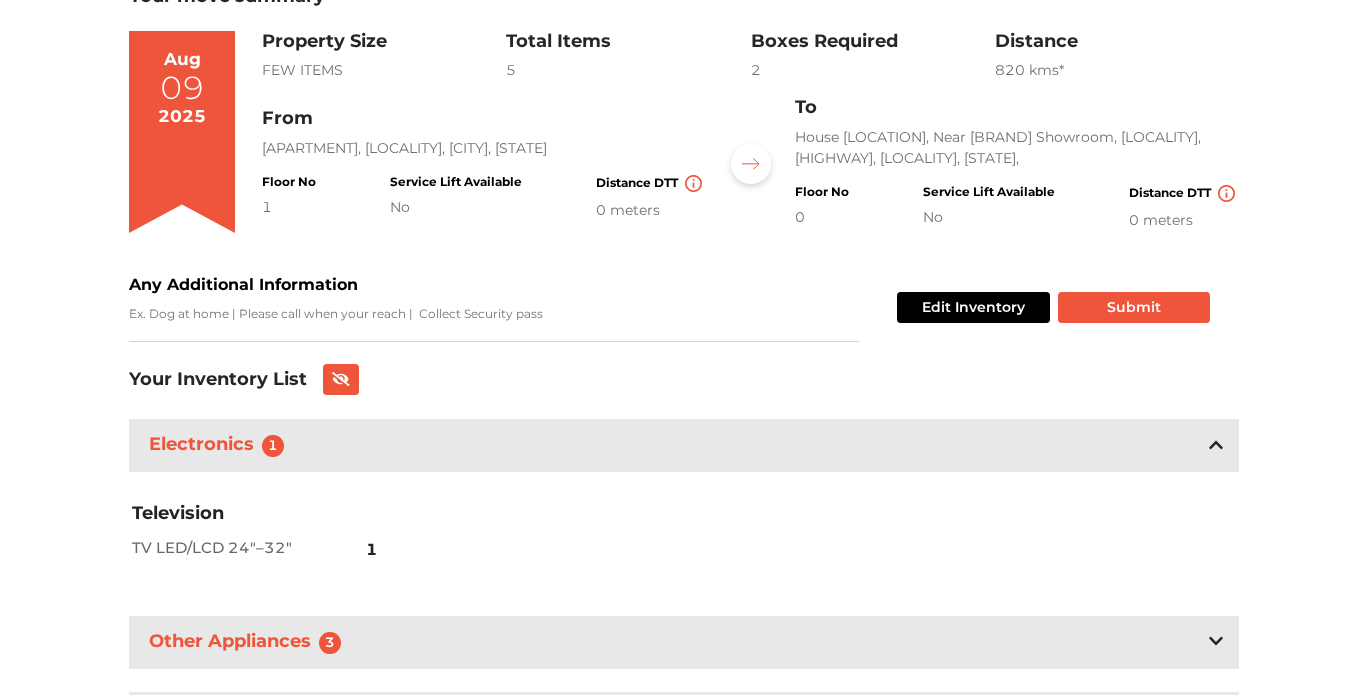 click on "Electronics 1" at bounding box center [684, 445] 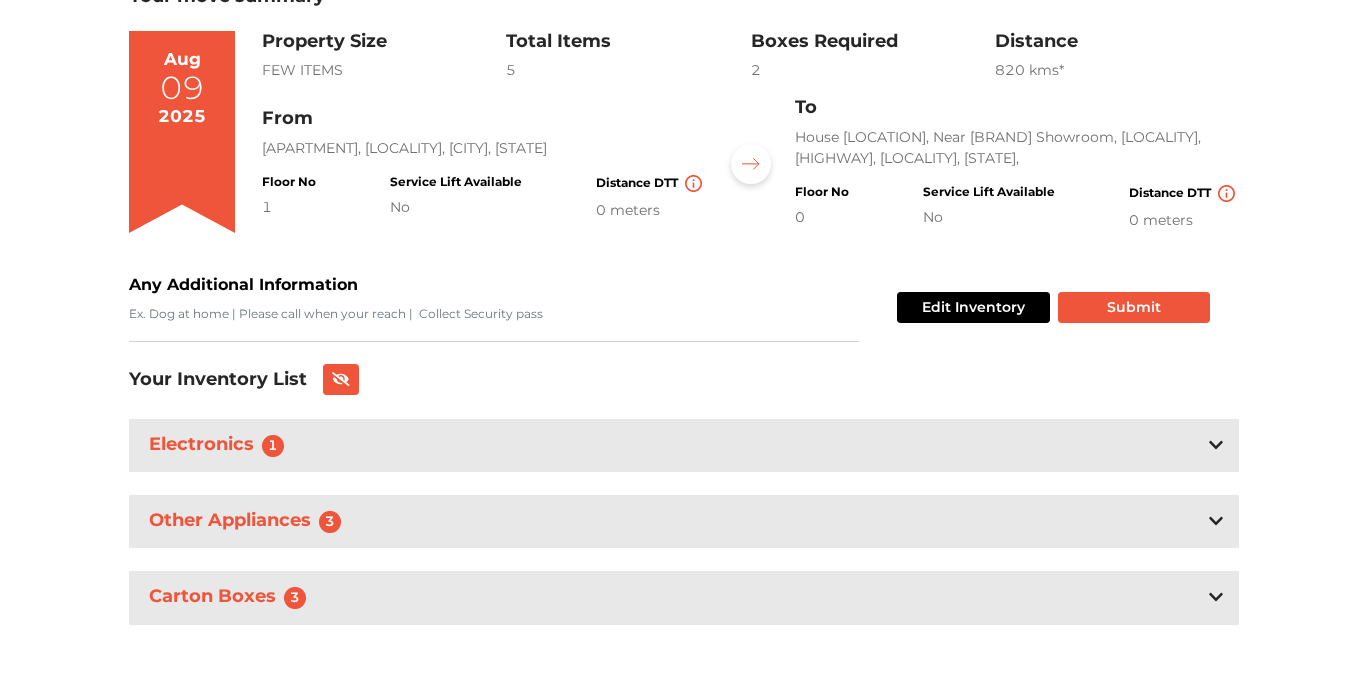 click on "Other Appliances 3" at bounding box center (684, 521) 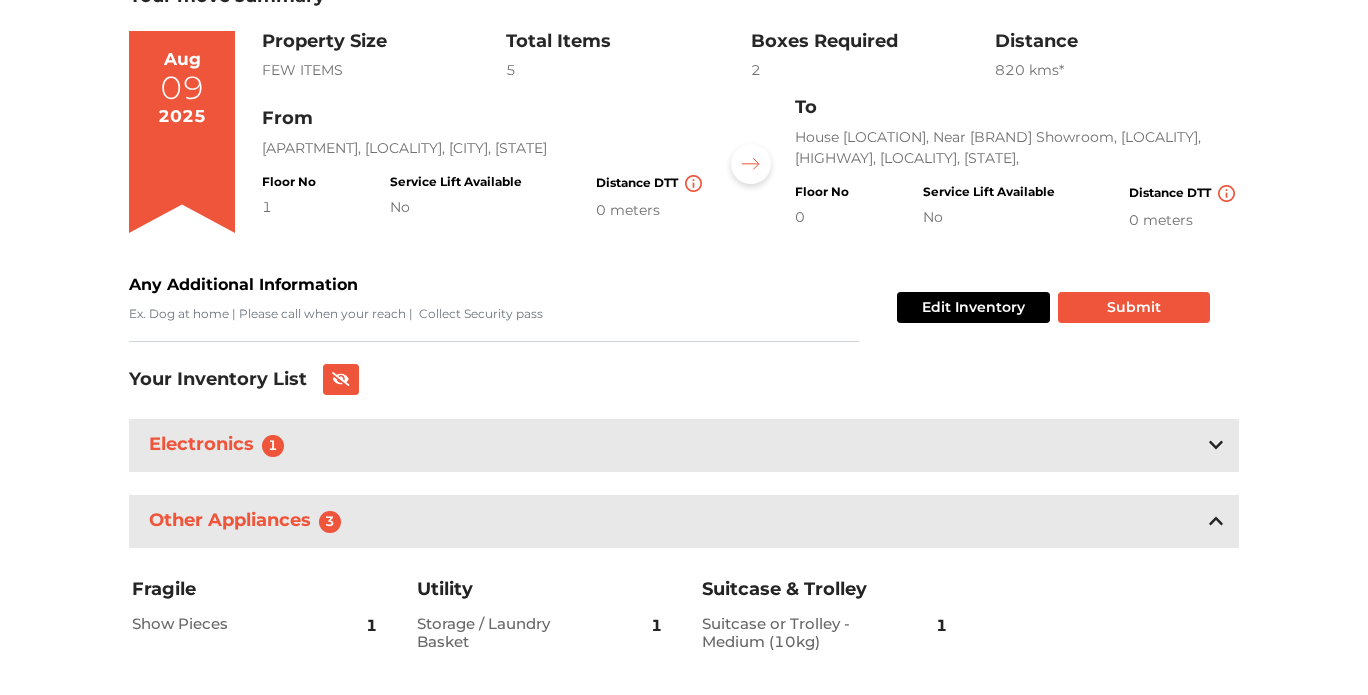 scroll, scrollTop: 286, scrollLeft: 0, axis: vertical 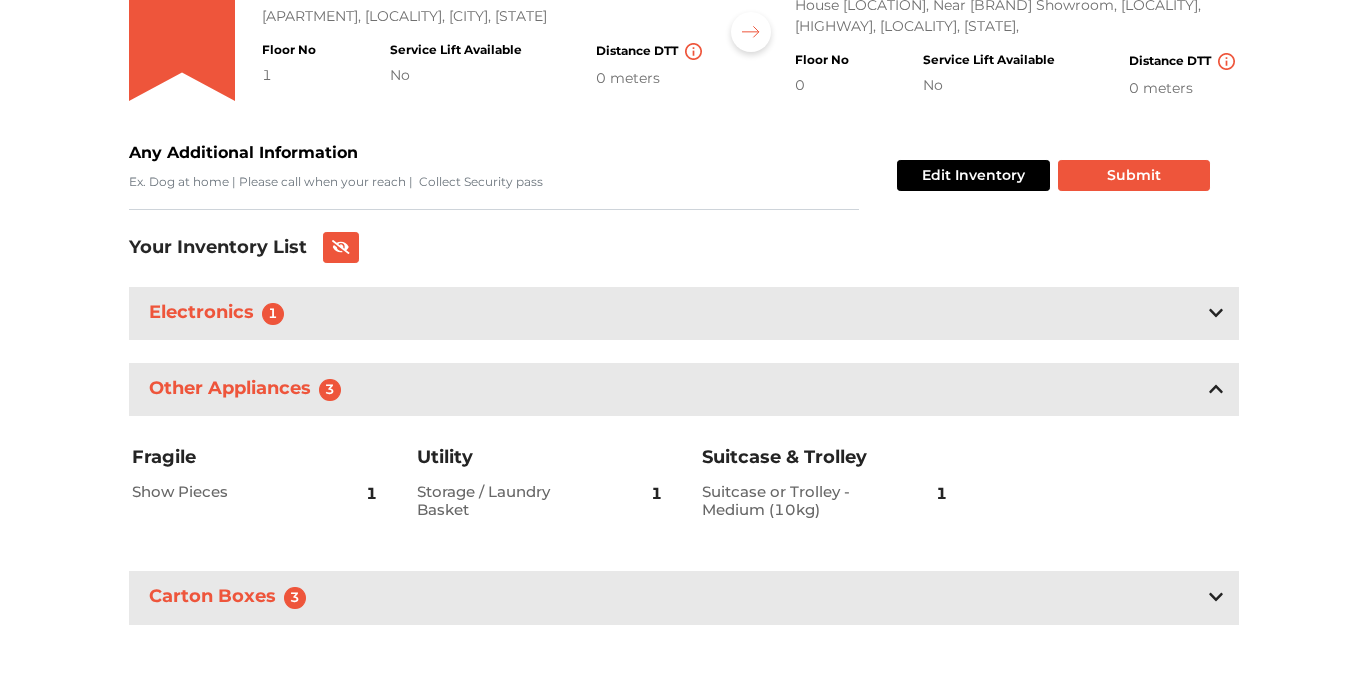click on "Carton Boxes 3" at bounding box center (684, 597) 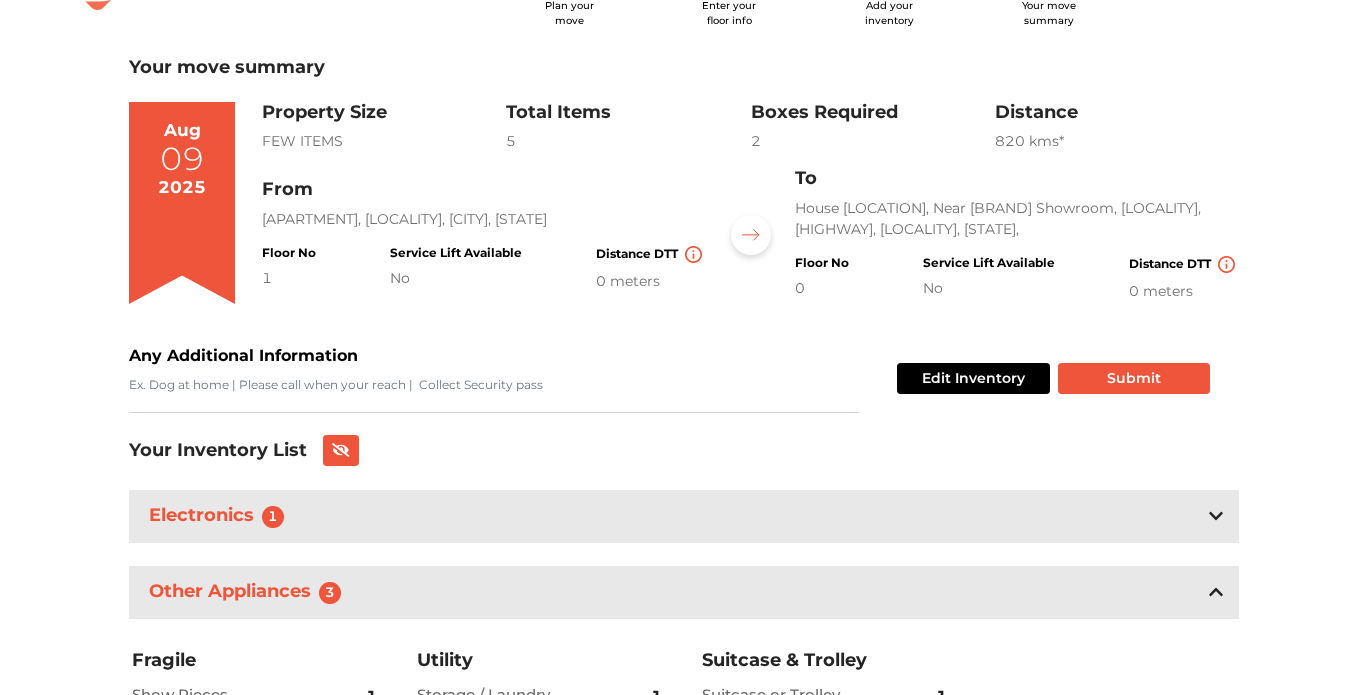scroll, scrollTop: 0, scrollLeft: 0, axis: both 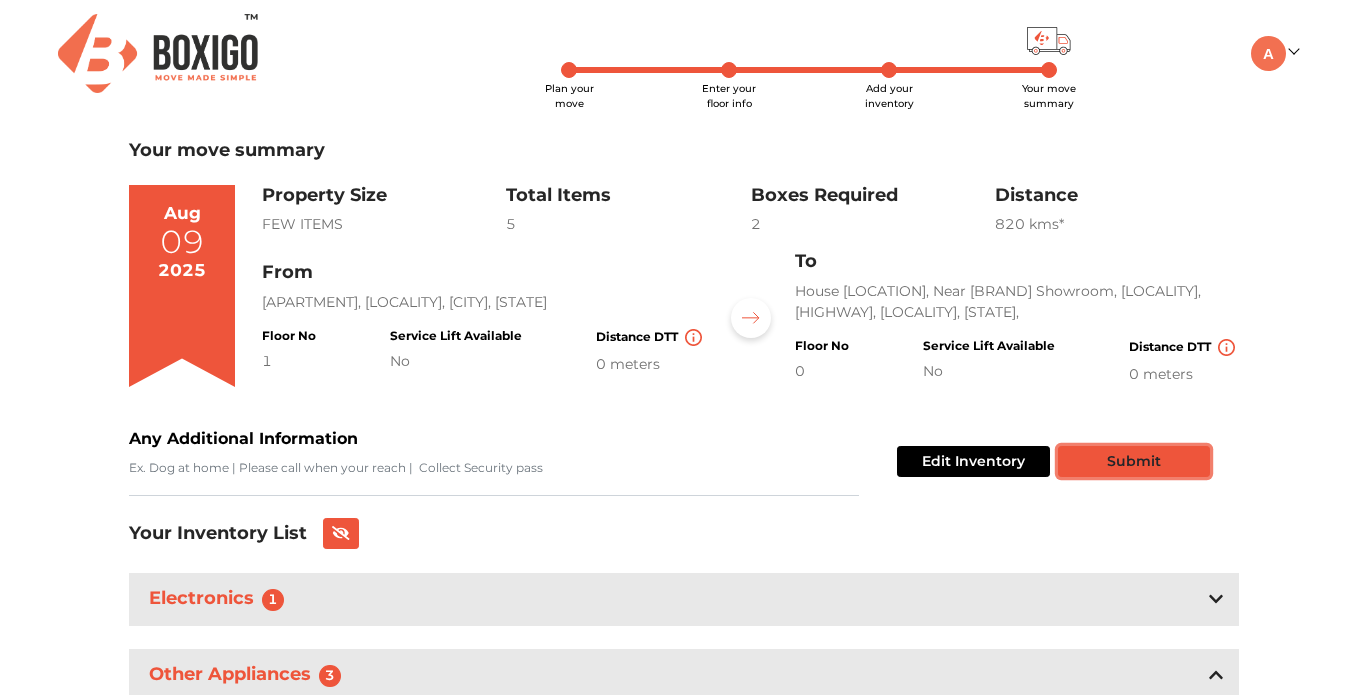 click on "Submit" at bounding box center (1134, 461) 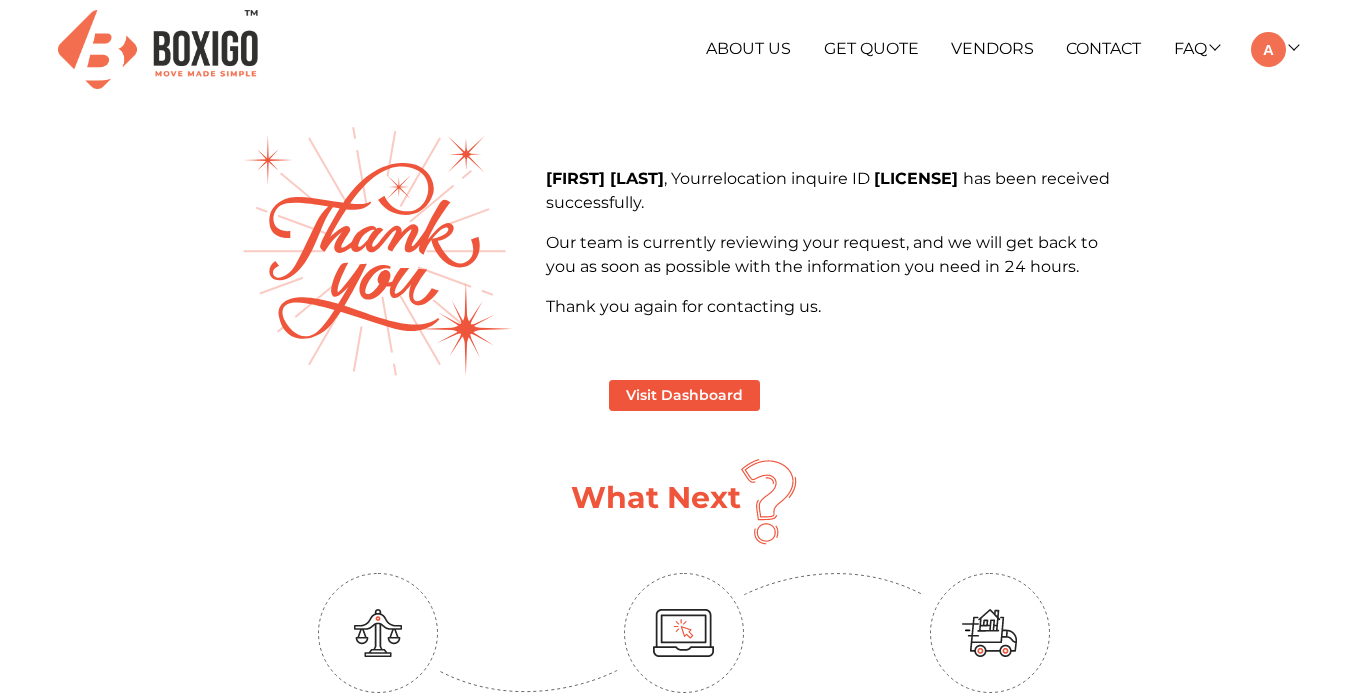 scroll, scrollTop: 0, scrollLeft: 0, axis: both 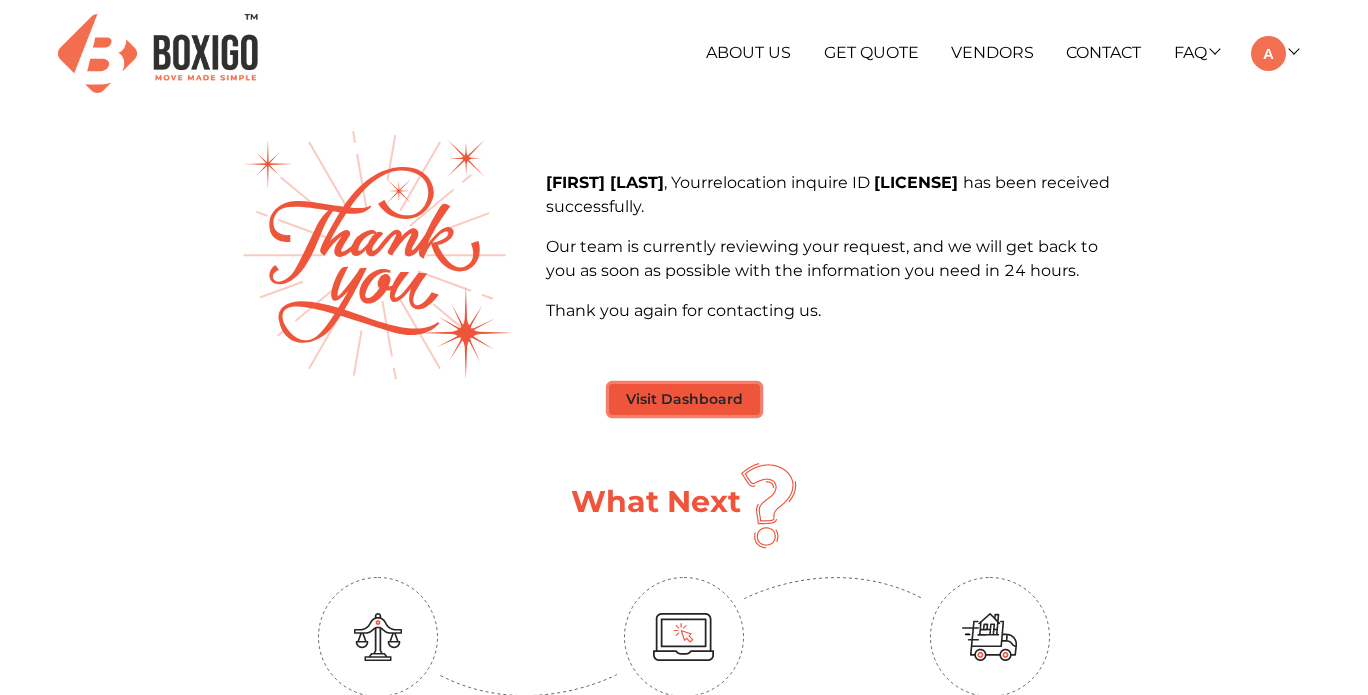 click on "Visit Dashboard" at bounding box center (684, 399) 